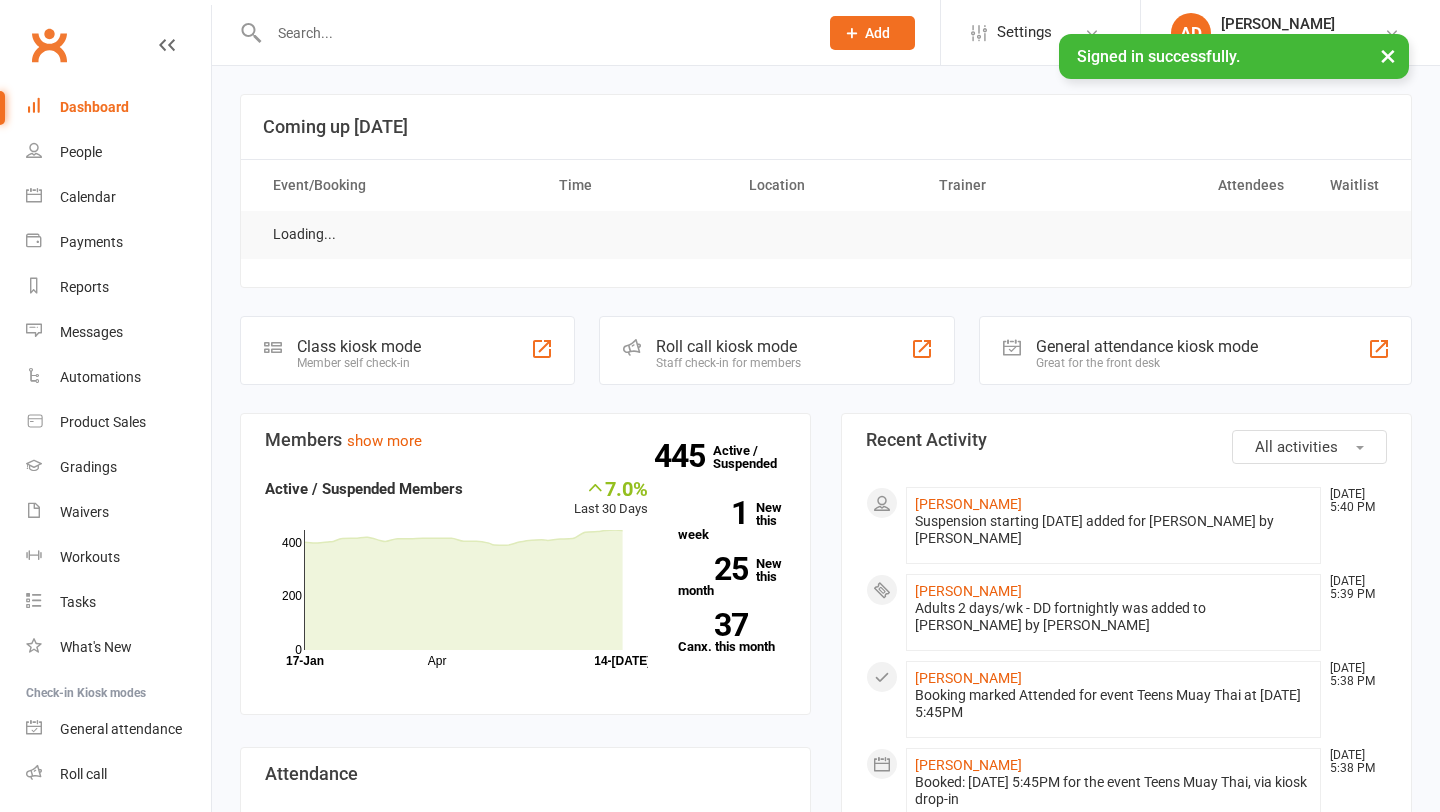 scroll, scrollTop: 0, scrollLeft: 0, axis: both 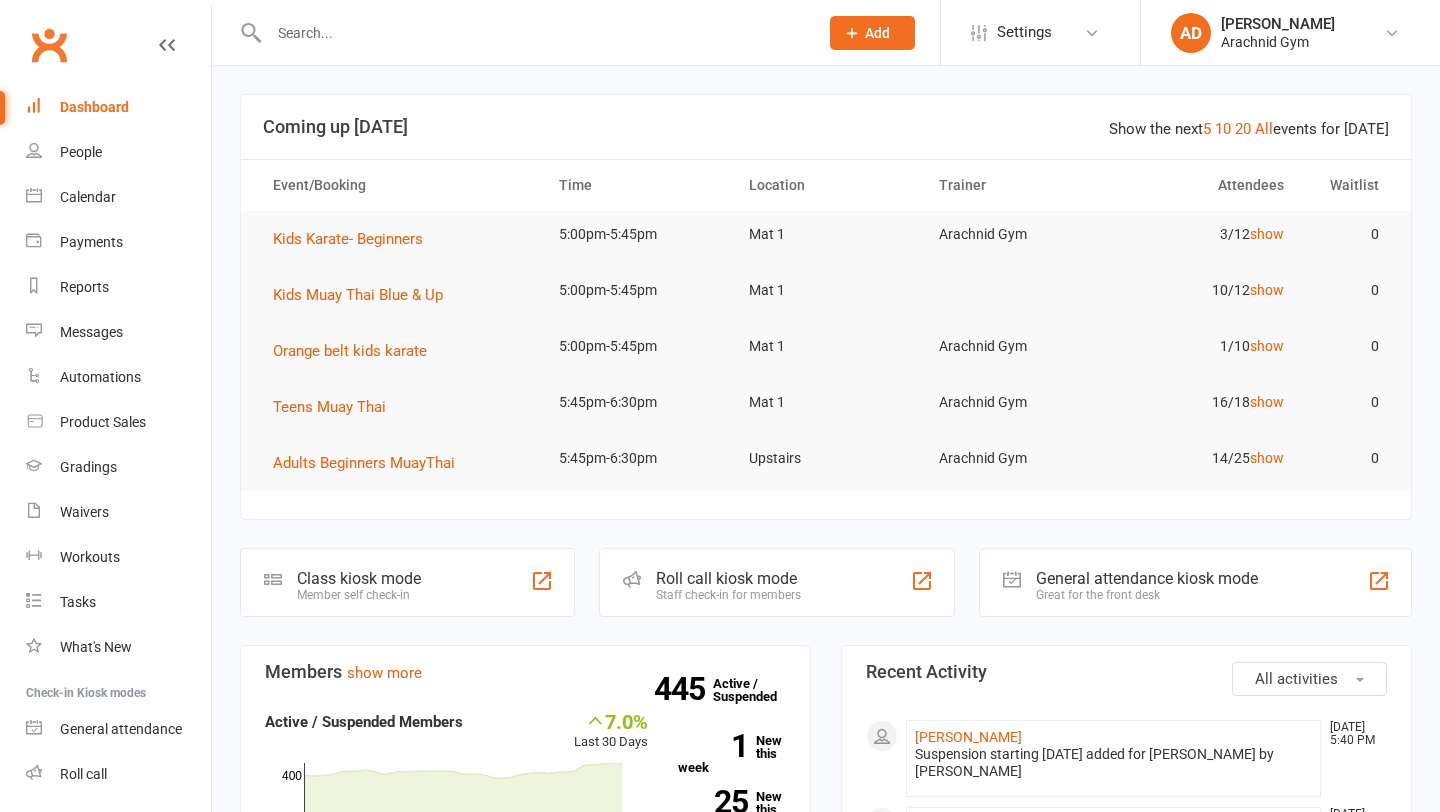 click at bounding box center [533, 33] 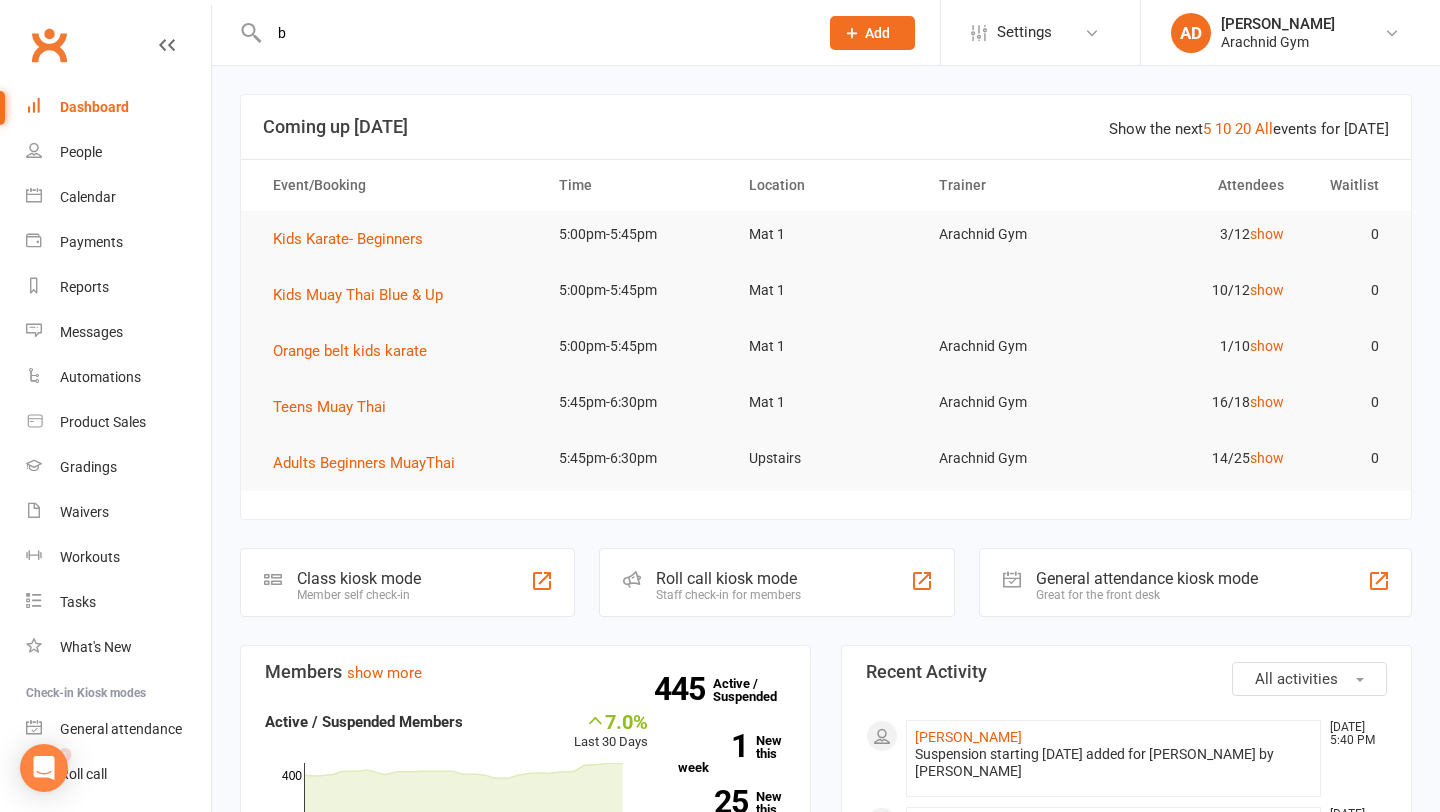 scroll, scrollTop: 0, scrollLeft: 0, axis: both 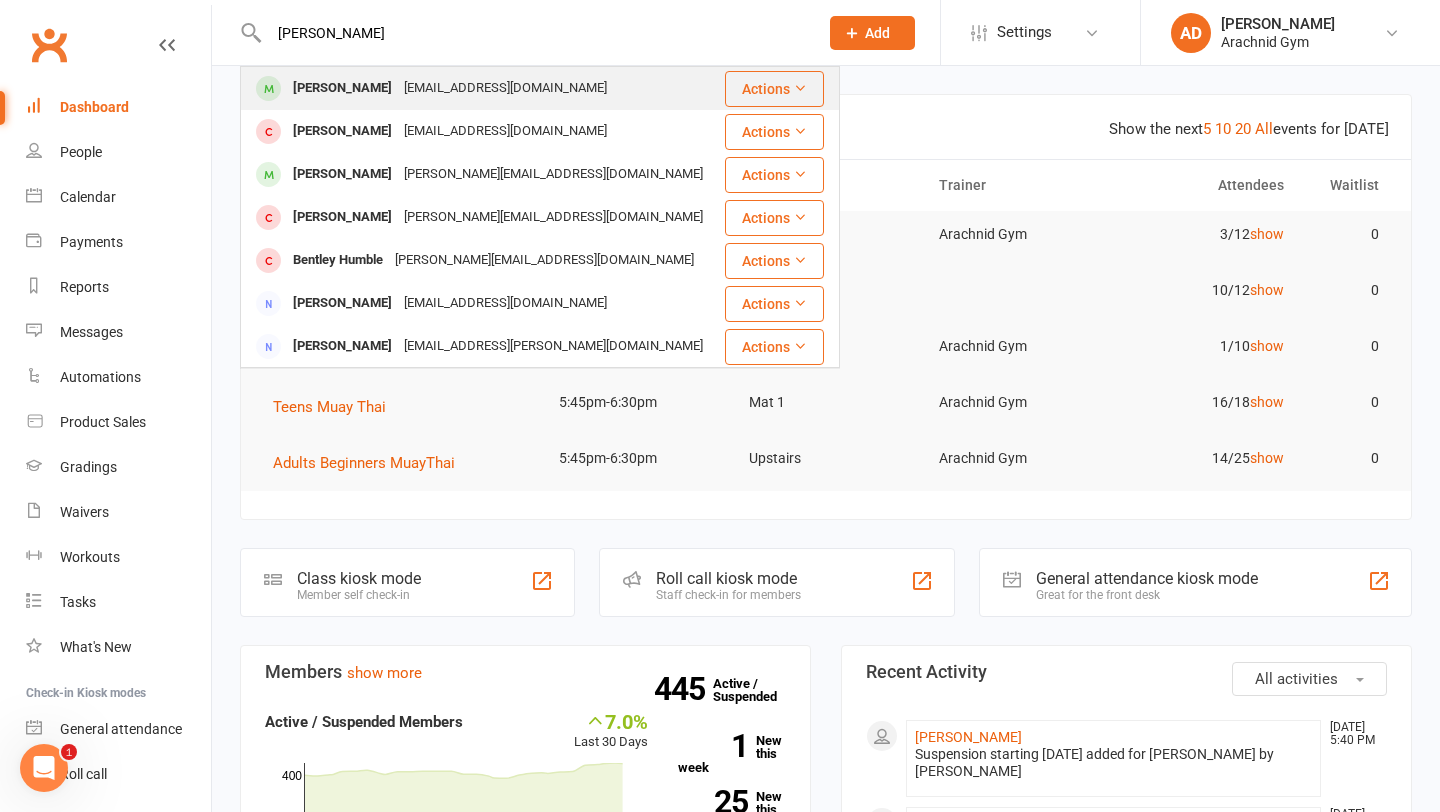type on "[PERSON_NAME]" 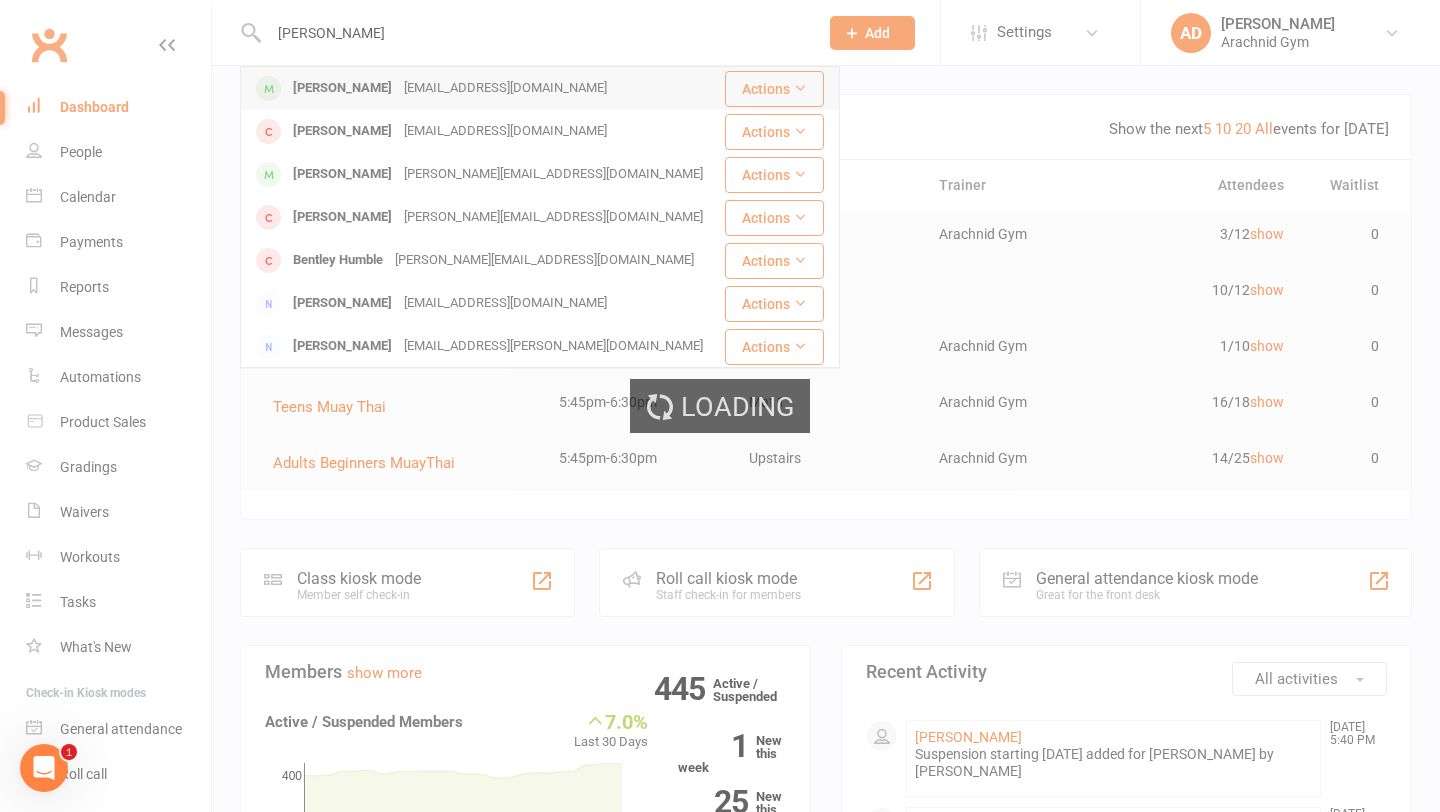type 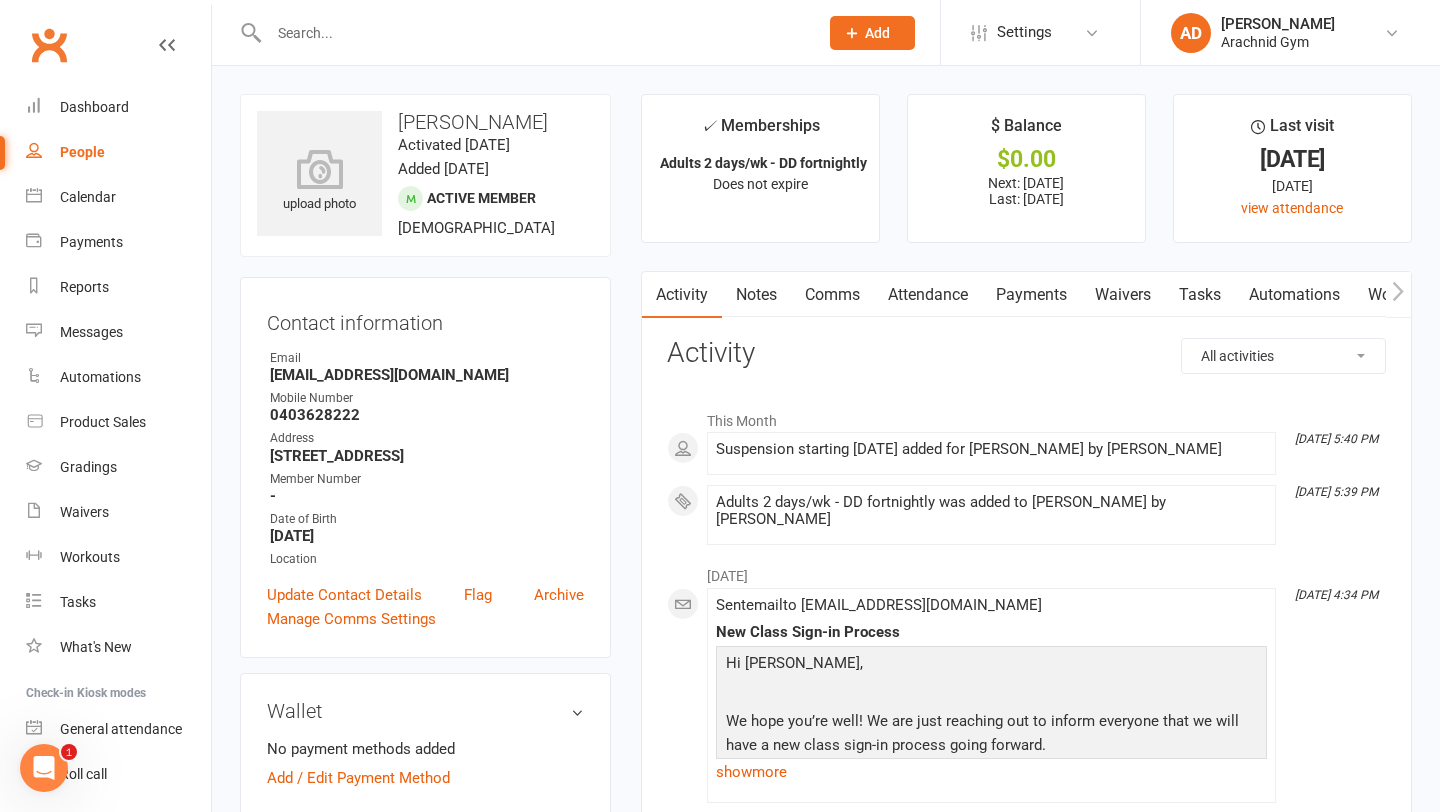 click on "Waivers" at bounding box center (1123, 295) 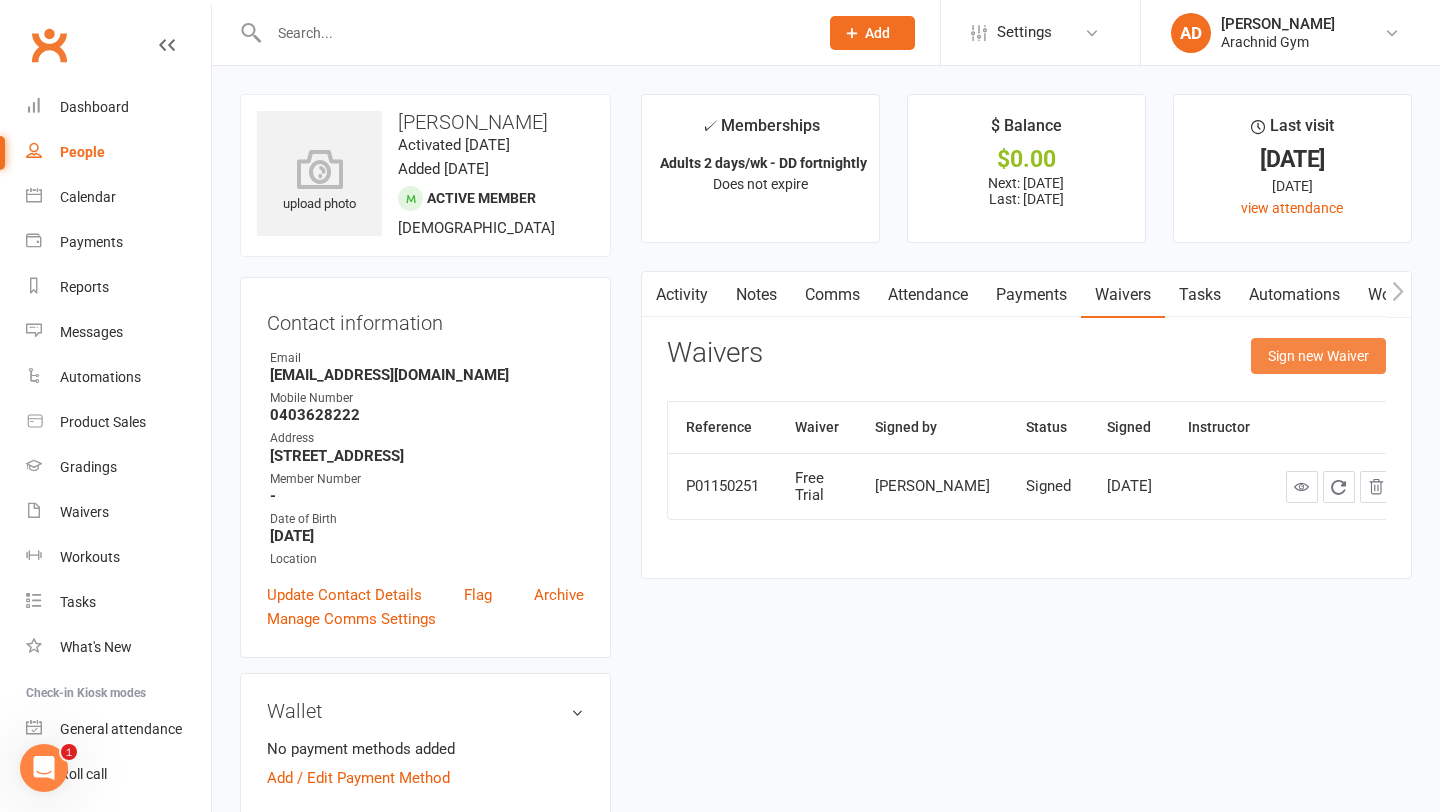 click on "Sign new Waiver" at bounding box center (1318, 356) 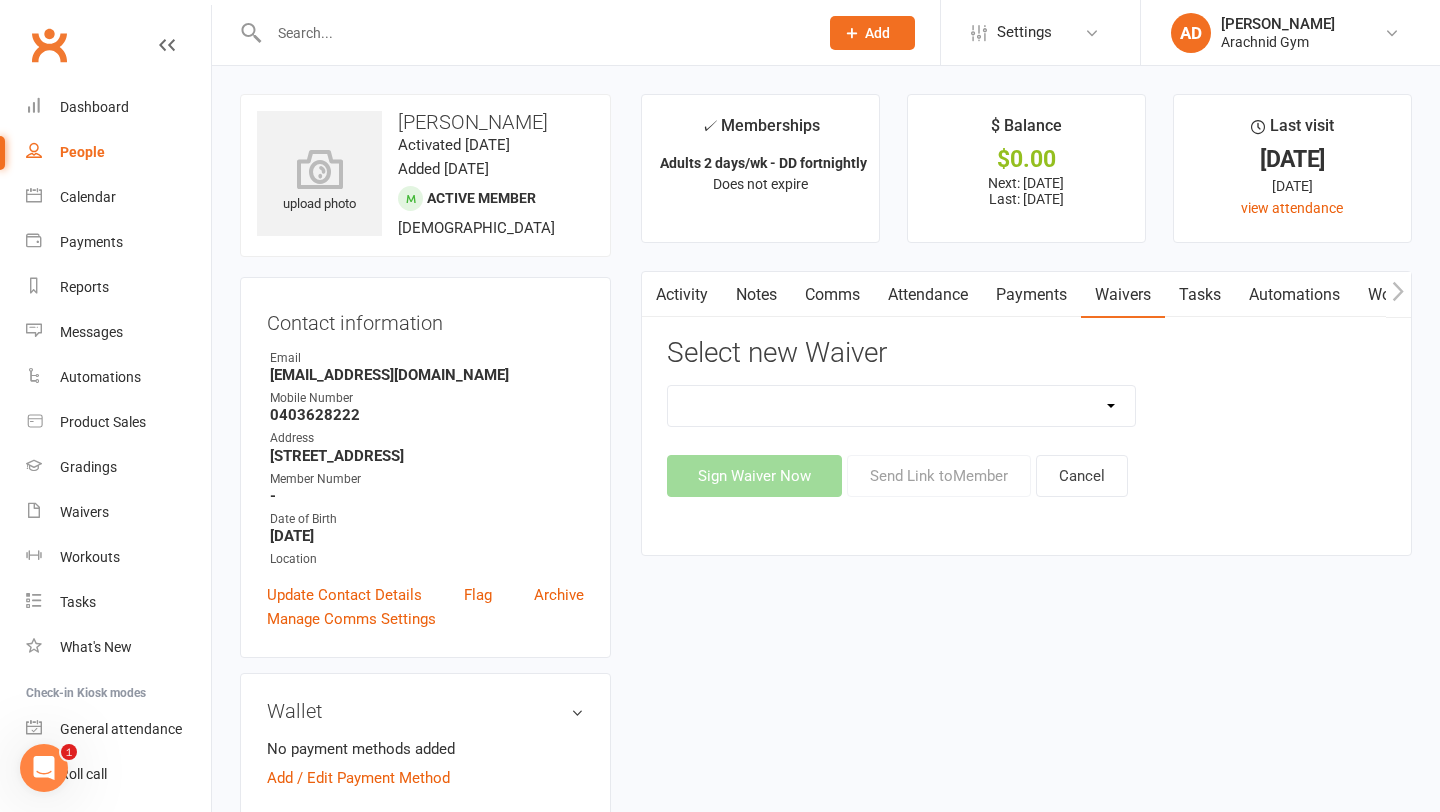 click on "Arachnid Gym Terms and Conditions 2022- Direct Debit Arachnid Gym Terms and Conditions 2022- Direct Debit (2) Arachnid Gym Terms and Conditions 2022- Membership Already set up Arachnid Gym Terms and Conditions 2022- Pre Paid Free Trial Nutrition Program Questionnaire Wallet details for current members" at bounding box center (902, 406) 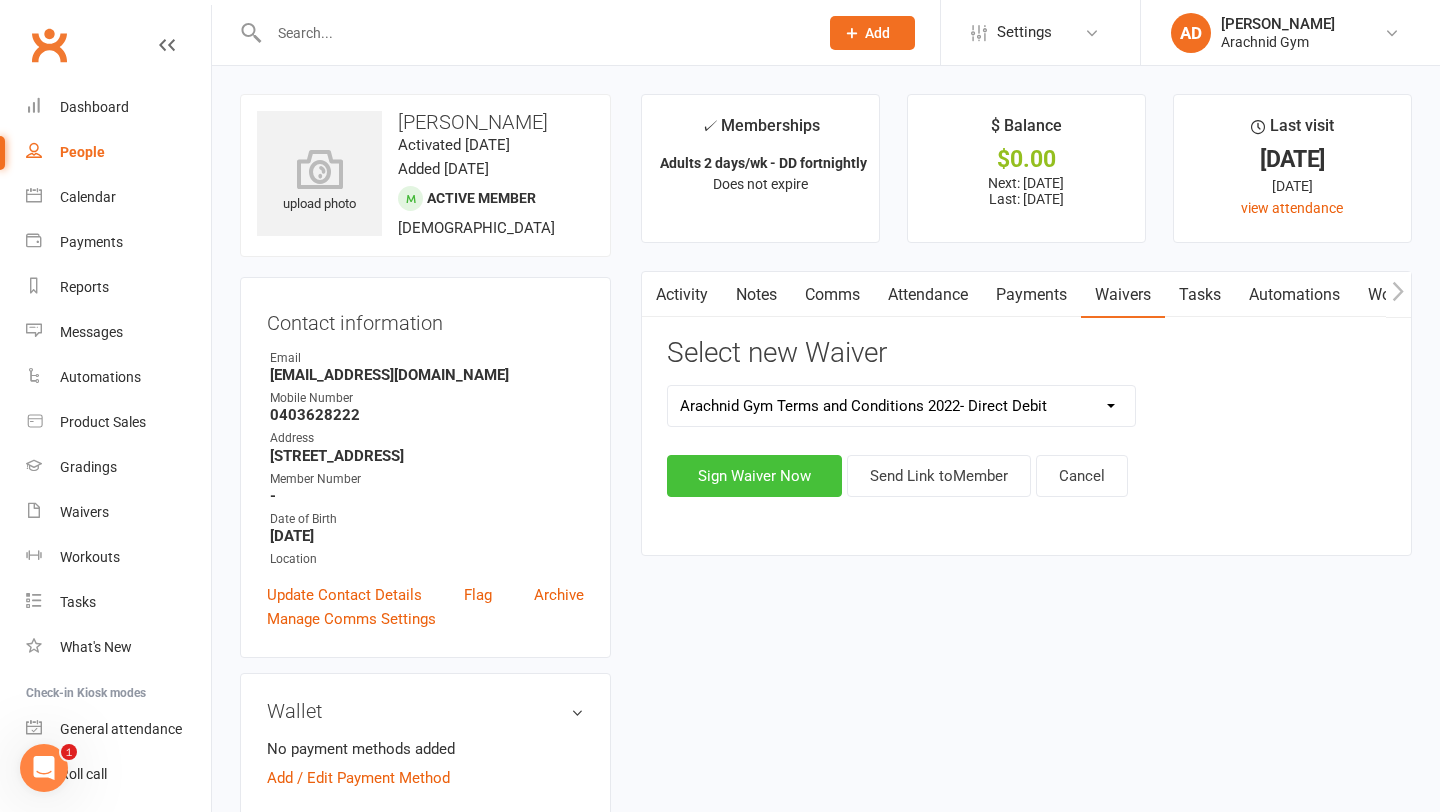 click on "Sign Waiver Now" at bounding box center (754, 476) 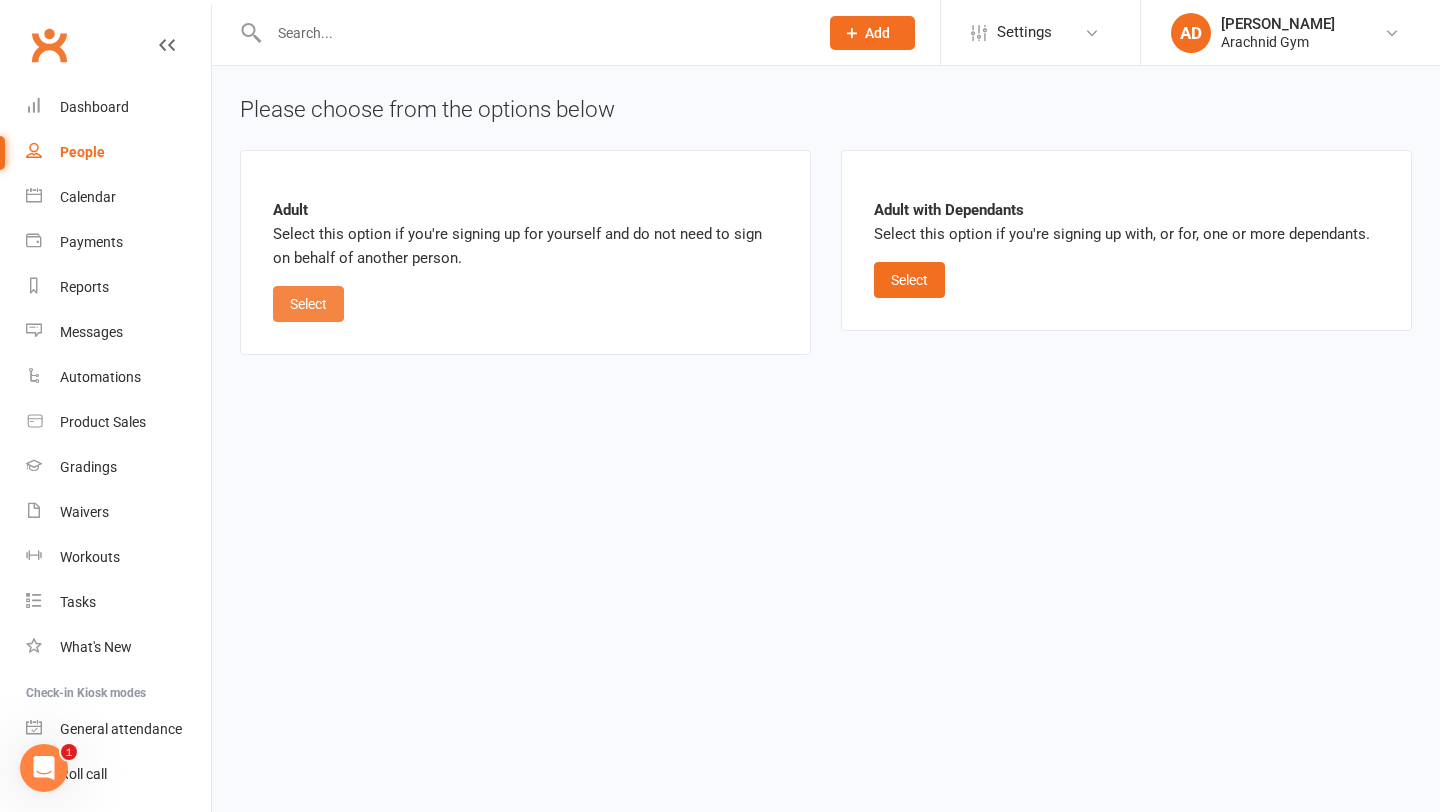 click on "Select" at bounding box center (308, 304) 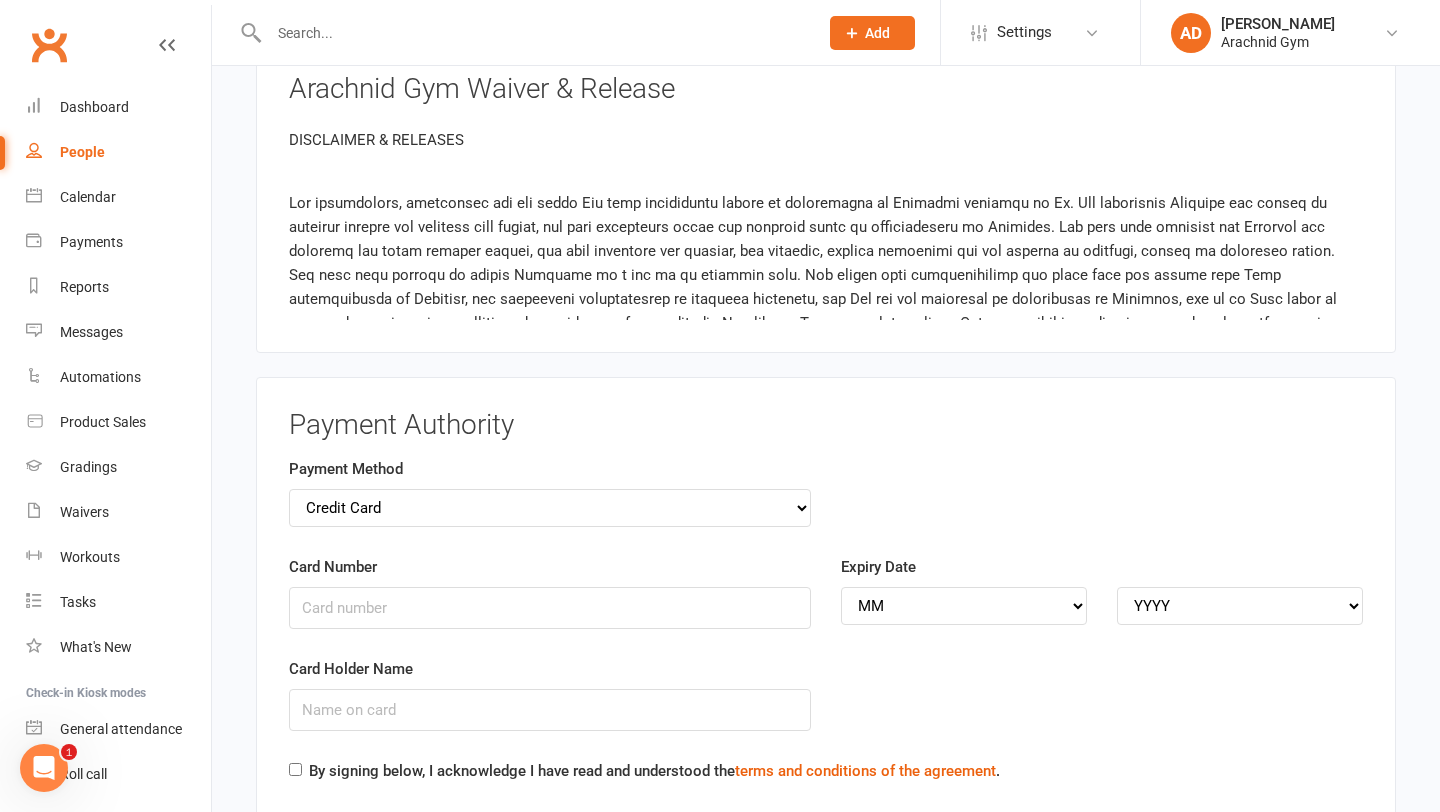 scroll, scrollTop: 1934, scrollLeft: 0, axis: vertical 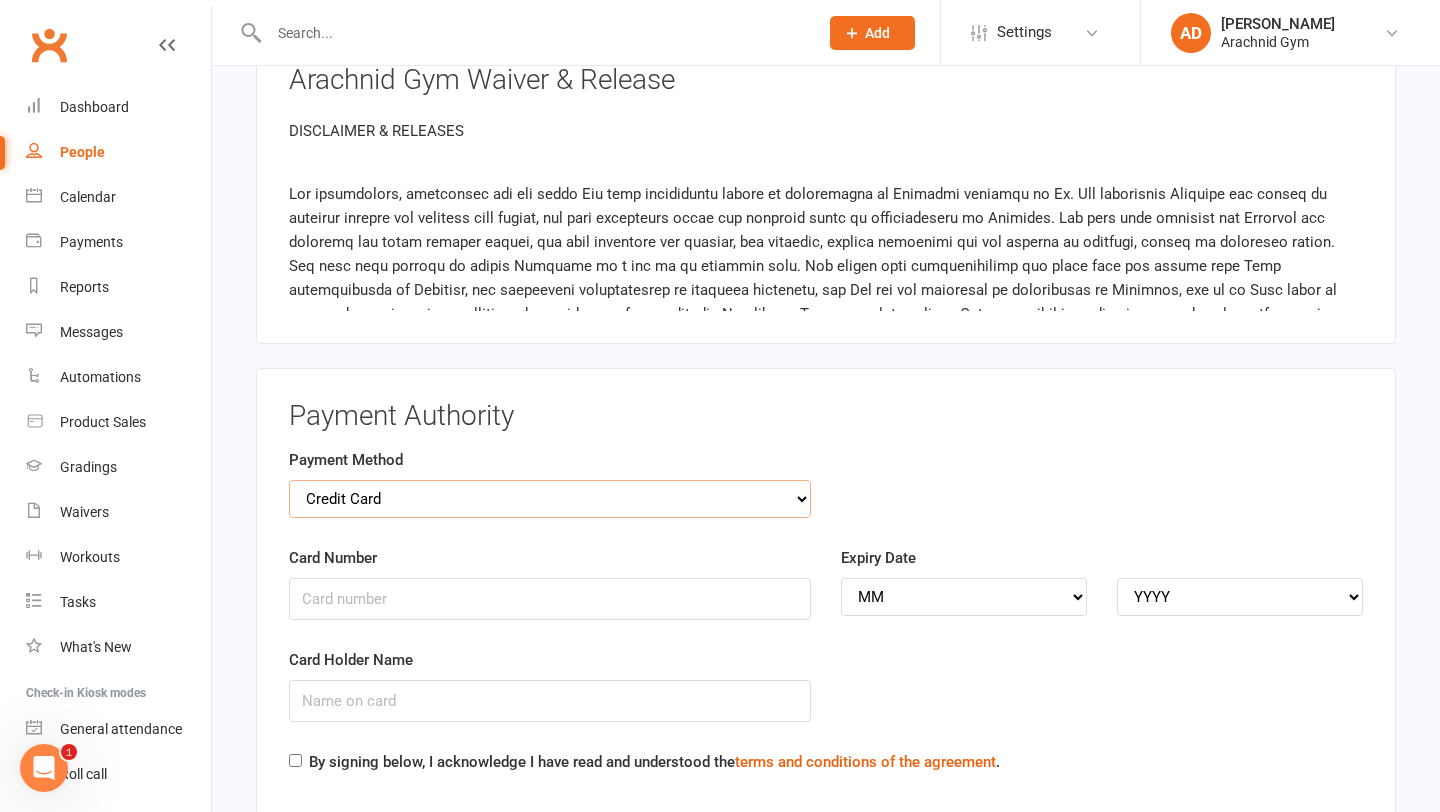 click on "Credit Card Bank Account" at bounding box center (550, 499) 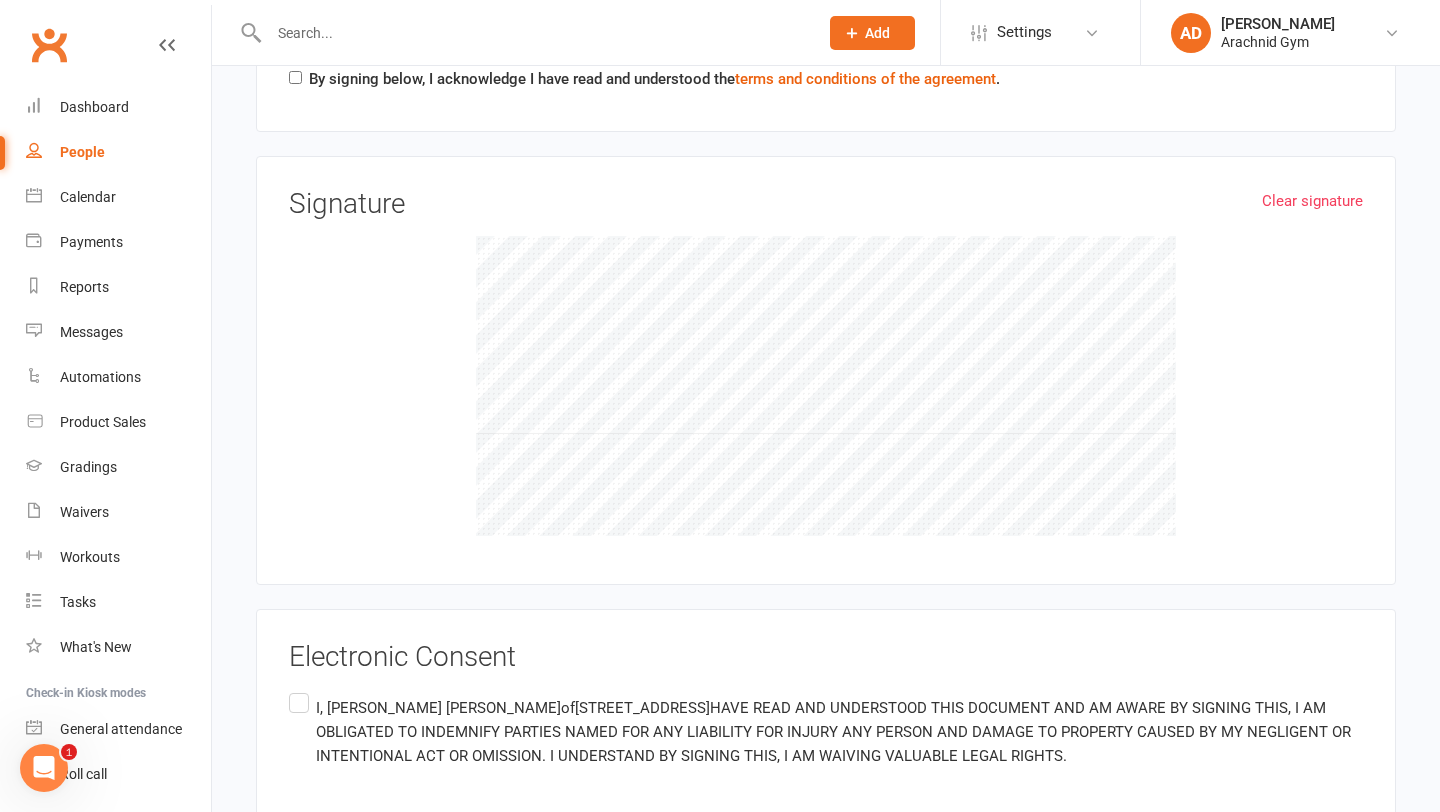 scroll, scrollTop: 2600, scrollLeft: 0, axis: vertical 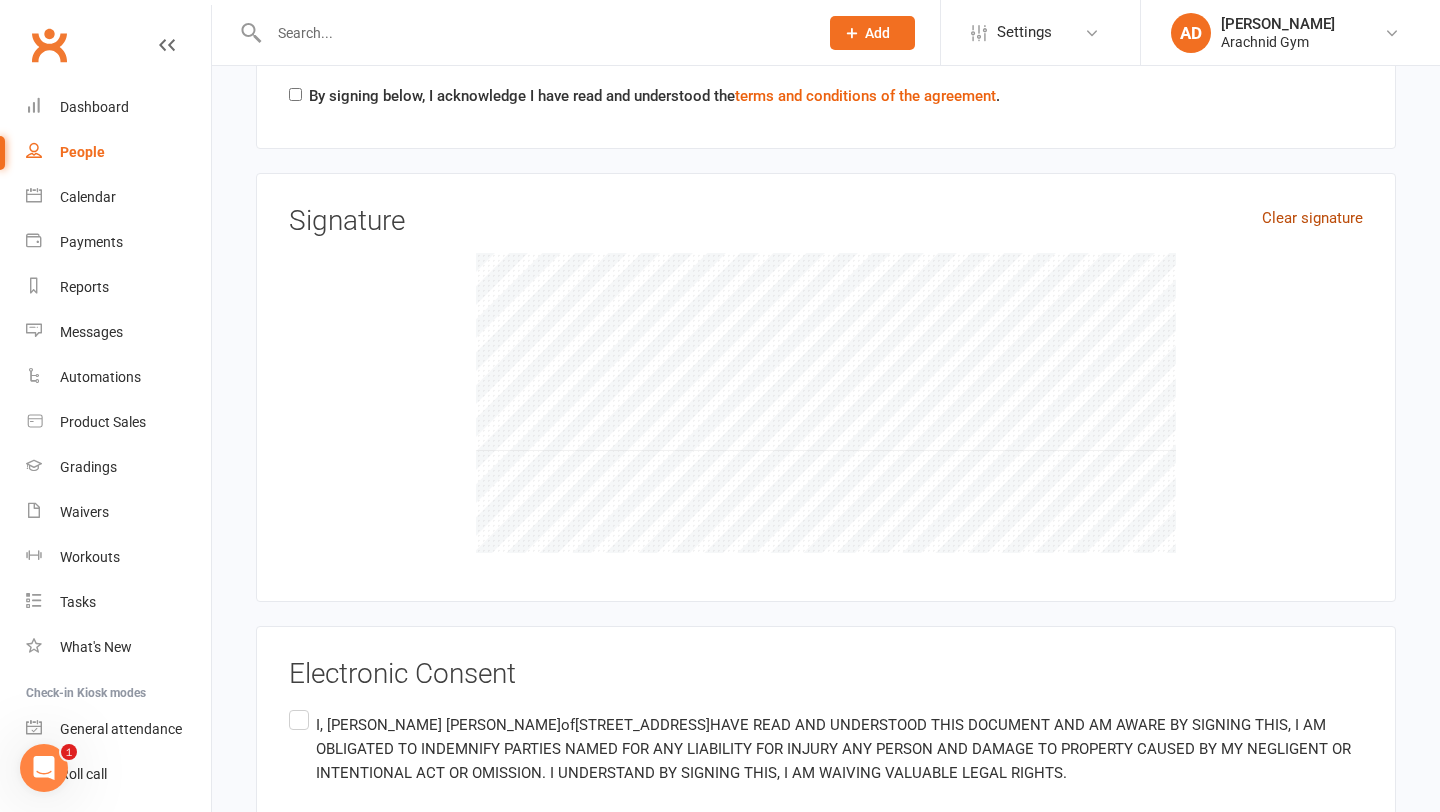 click on "Clear signature" at bounding box center [1312, 218] 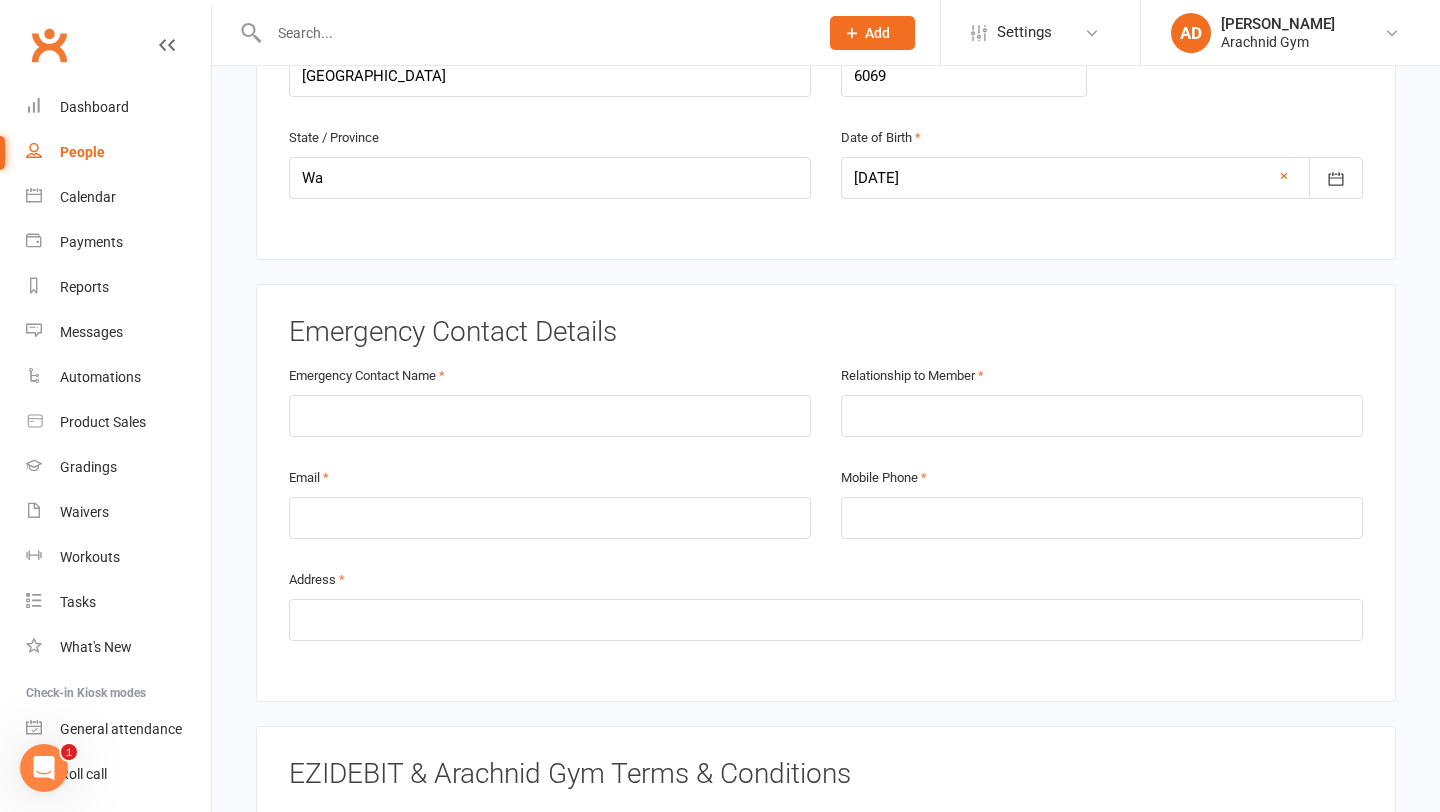 scroll, scrollTop: 933, scrollLeft: 0, axis: vertical 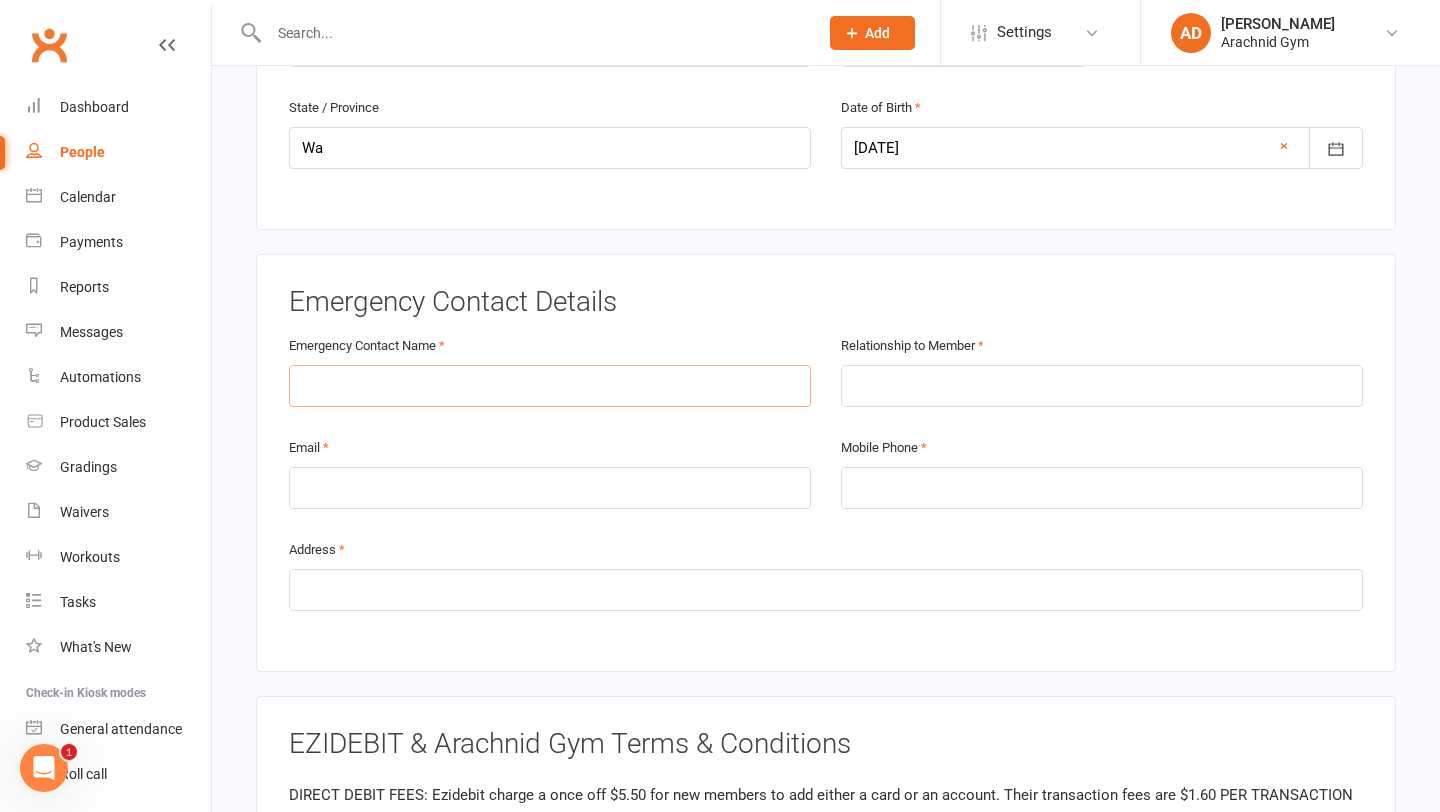 click at bounding box center [550, 386] 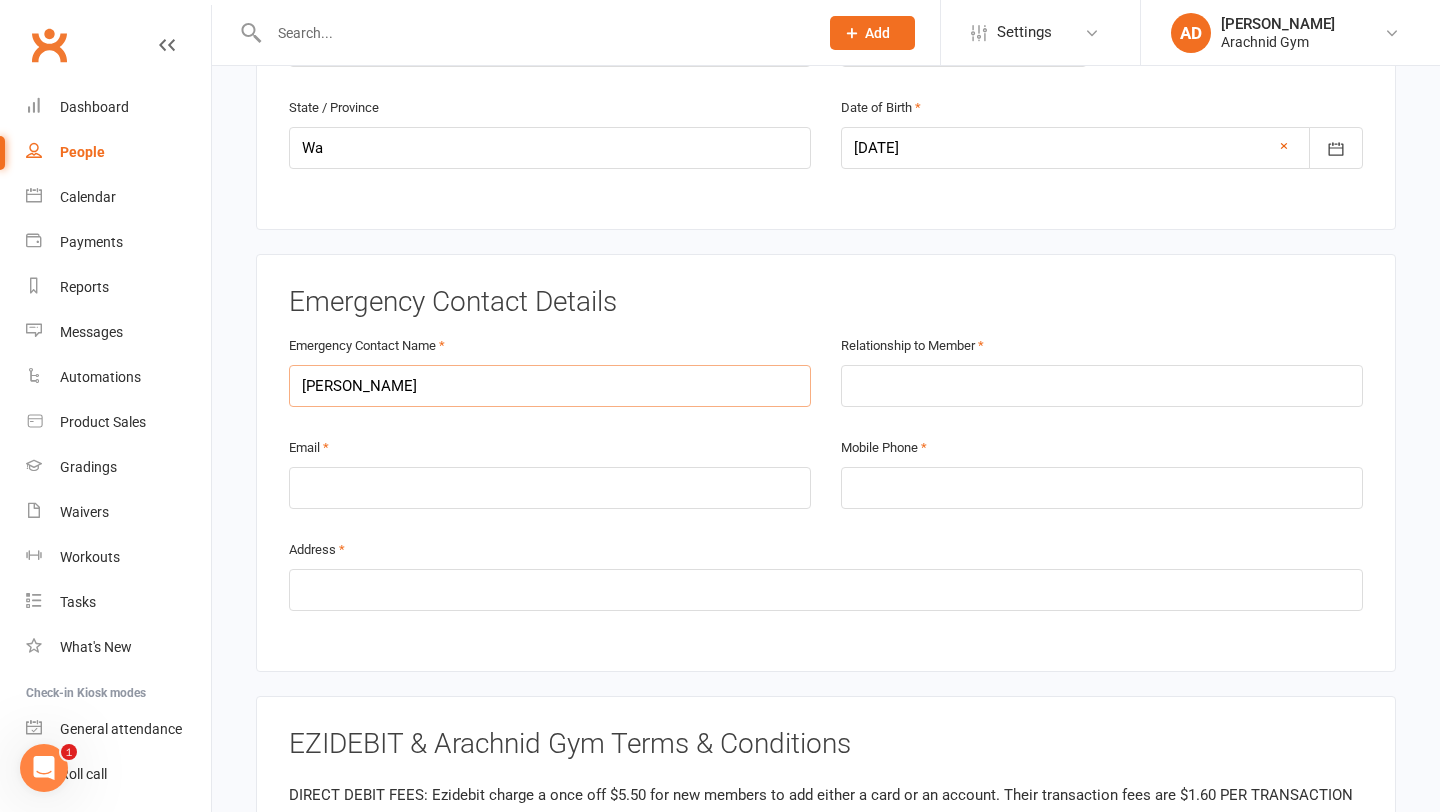 type on "[PERSON_NAME]" 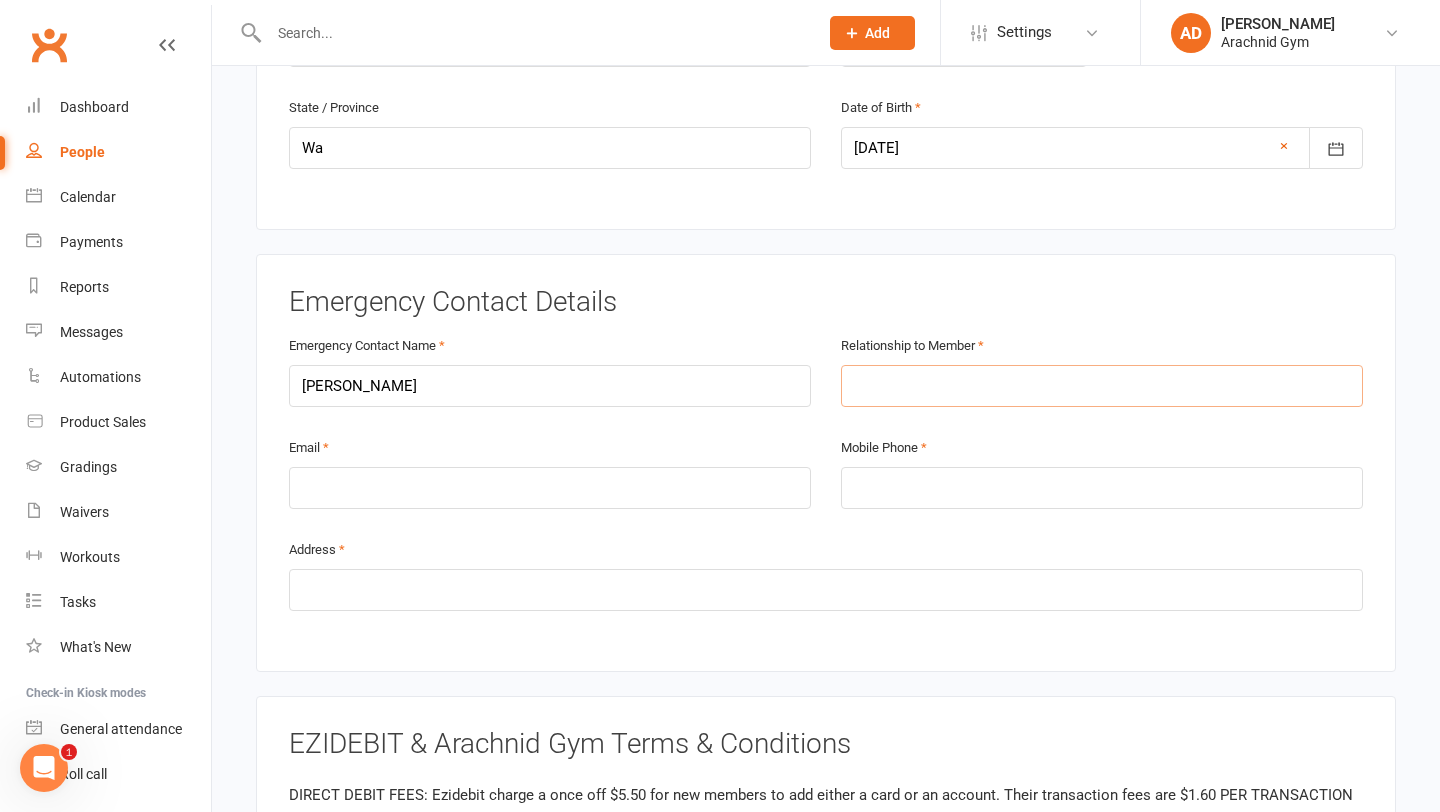 click at bounding box center [1102, 386] 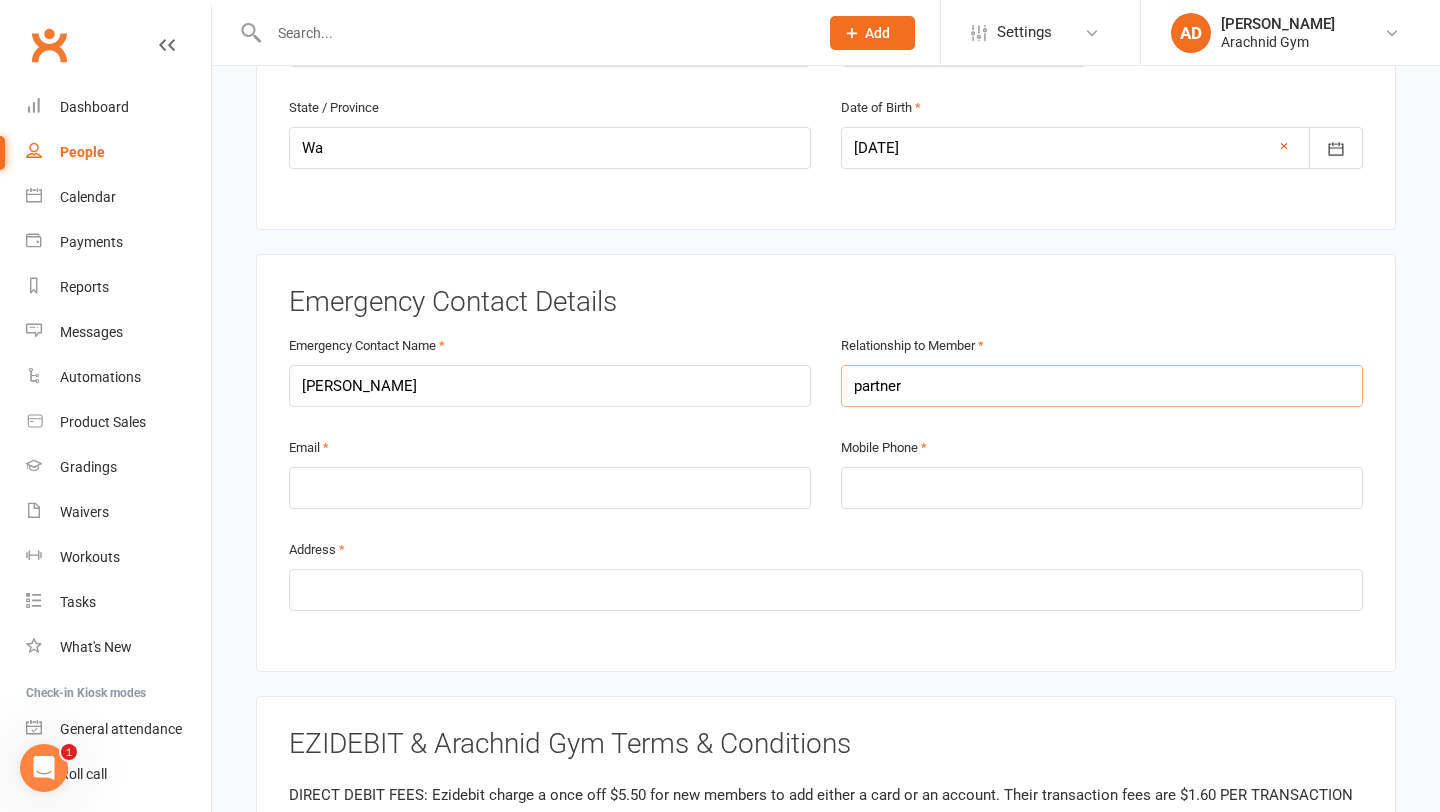 type on "partner" 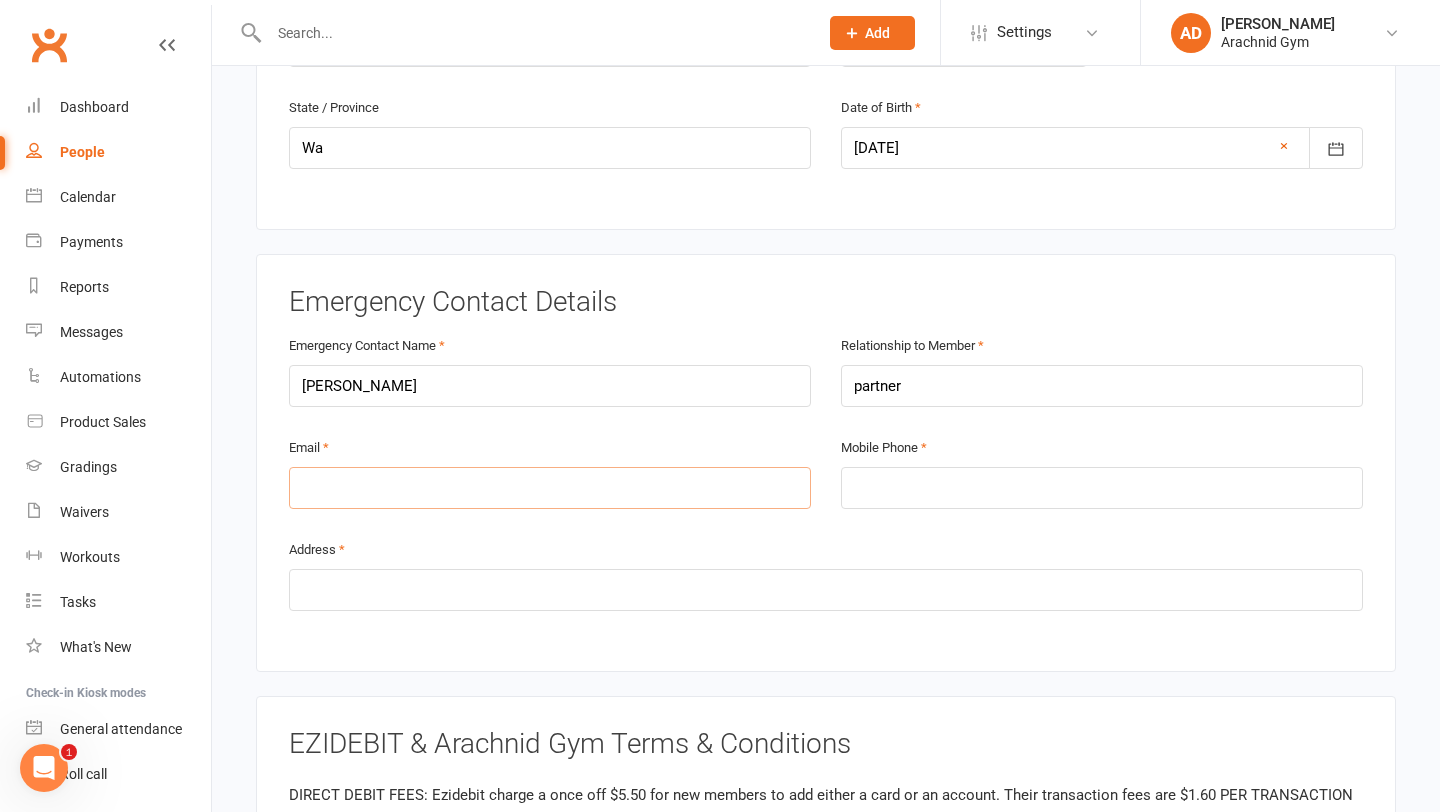 click at bounding box center (550, 488) 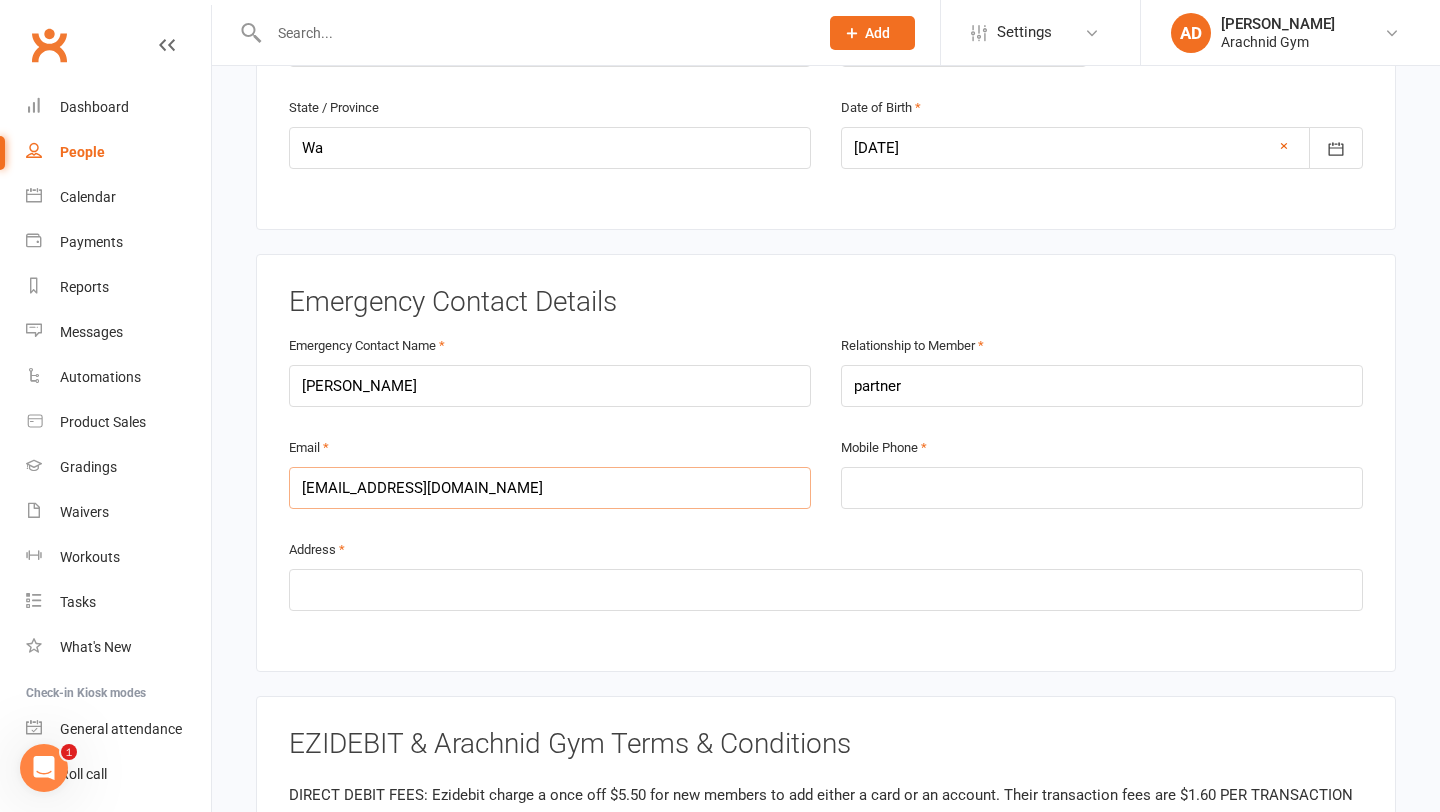type on "[EMAIL_ADDRESS][DOMAIN_NAME]" 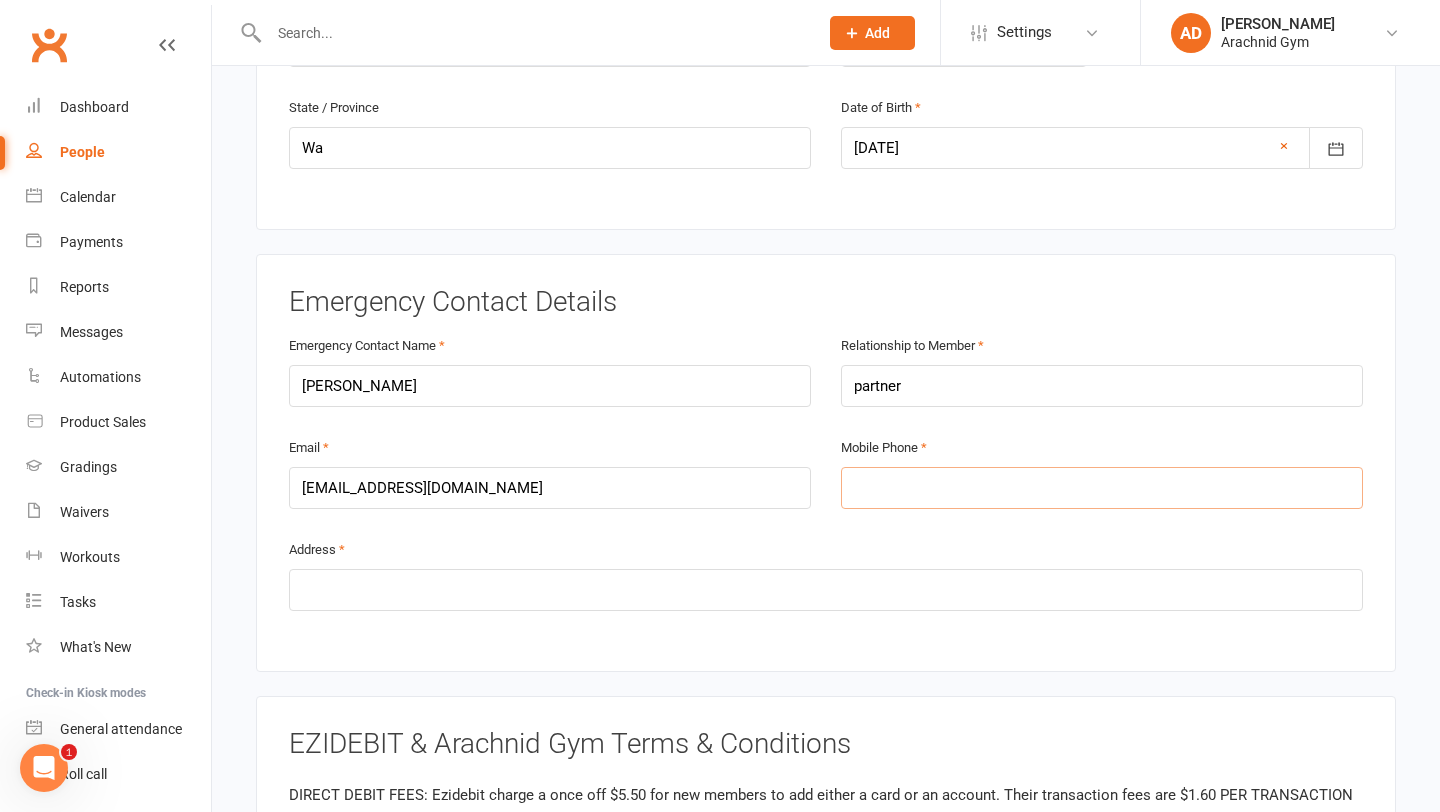 click at bounding box center (1102, 488) 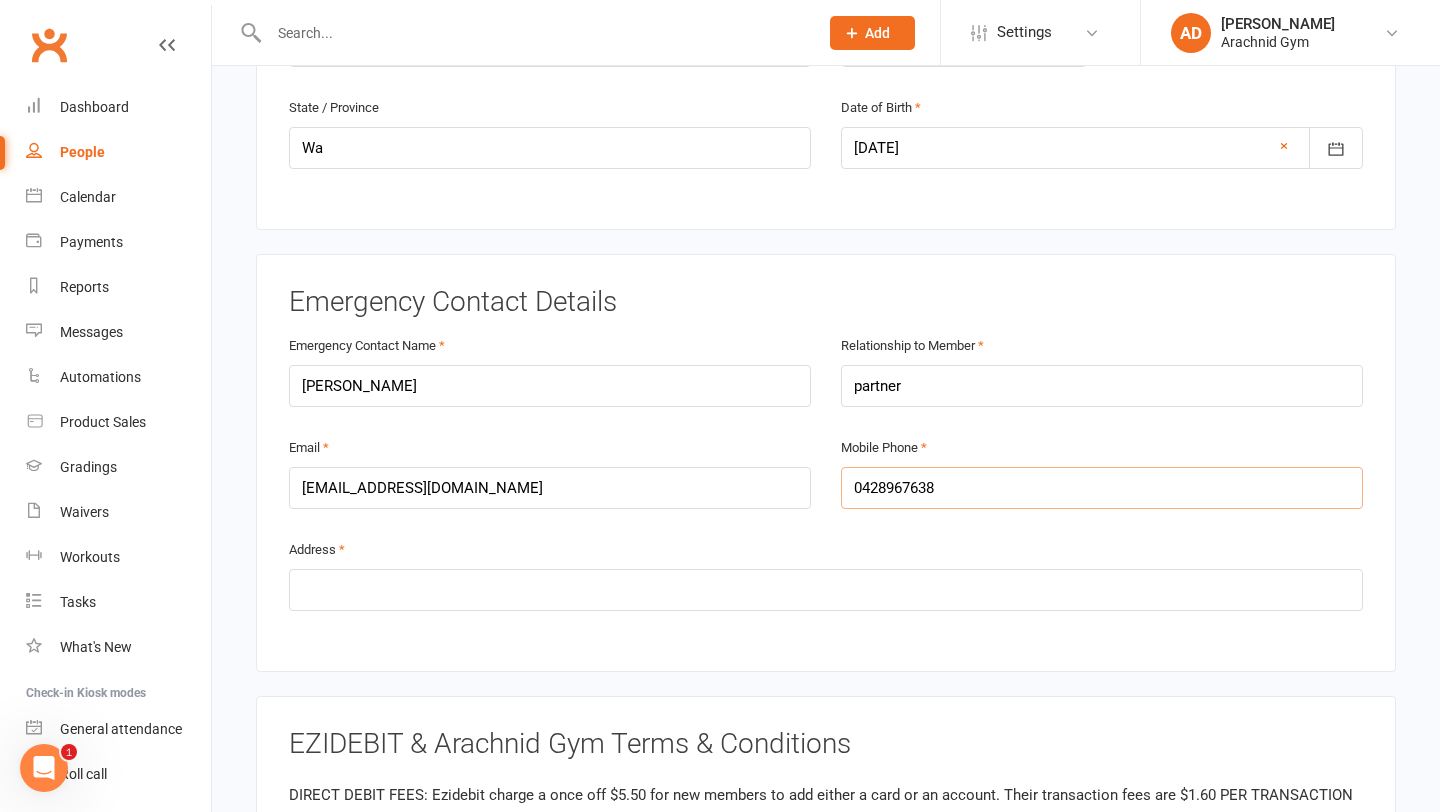 type on "0428967638" 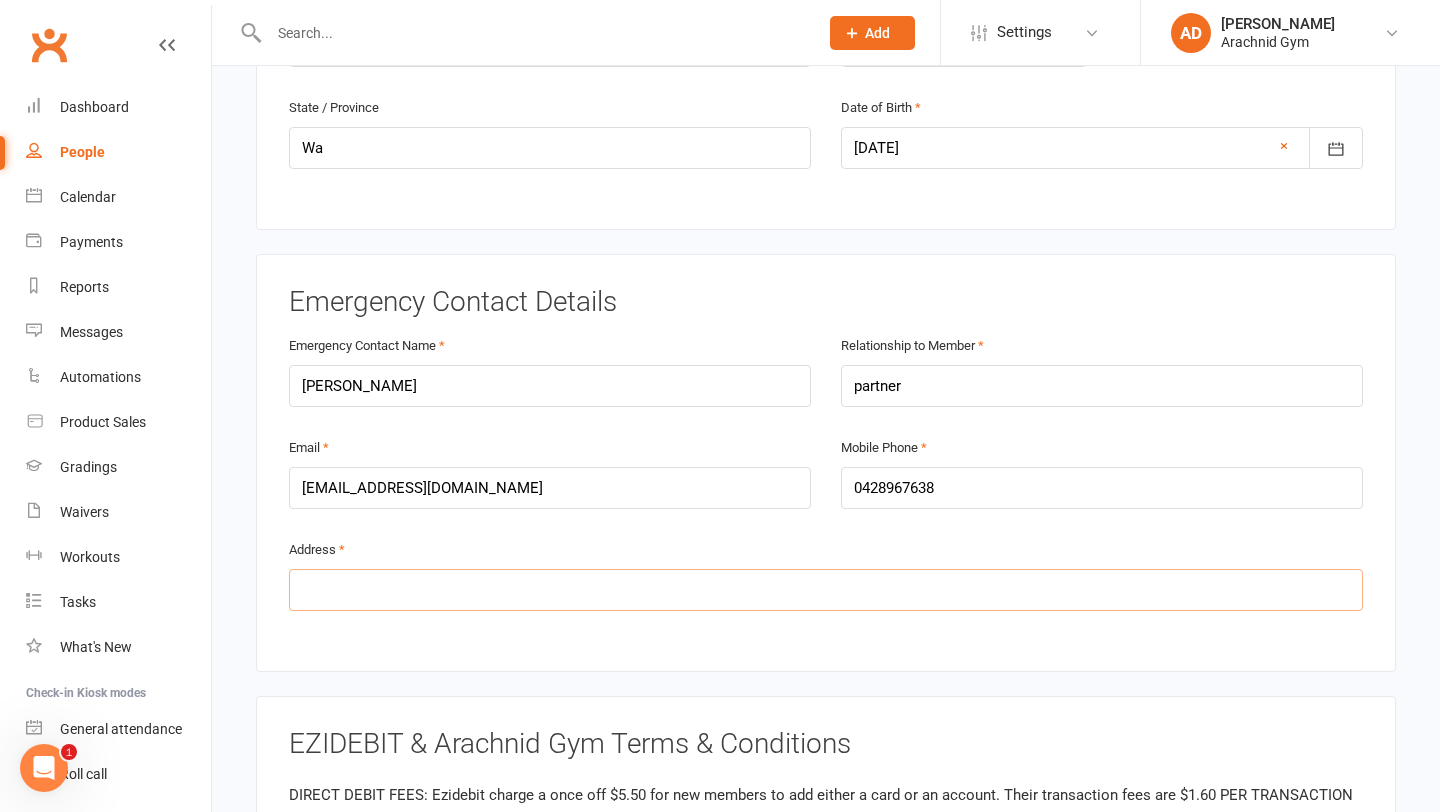 click at bounding box center (826, 590) 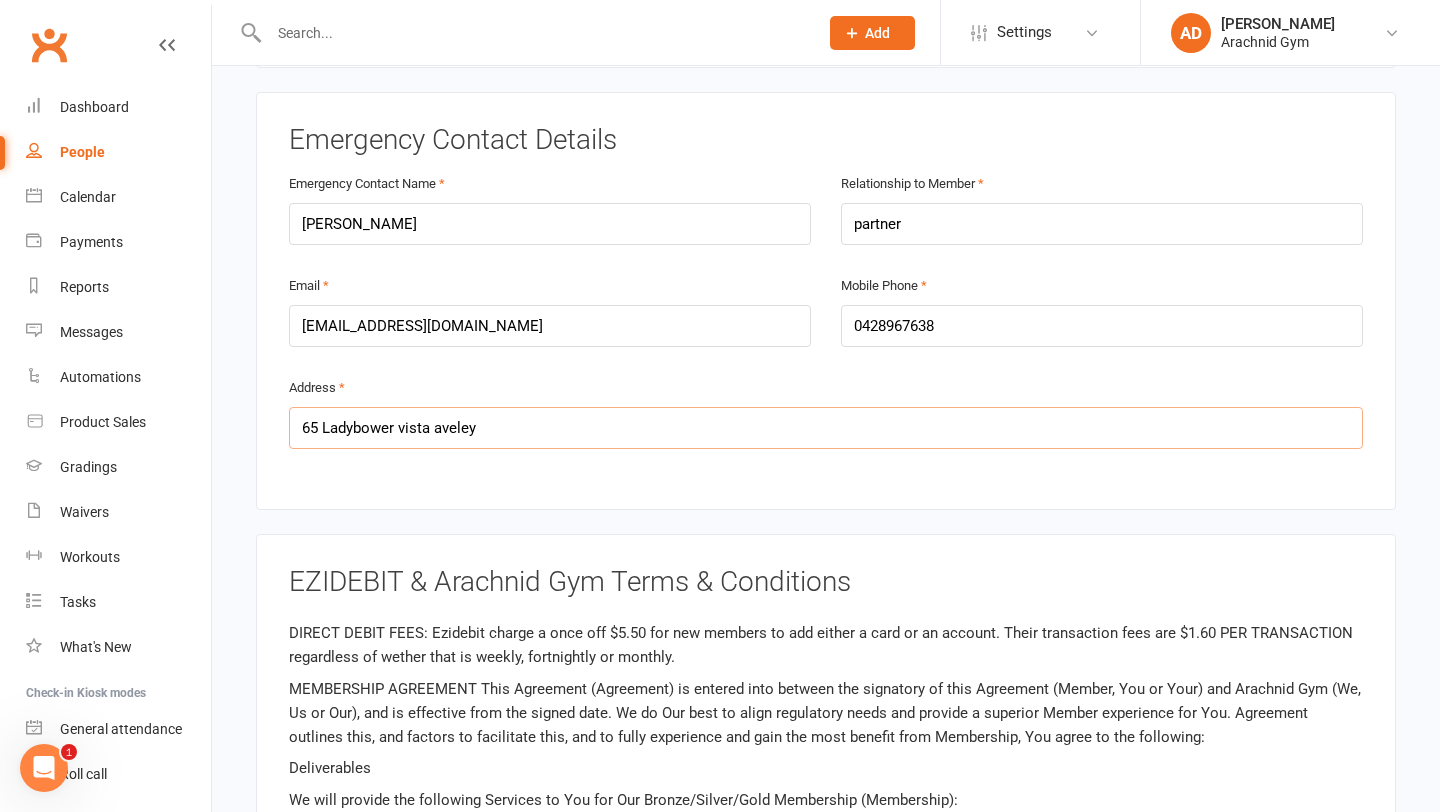 scroll, scrollTop: 1112, scrollLeft: 0, axis: vertical 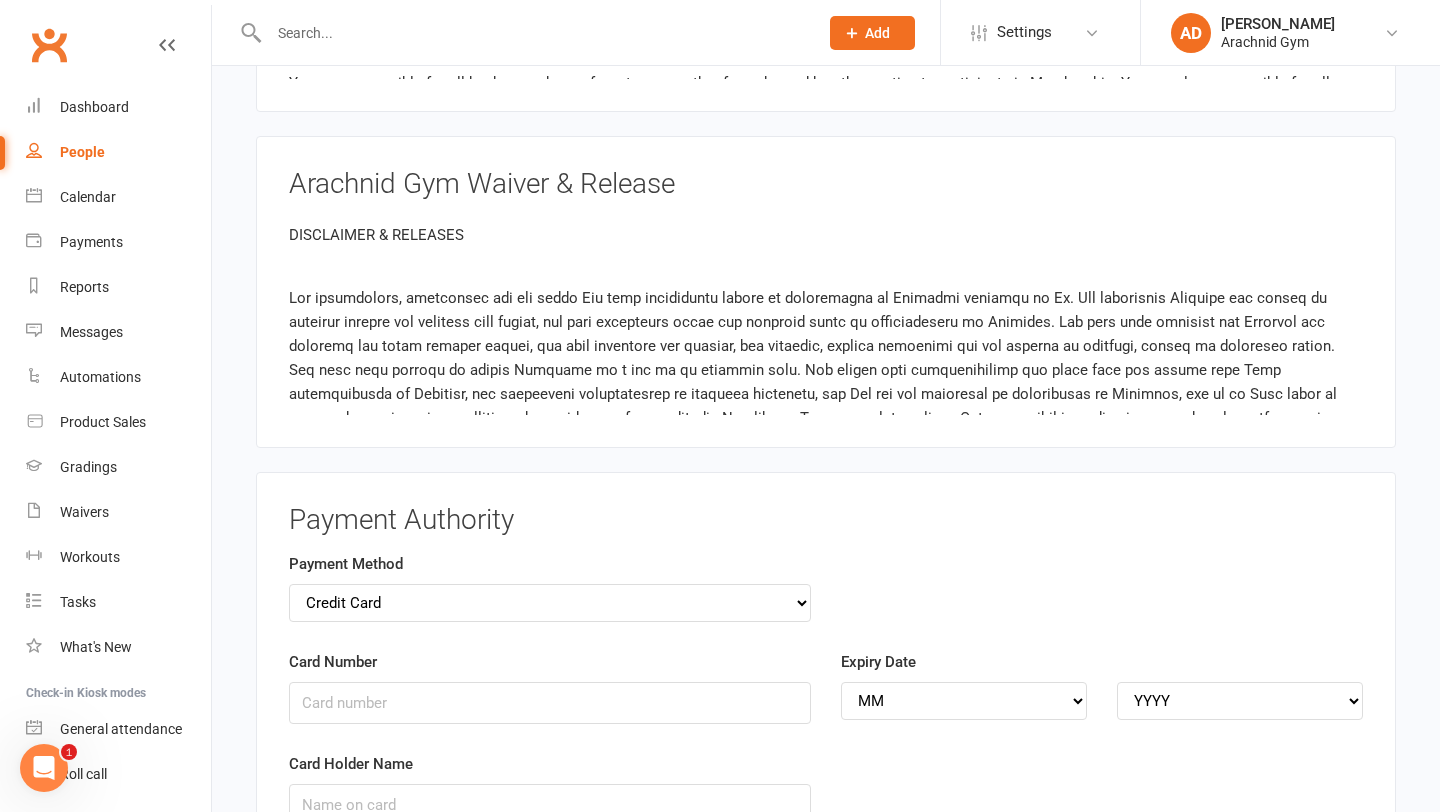type on "65 Ladybower vista aveley" 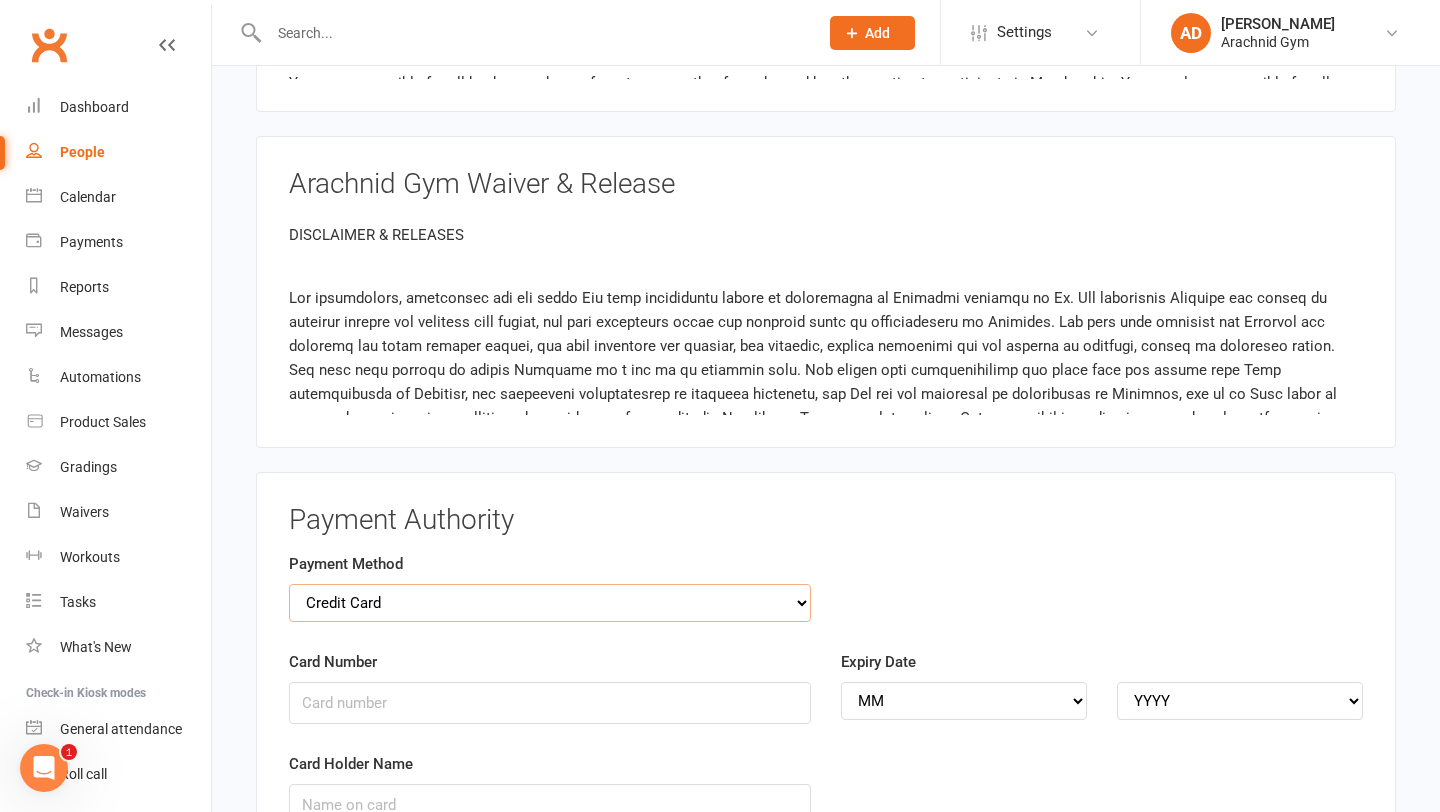 click on "Credit Card Bank Account" at bounding box center [550, 603] 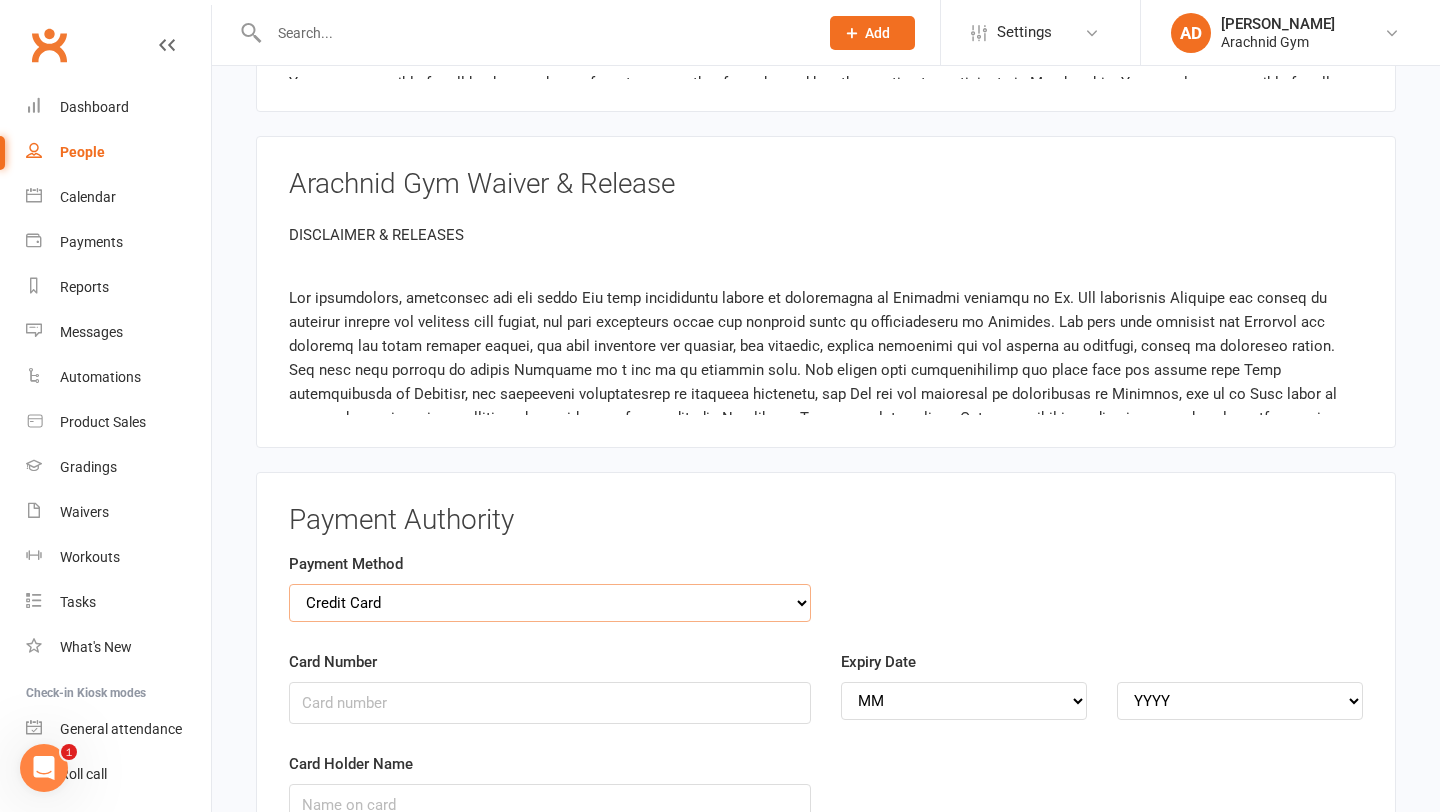 select on "bank_account" 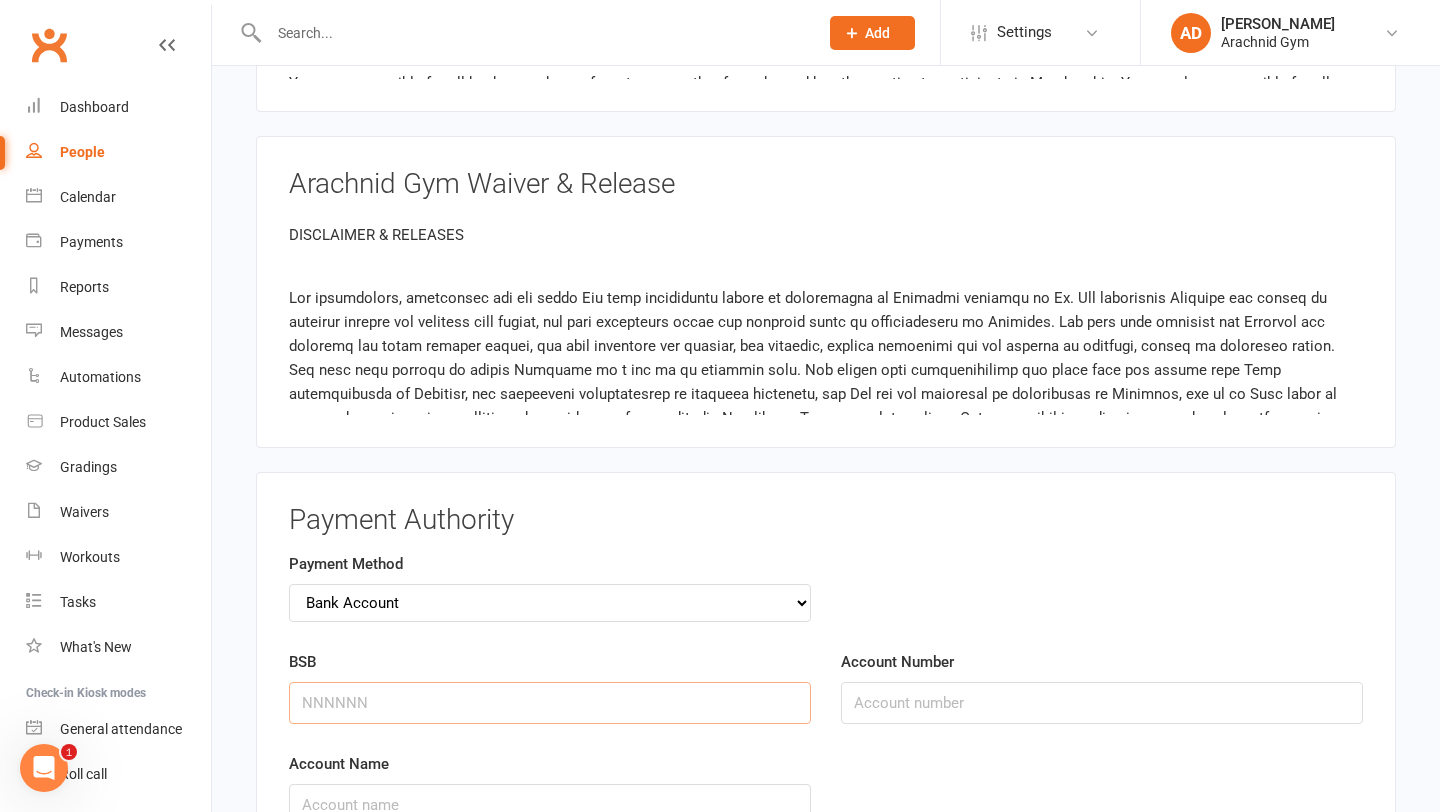 click on "BSB" at bounding box center (550, 703) 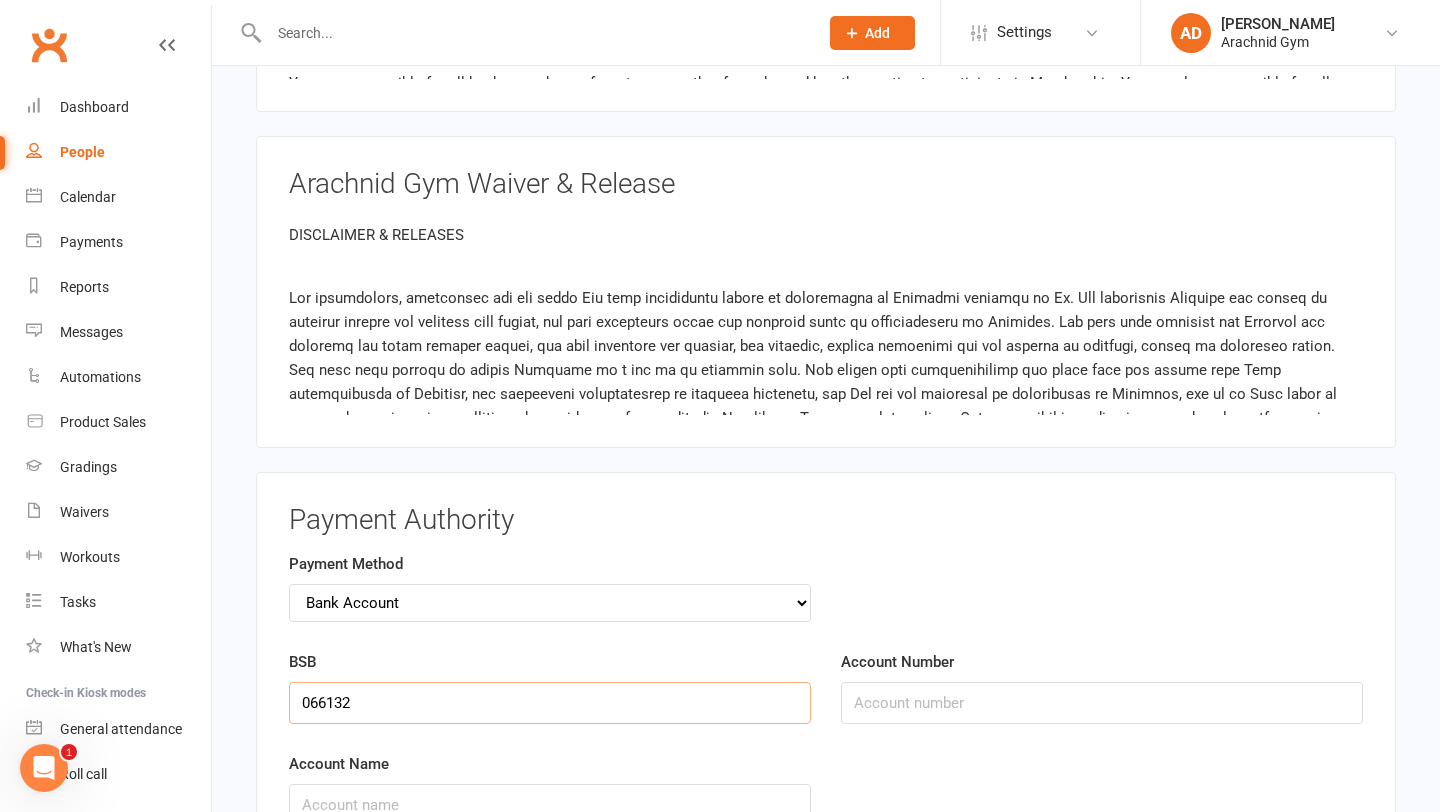 type on "066132" 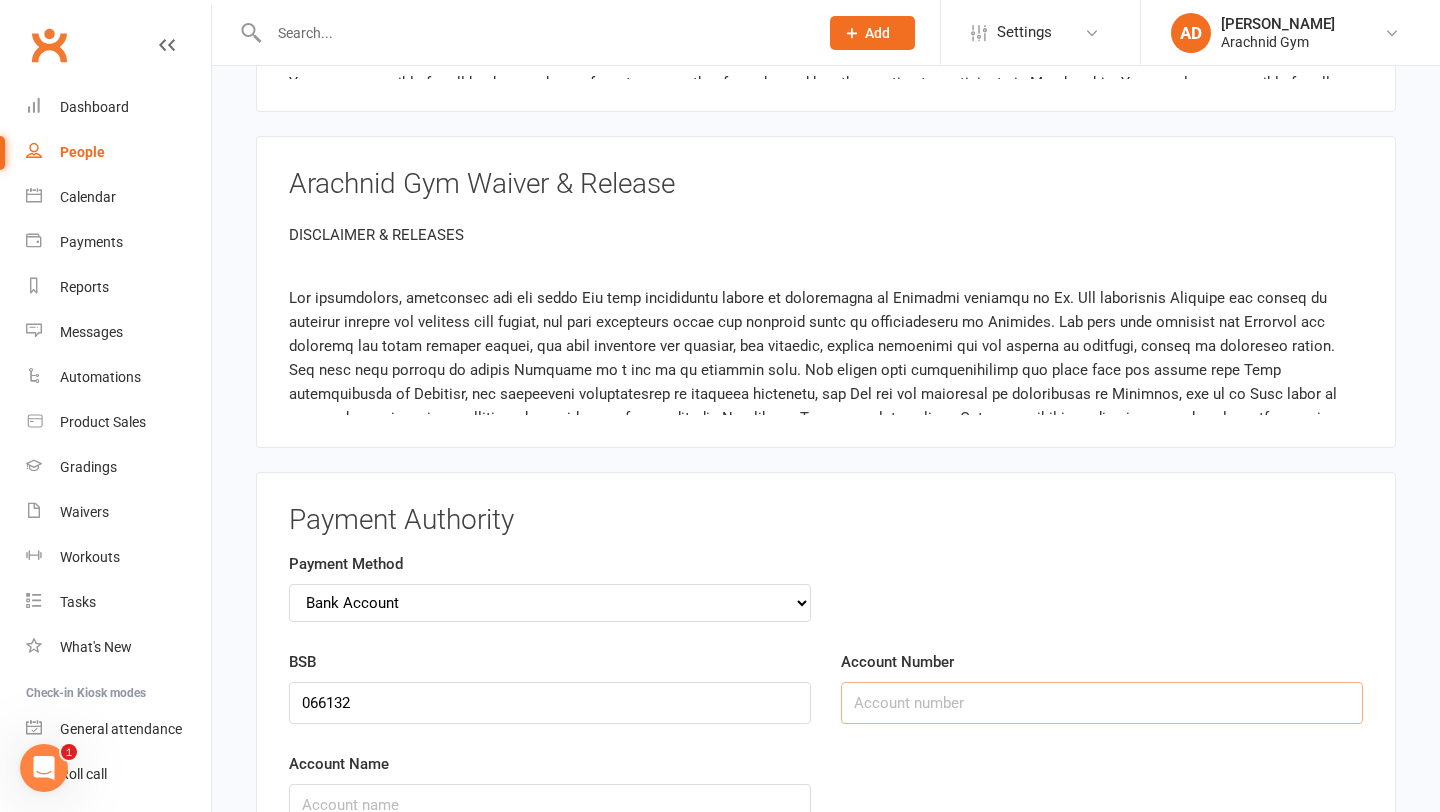 click on "Account Number" at bounding box center (1102, 703) 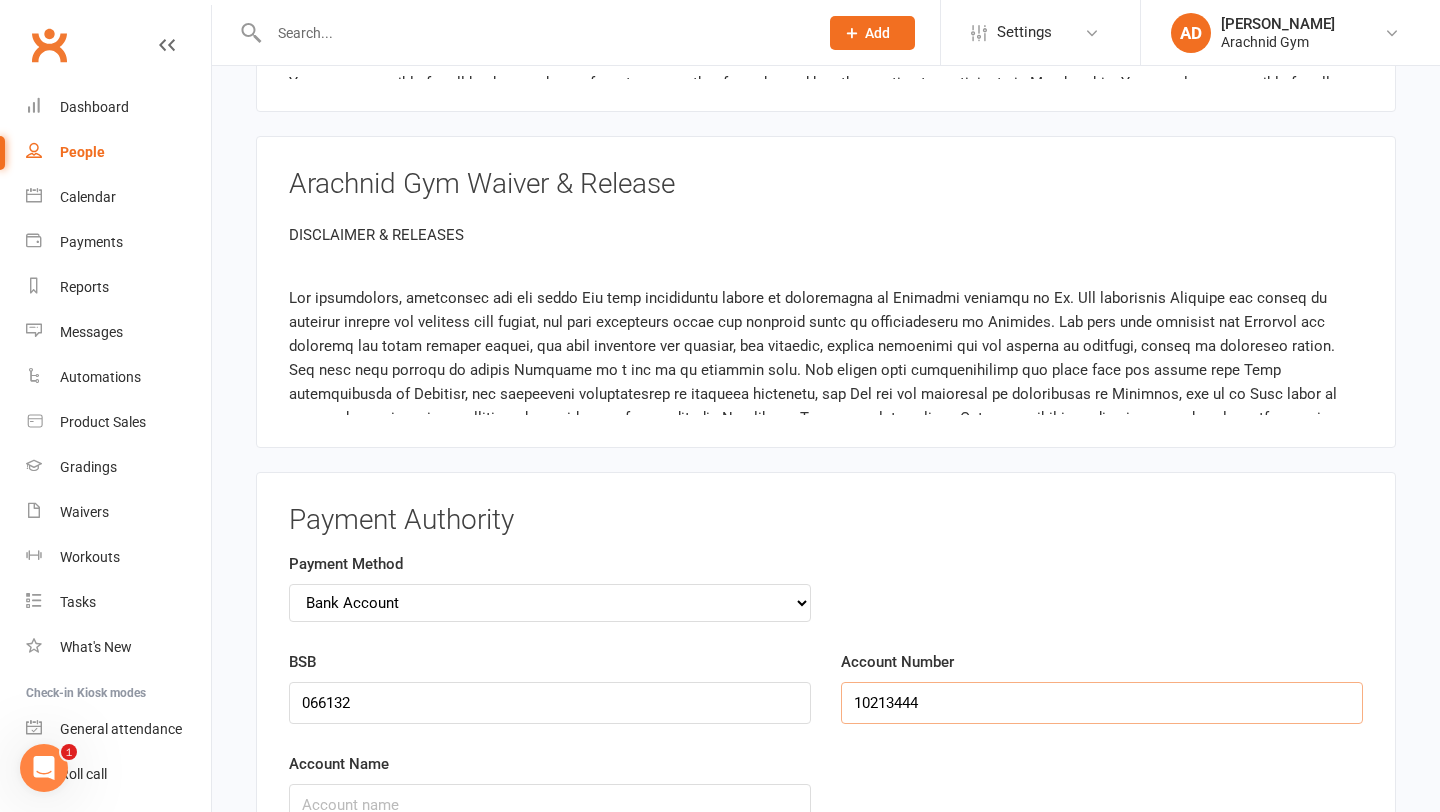 type on "10213444" 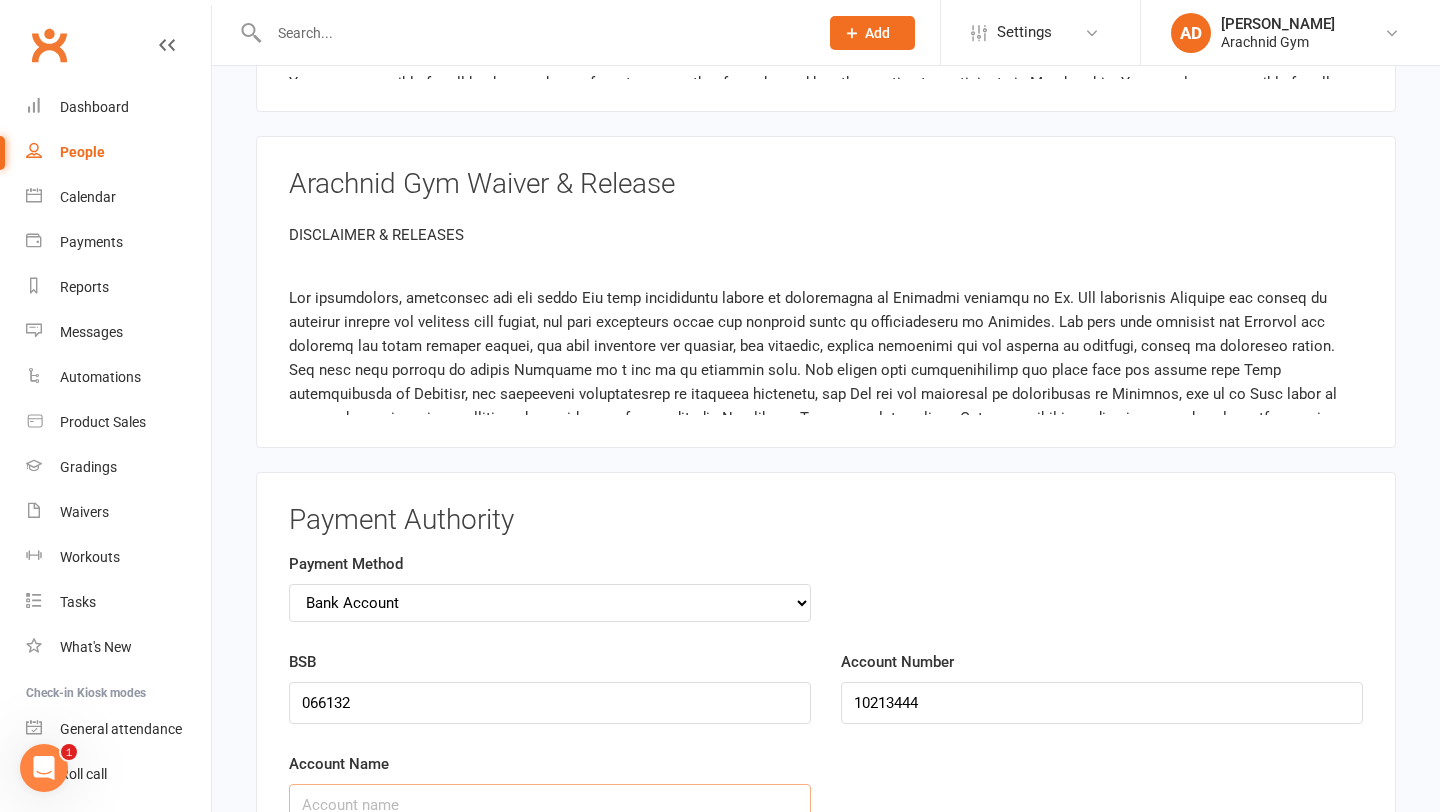 click on "Account Name" at bounding box center [550, 805] 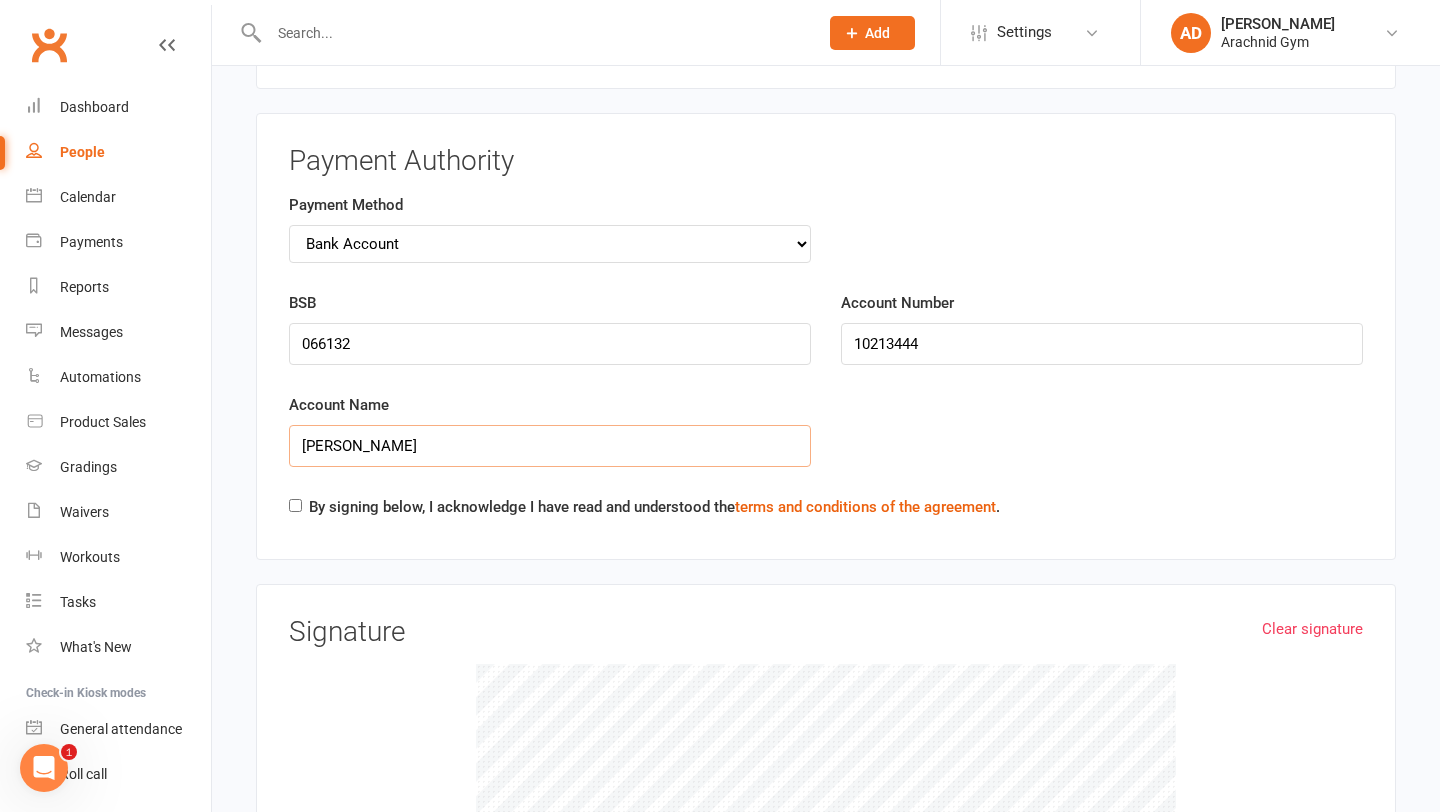 scroll, scrollTop: 2197, scrollLeft: 0, axis: vertical 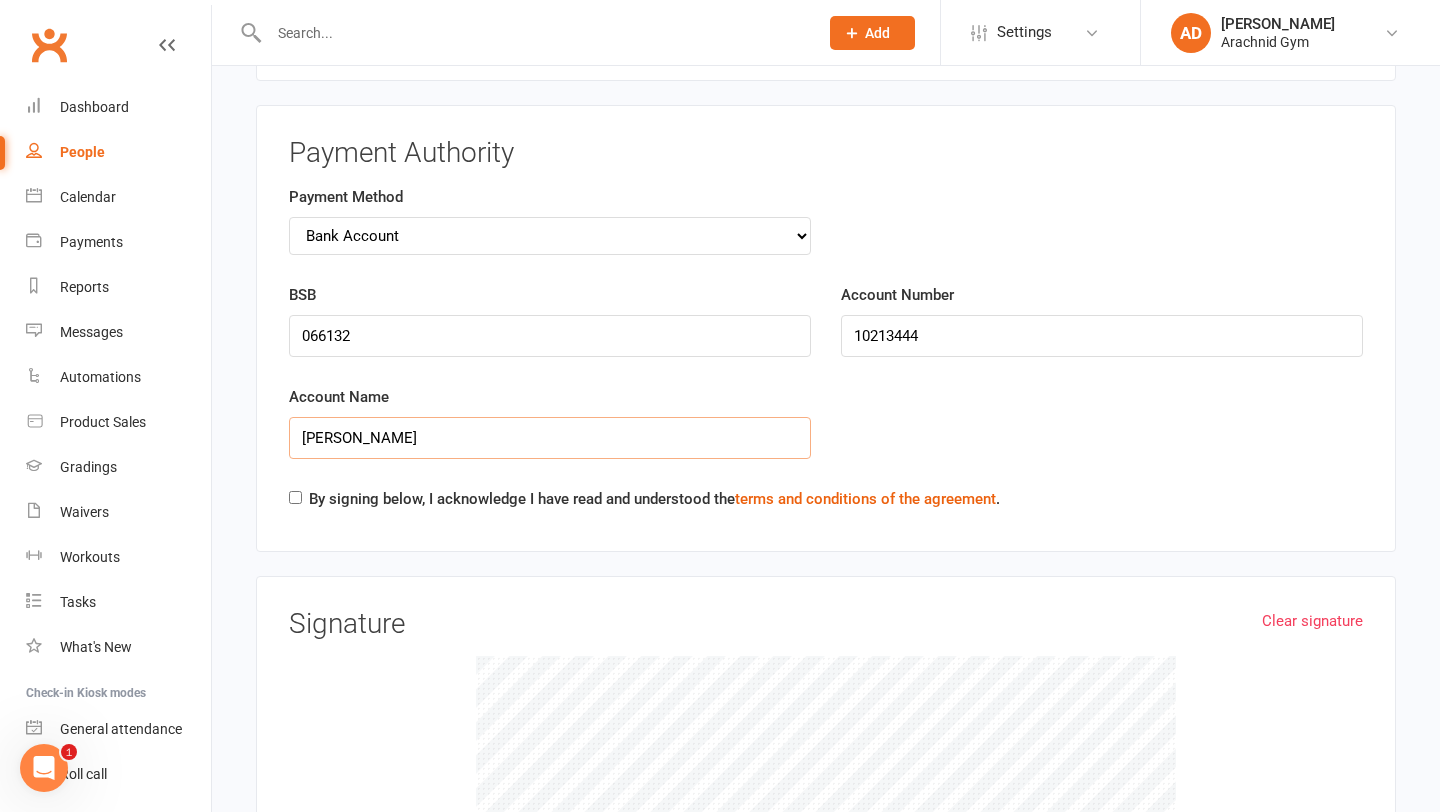type on "[PERSON_NAME]" 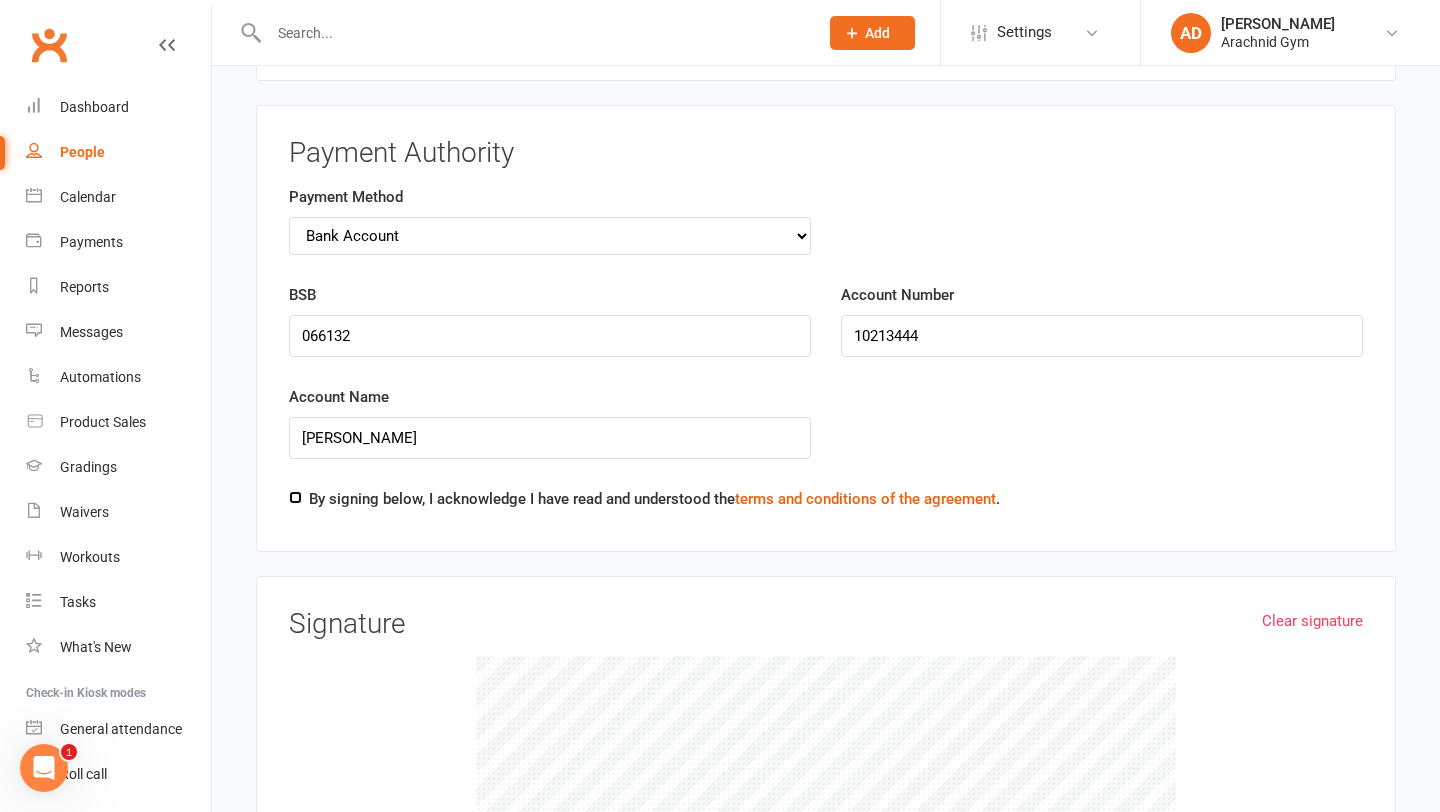 click on "By signing below, I acknowledge I have read and understood the  terms and conditions of the agreement ." at bounding box center (295, 497) 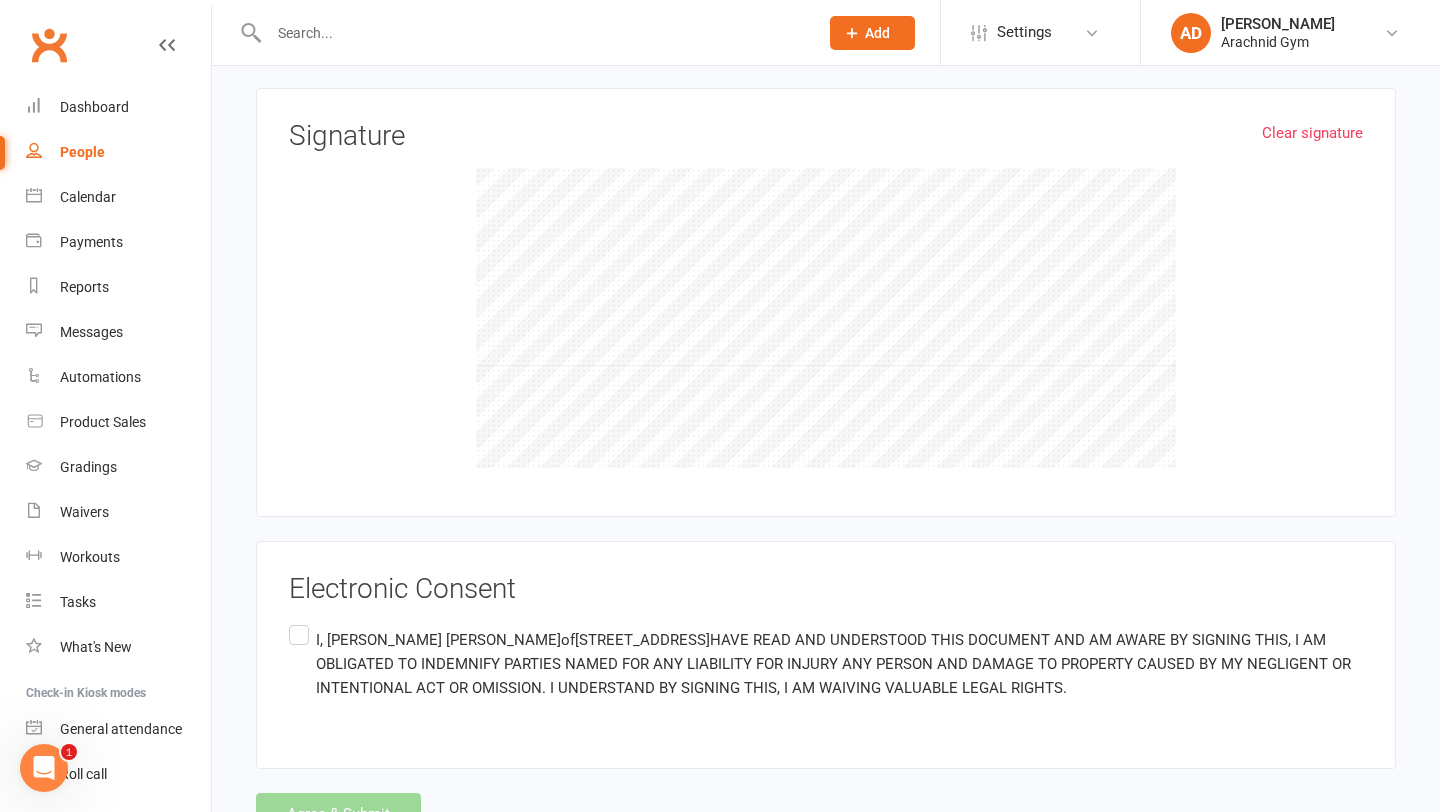 scroll, scrollTop: 2740, scrollLeft: 0, axis: vertical 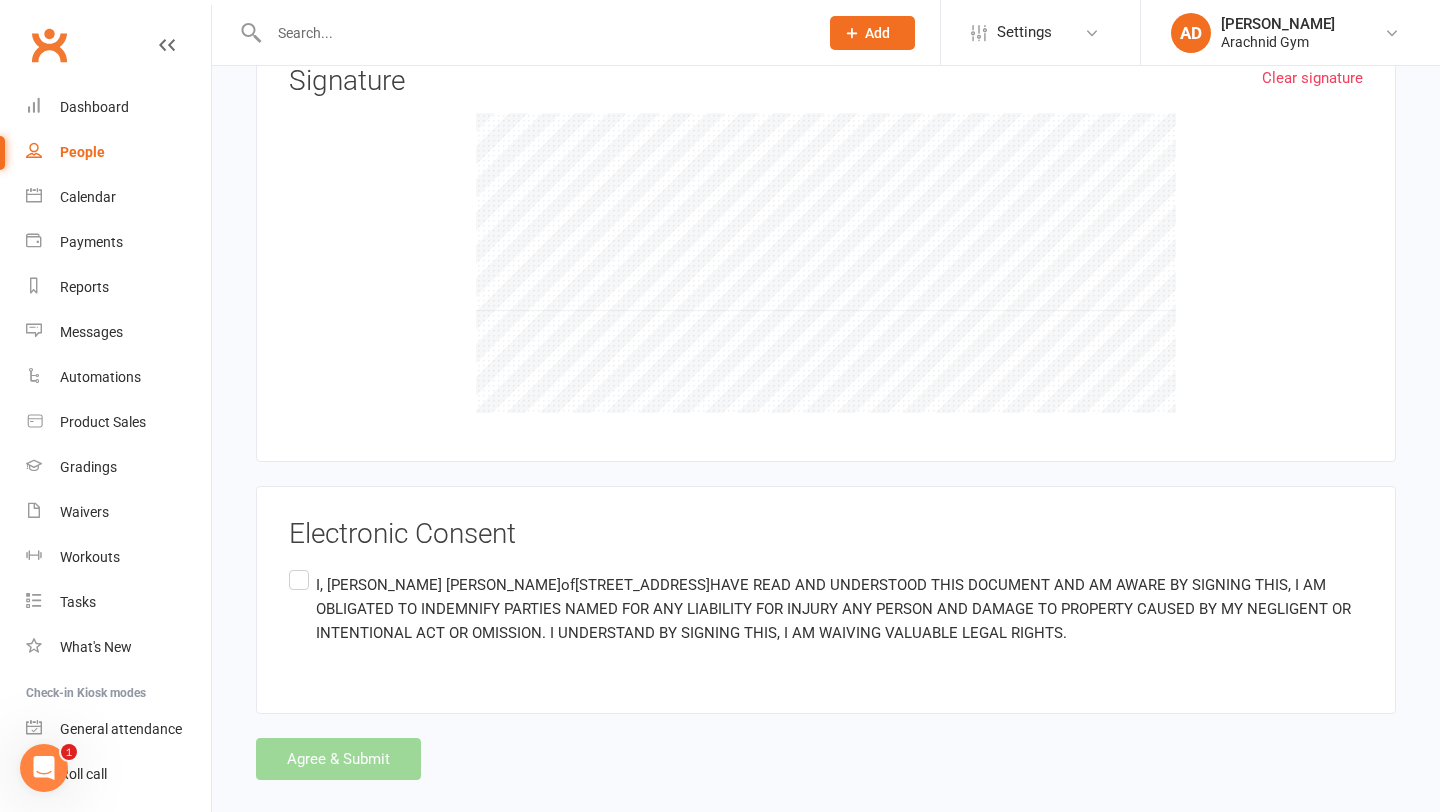 click on "I, [PERSON_NAME]   of  [STREET_ADDRESS]  HAVE READ AND UNDERSTOOD THIS DOCUMENT AND AM AWARE BY SIGNING THIS, I AM OBLIGATED TO INDEMNIFY PARTIES NAMED FOR ANY LIABILITY FOR INJURY ANY PERSON AND DAMAGE TO PROPERTY CAUSED BY MY NEGLIGENT OR INTENTIONAL ACT OR OMISSION. I UNDERSTAND BY SIGNING THIS, I AM WAIVING VALUABLE LEGAL RIGHTS." at bounding box center [826, 609] 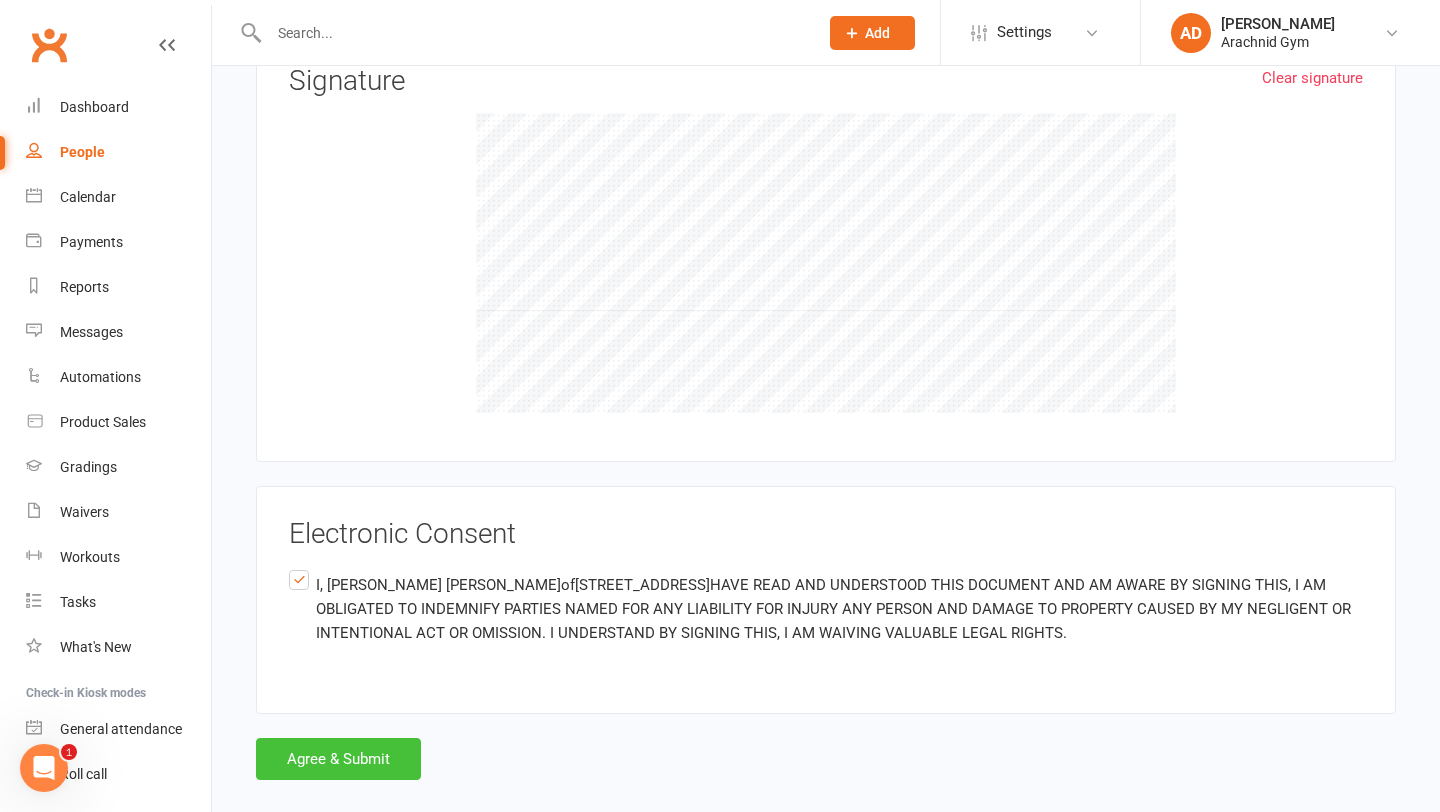 click on "Agree & Submit" at bounding box center [338, 759] 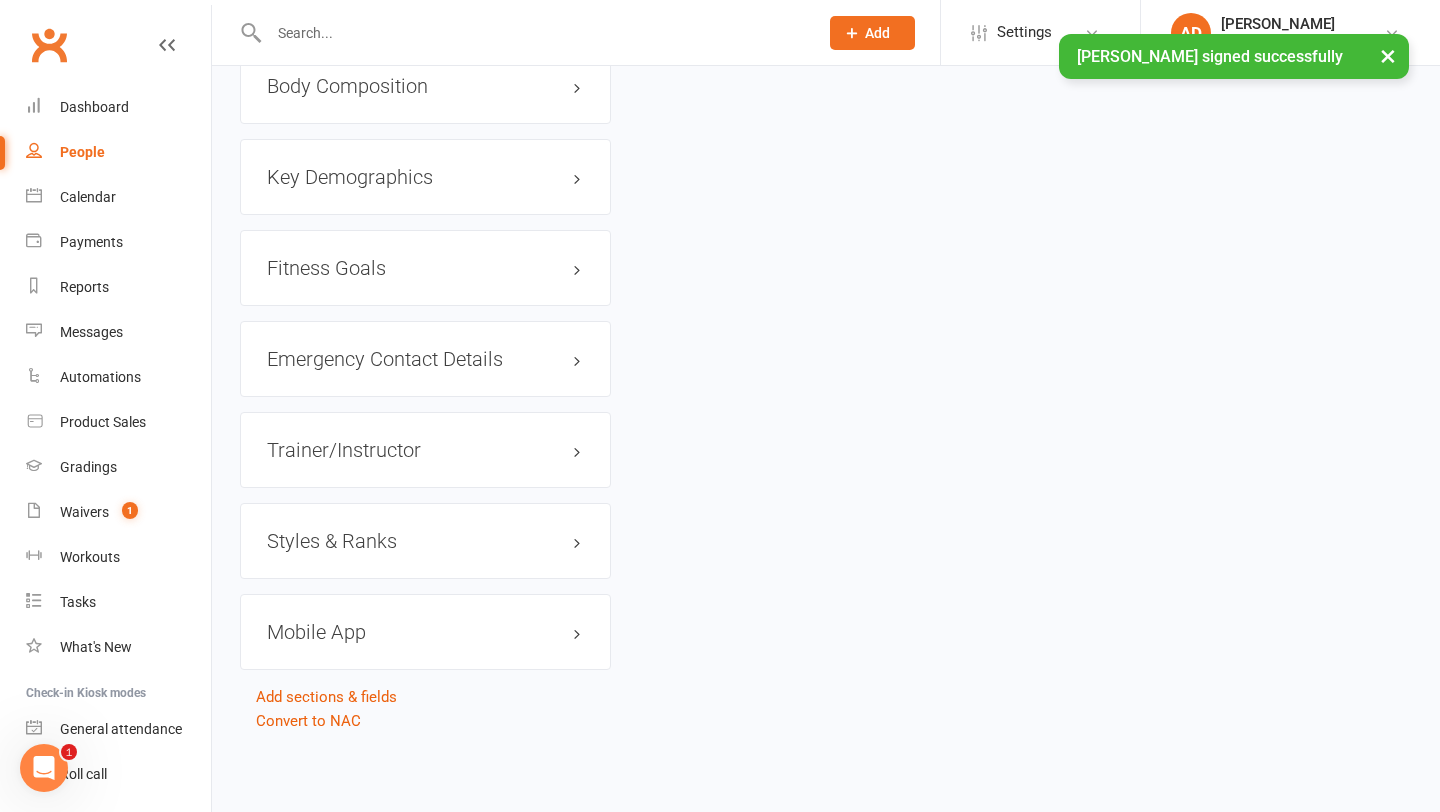 scroll, scrollTop: 0, scrollLeft: 0, axis: both 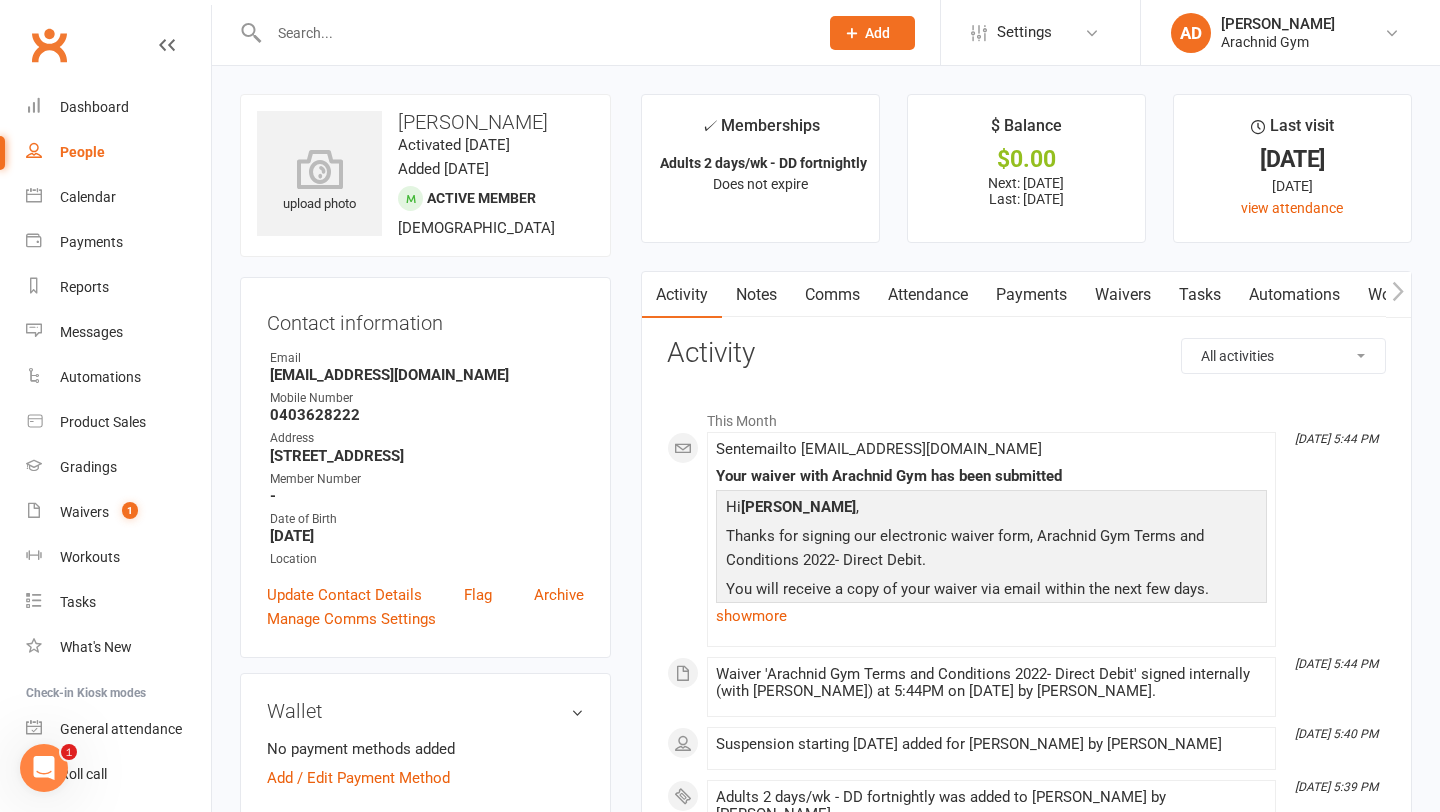 click on "Attendance" at bounding box center (928, 295) 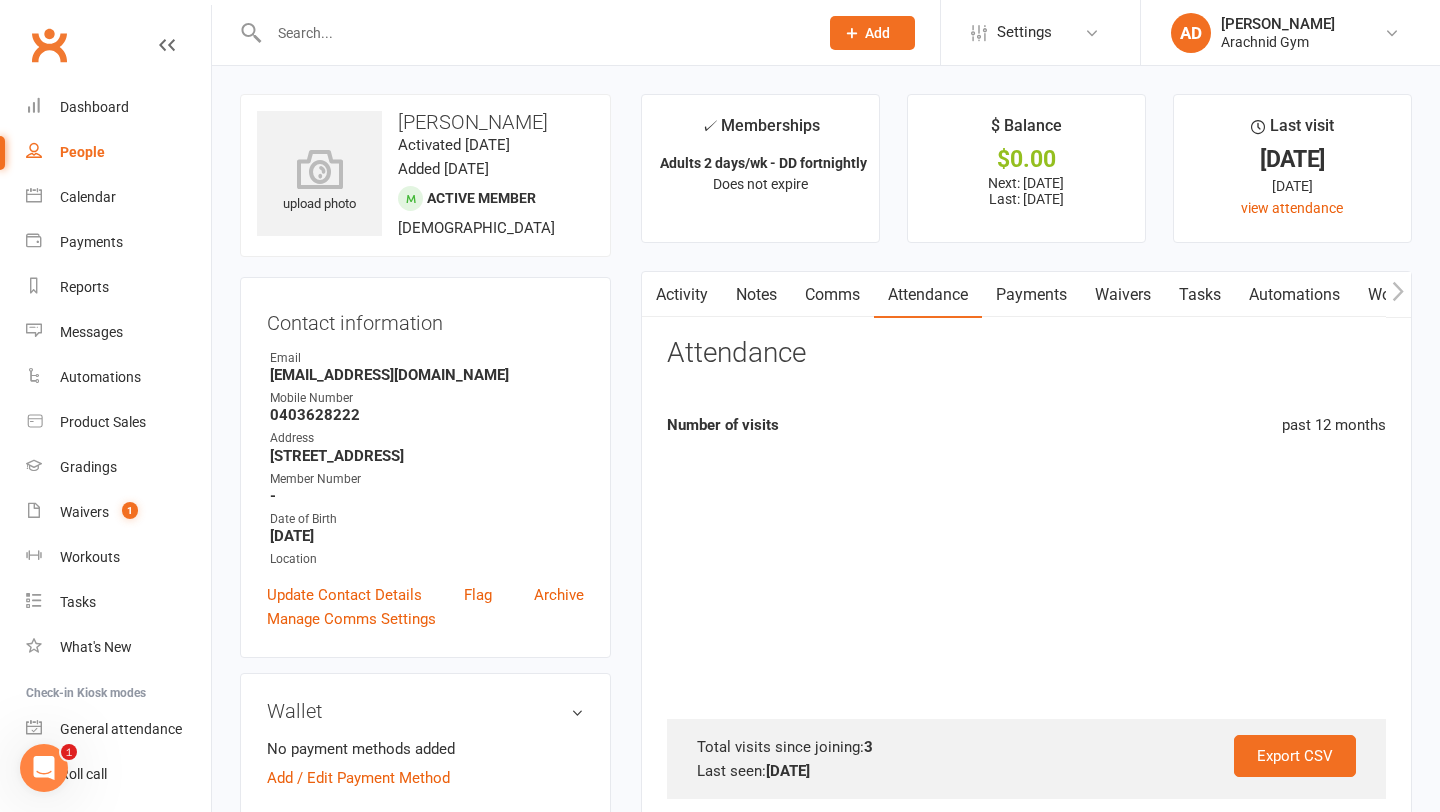click on "Payments" at bounding box center (1031, 295) 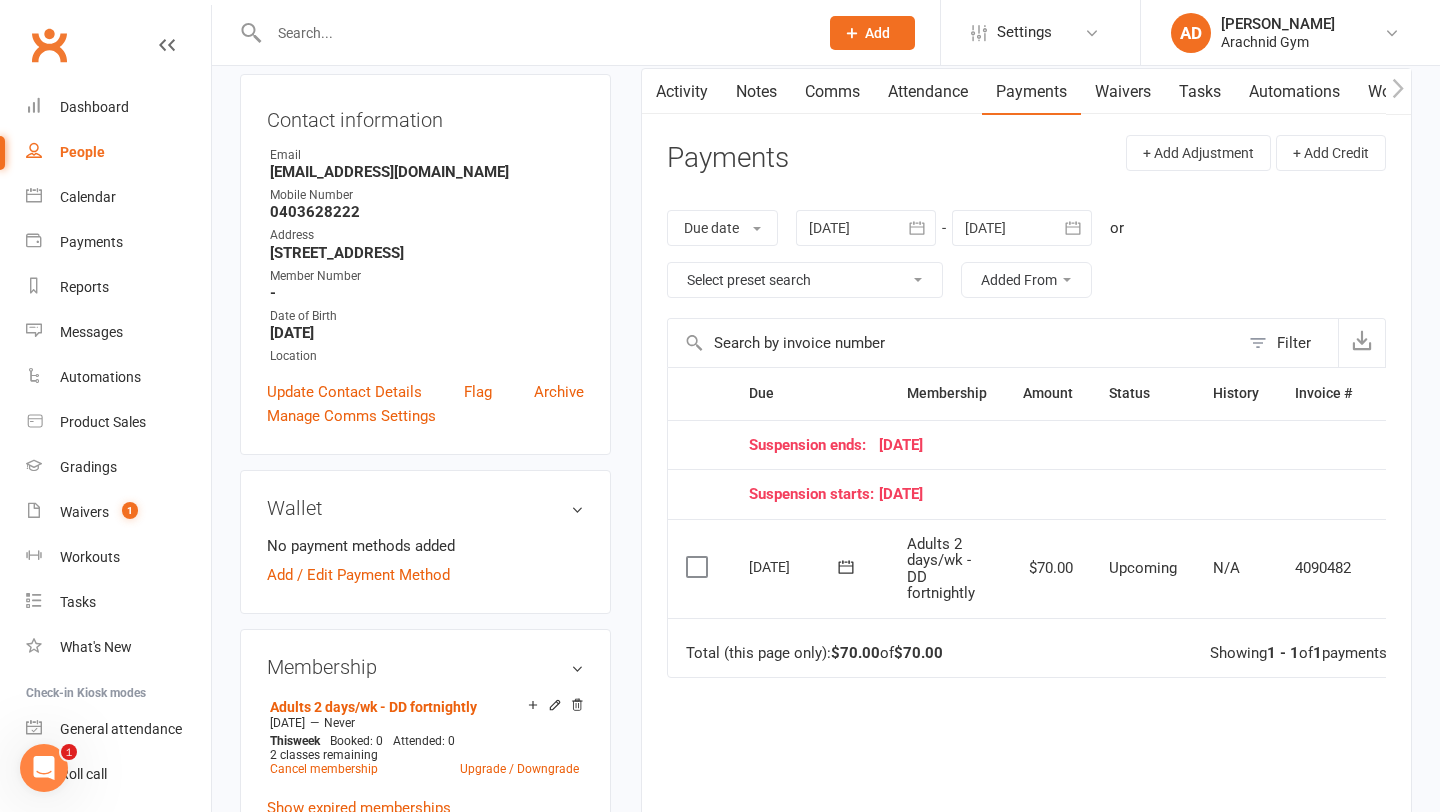 scroll, scrollTop: 0, scrollLeft: 0, axis: both 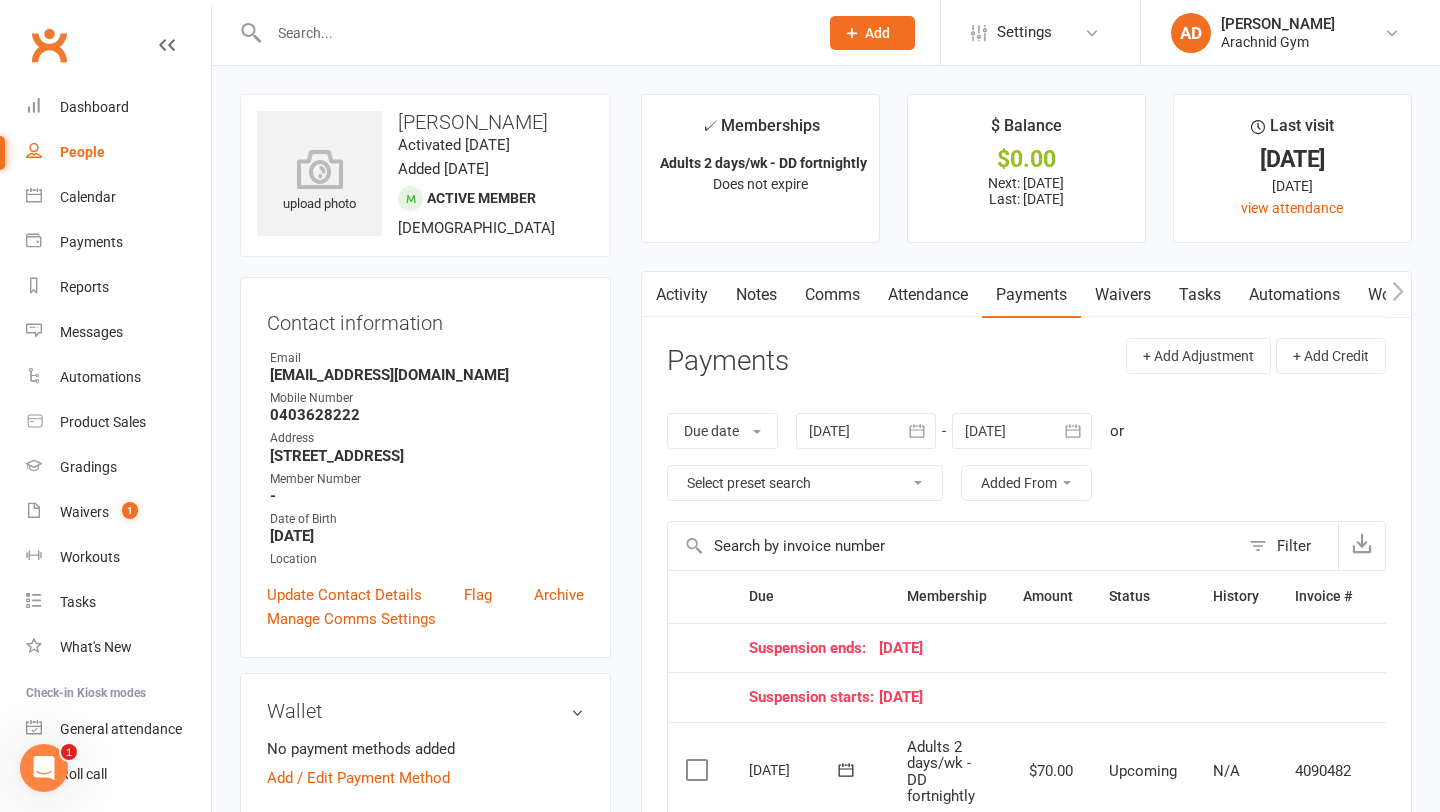 click at bounding box center [533, 33] 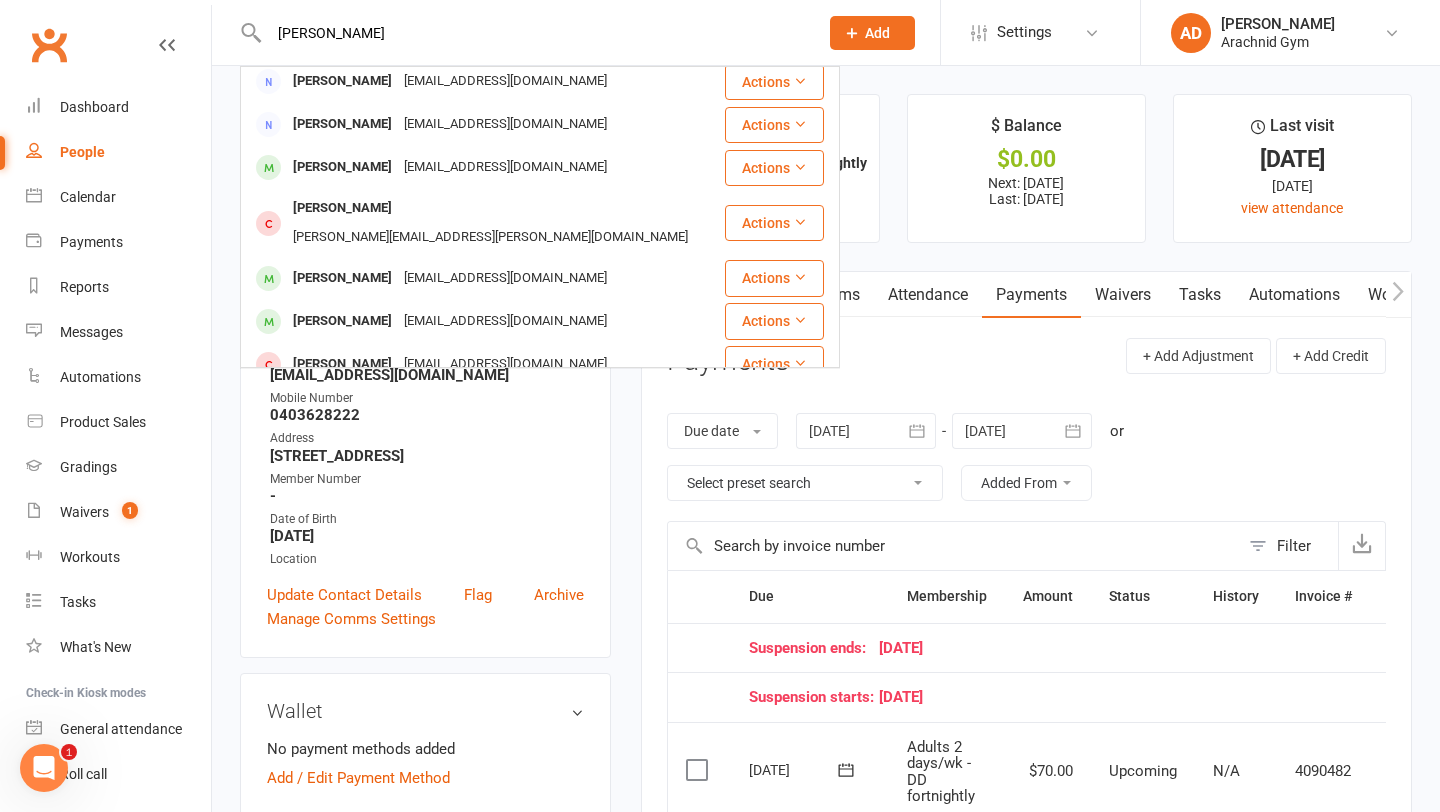 scroll, scrollTop: 191, scrollLeft: 0, axis: vertical 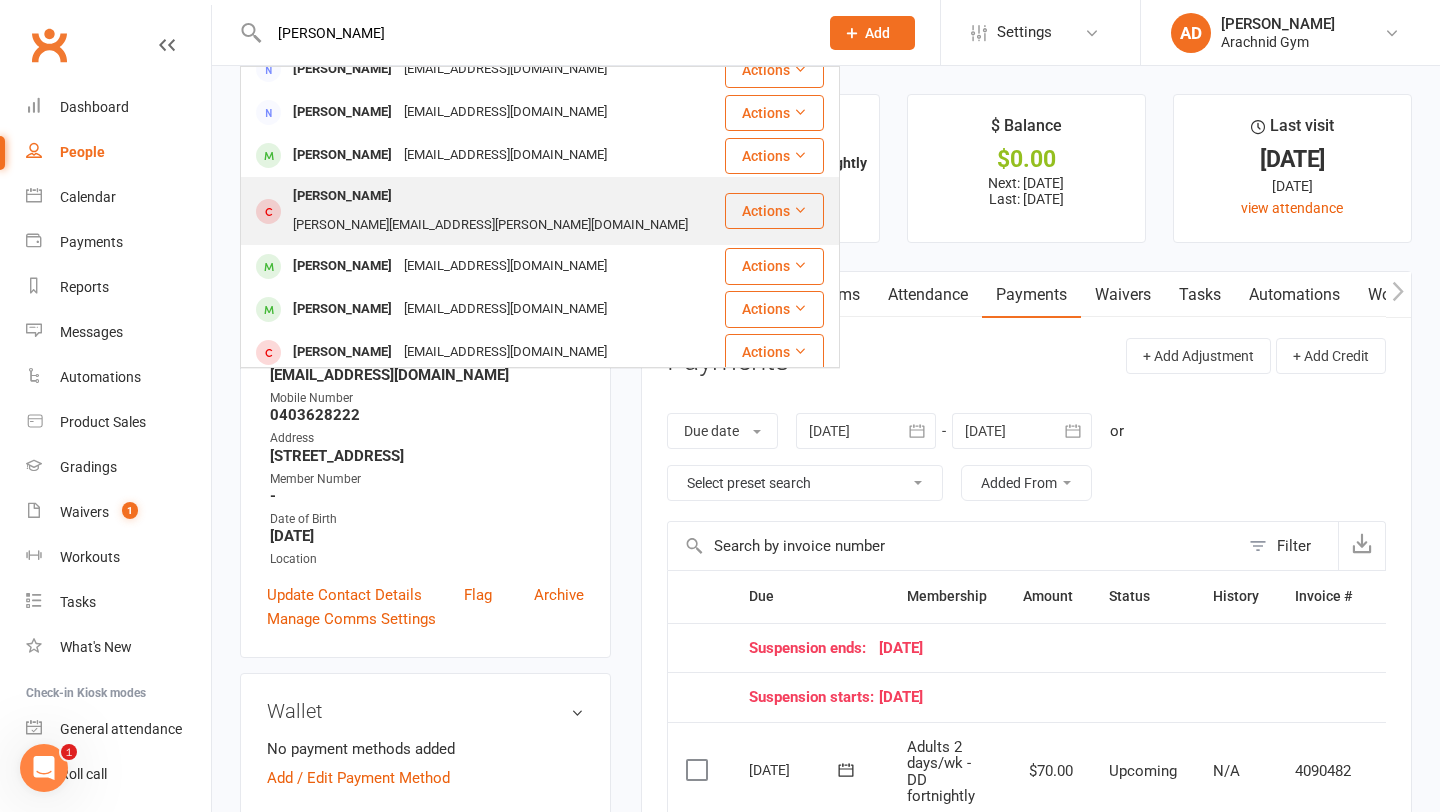type on "[PERSON_NAME]" 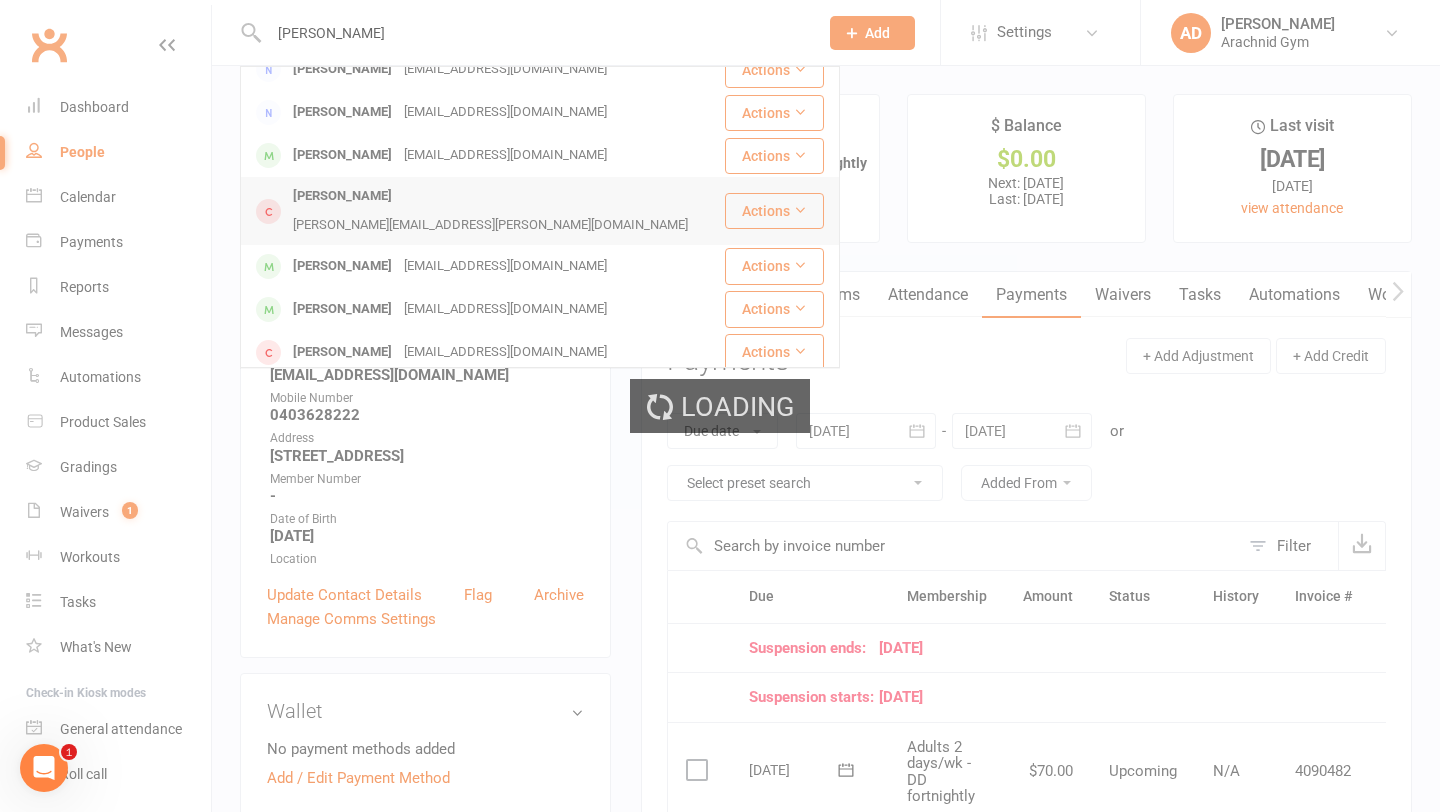 type 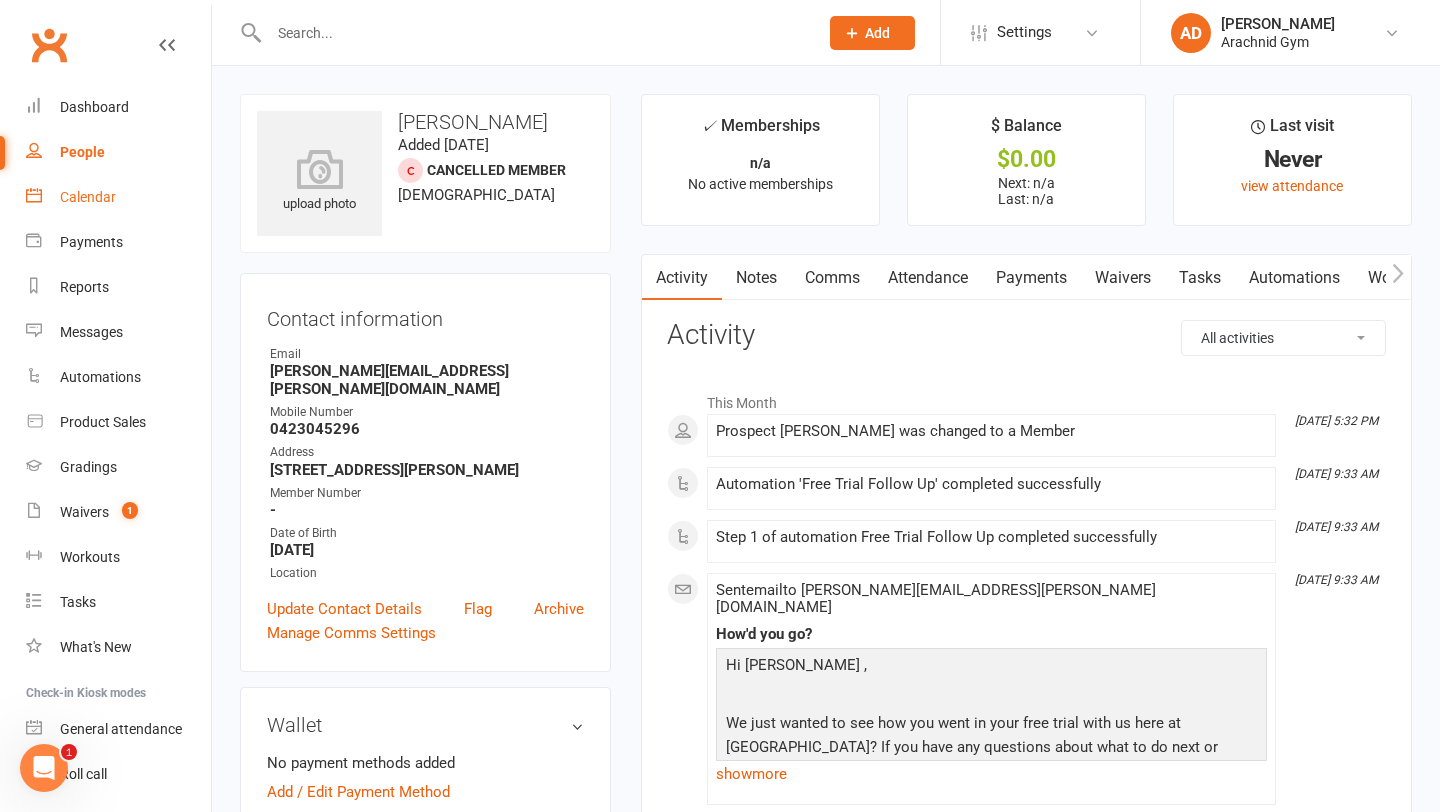click on "Calendar" at bounding box center [88, 197] 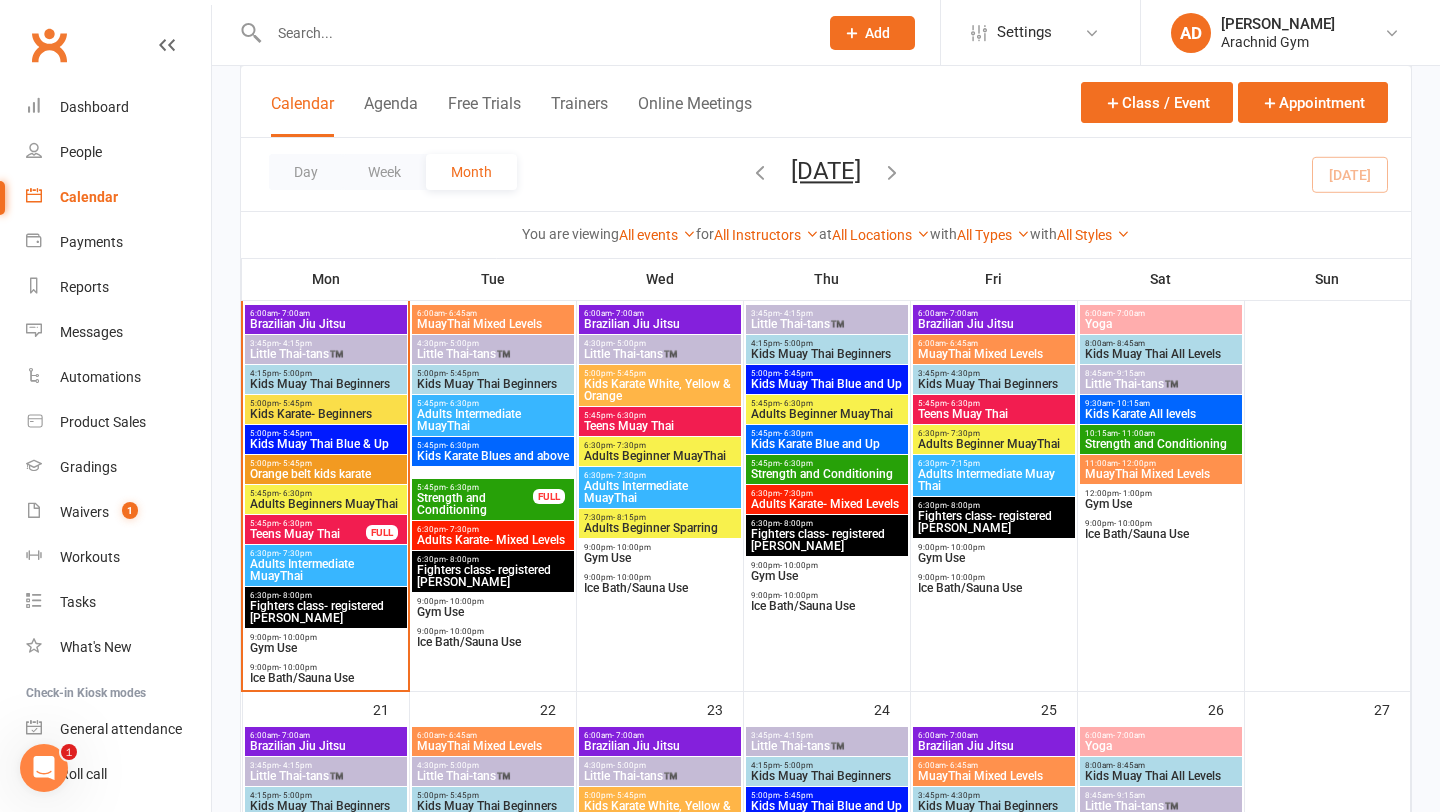 scroll, scrollTop: 881, scrollLeft: 0, axis: vertical 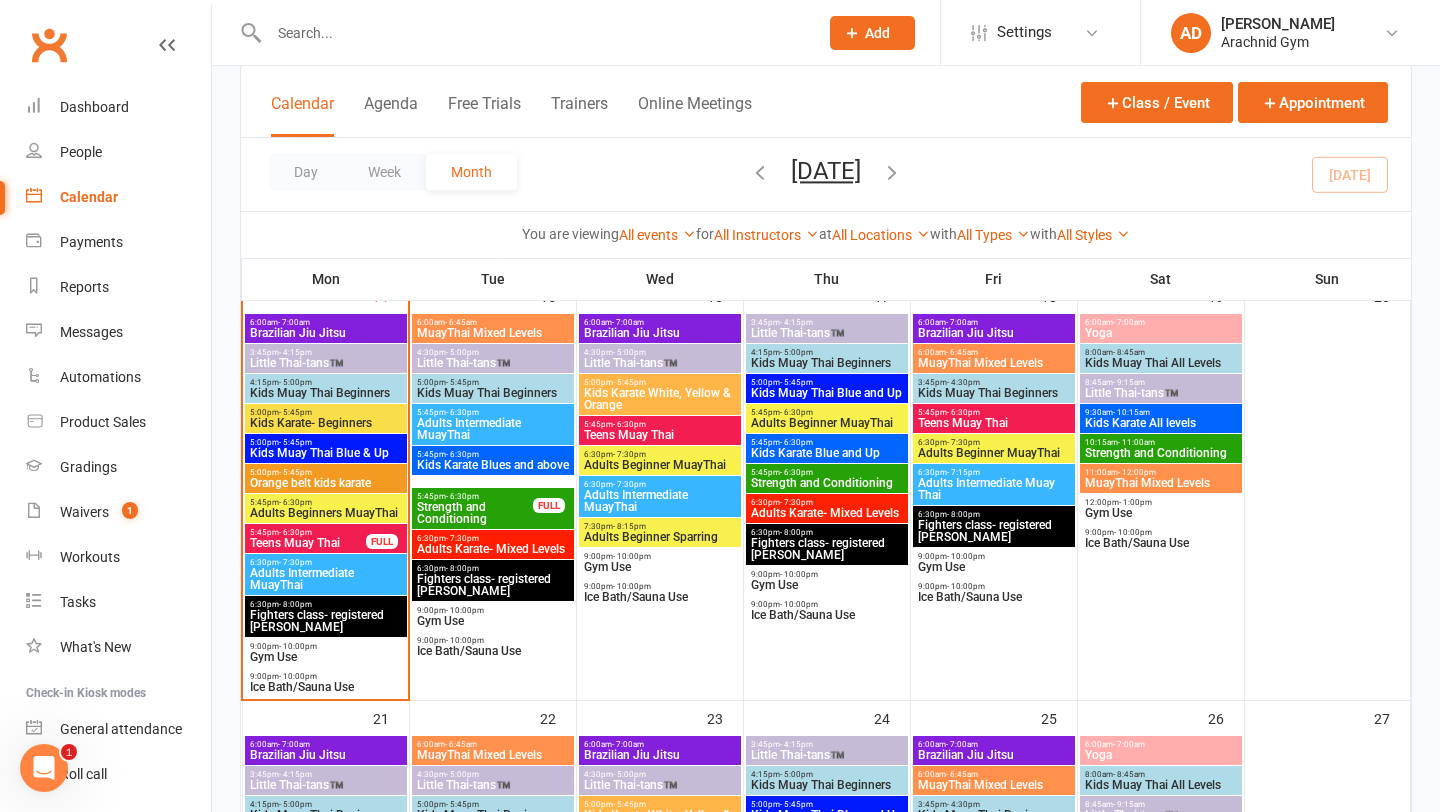 click on "Adults Beginner MuayThai" at bounding box center [660, 465] 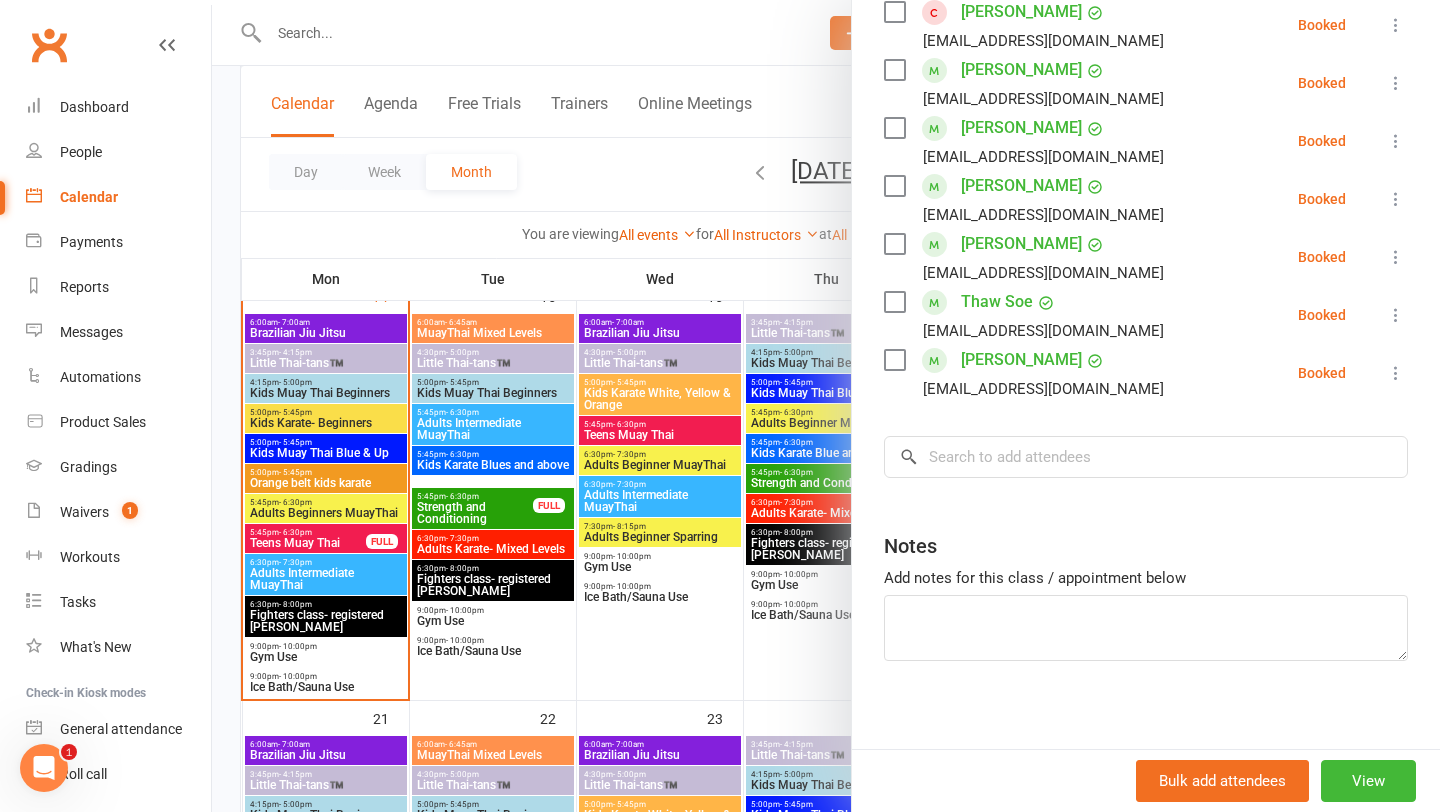 scroll, scrollTop: 678, scrollLeft: 0, axis: vertical 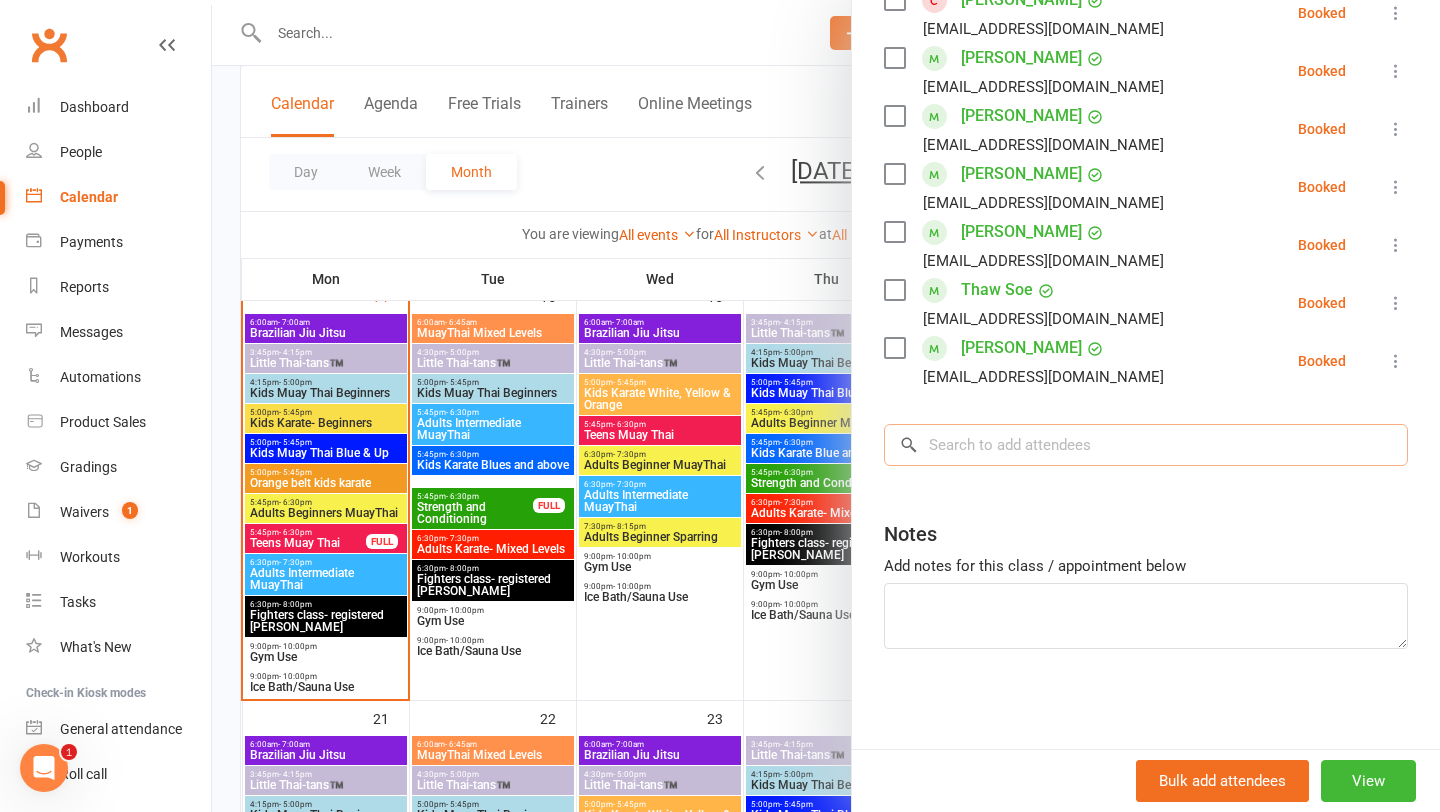 click at bounding box center (1146, 445) 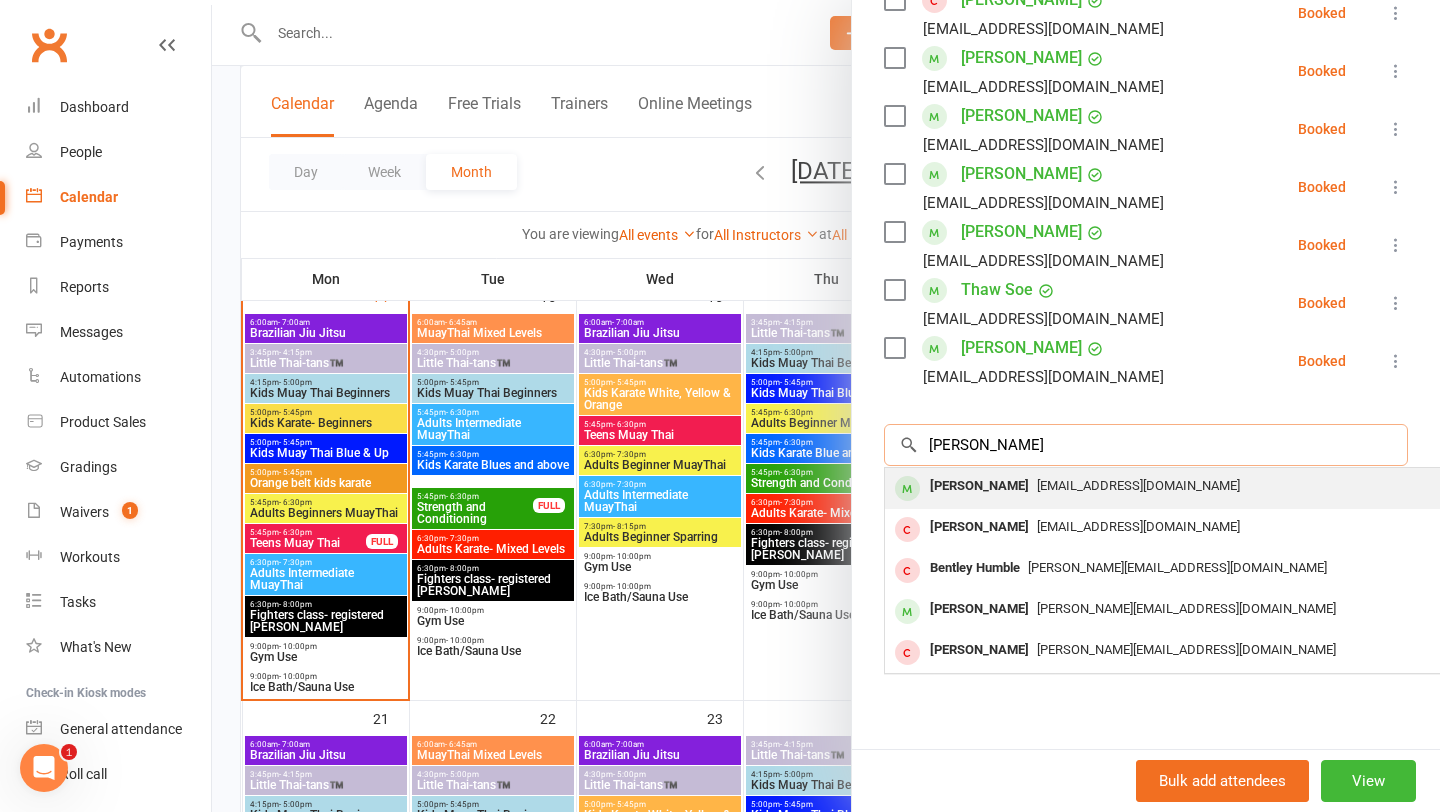 type on "[PERSON_NAME]" 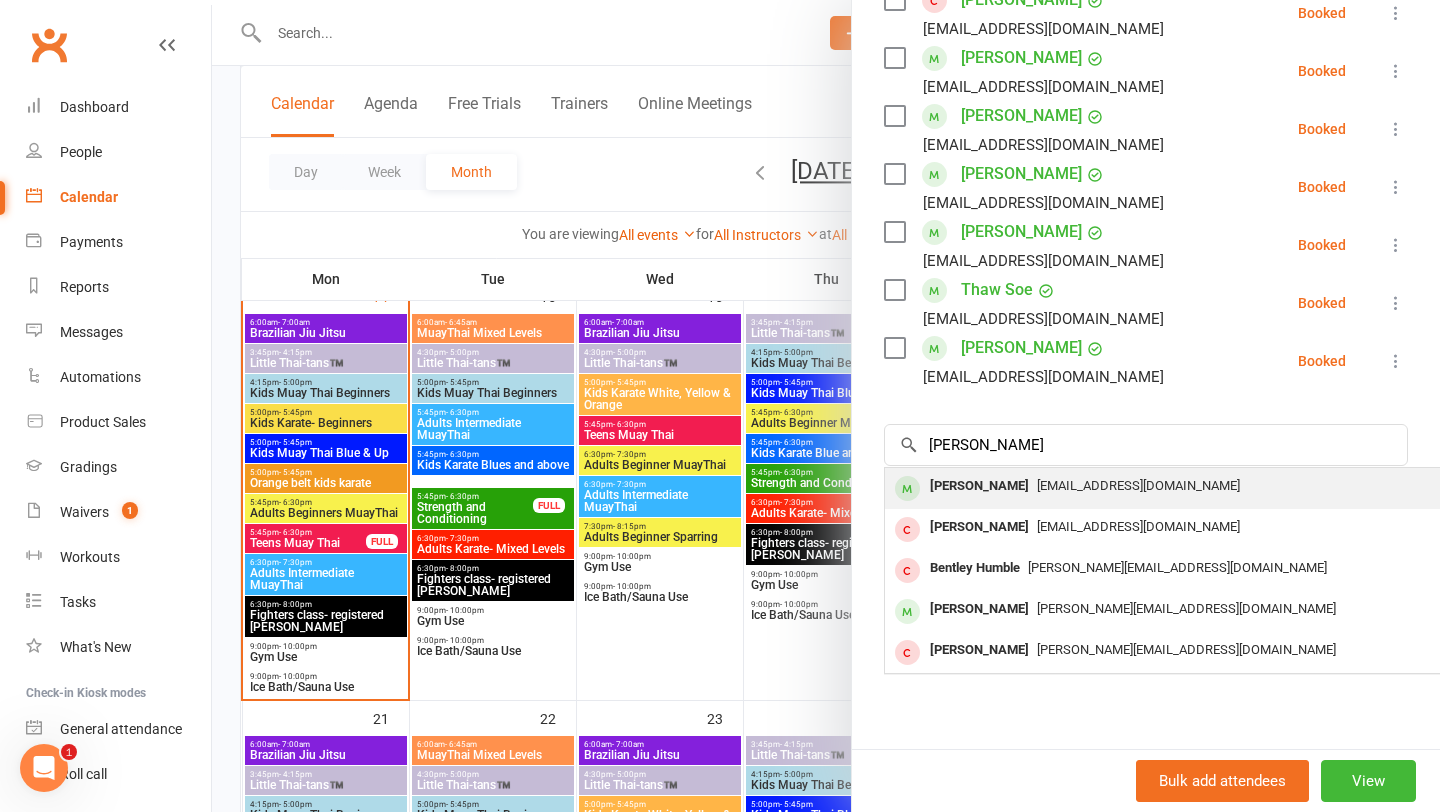 click on "[PERSON_NAME]" at bounding box center (979, 486) 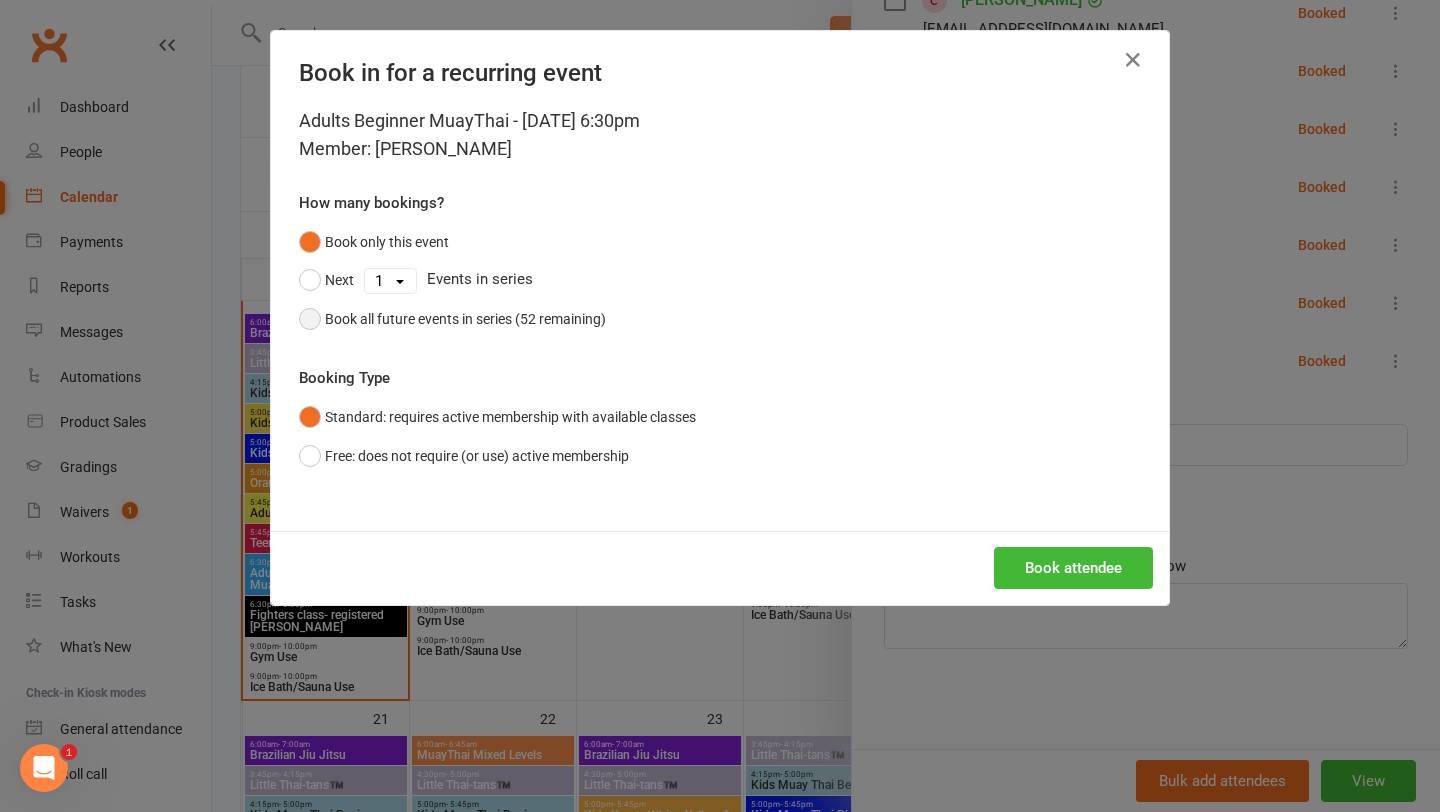 click on "Book all future events in series (52 remaining)" at bounding box center [465, 319] 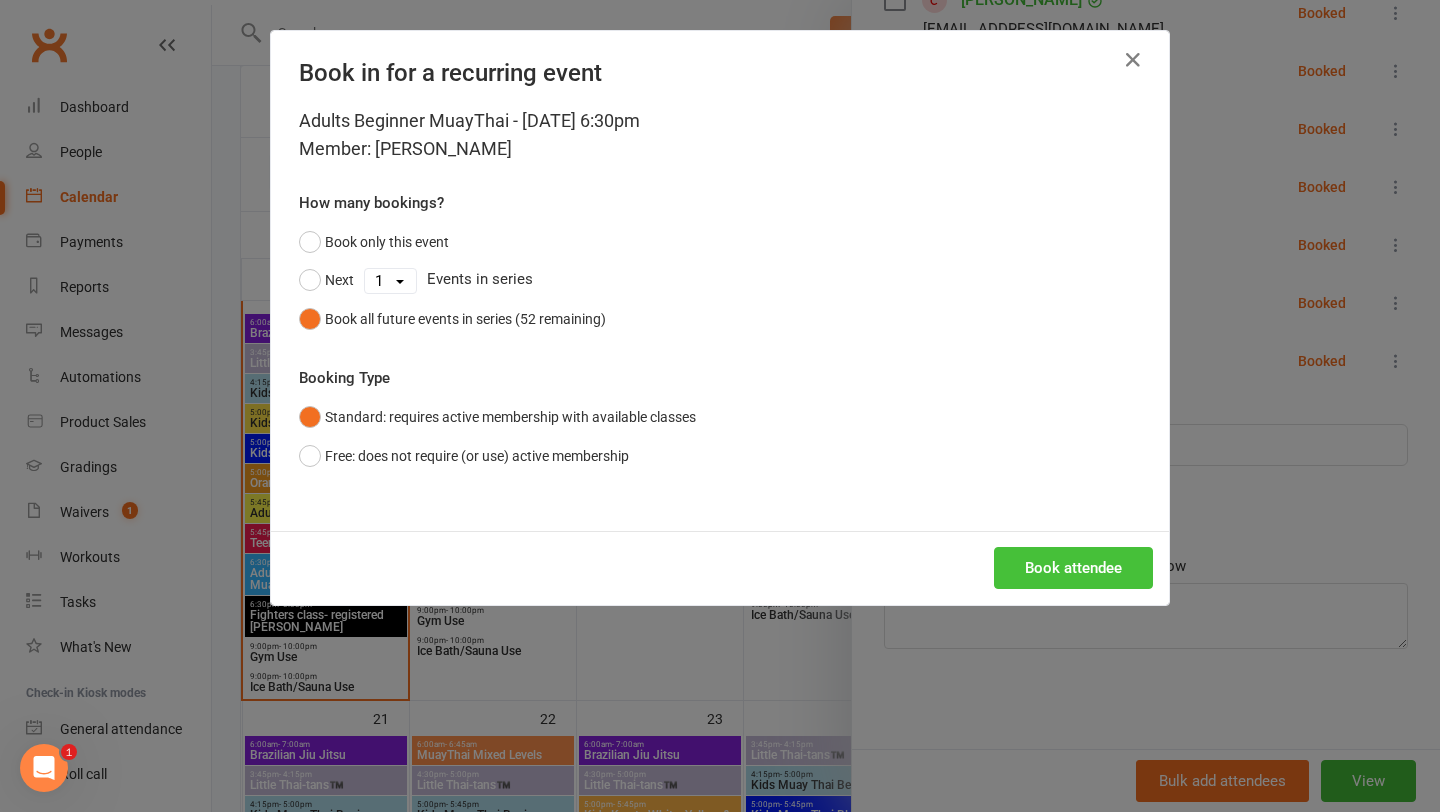 click on "Book attendee" at bounding box center [1073, 568] 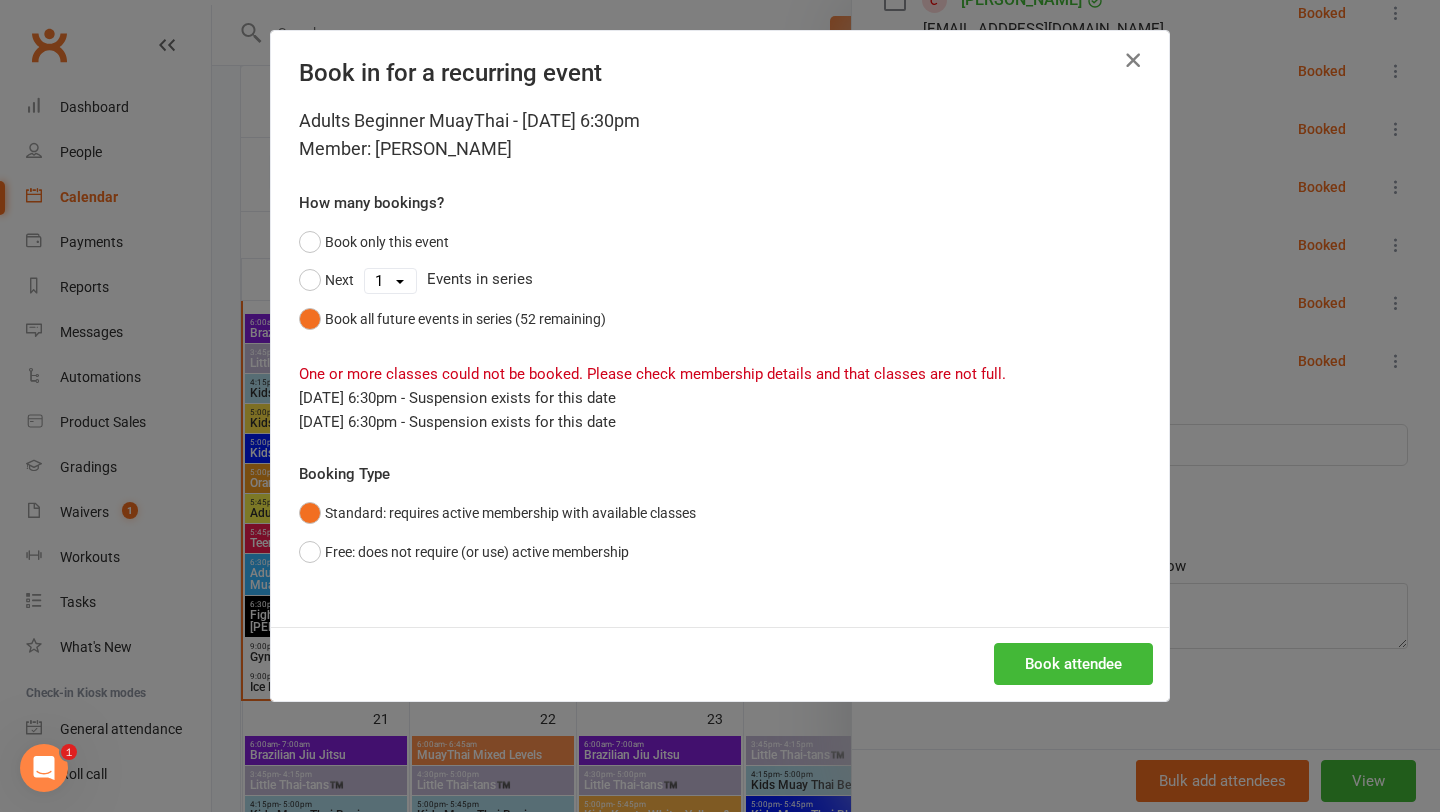 click at bounding box center (1133, 60) 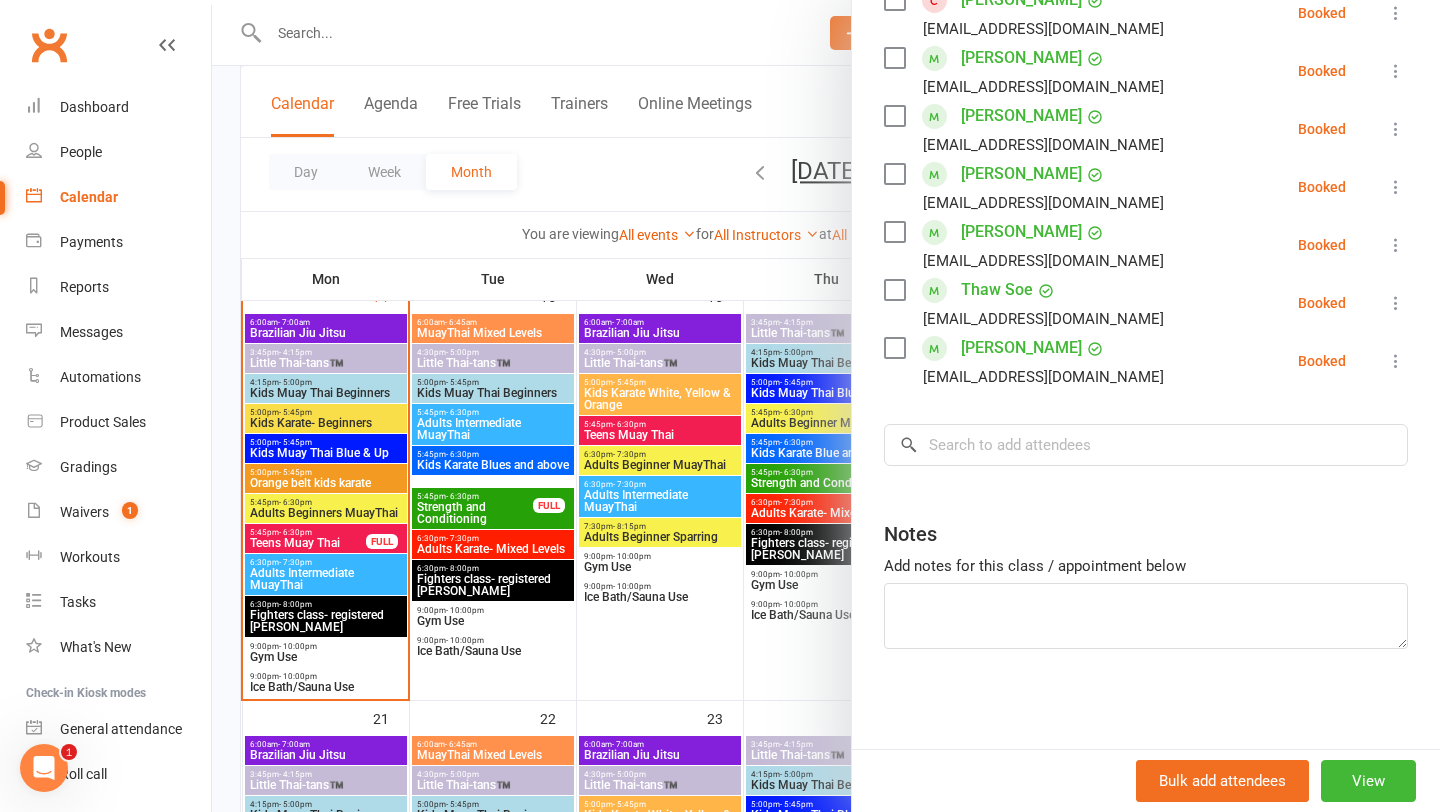 click at bounding box center [826, 406] 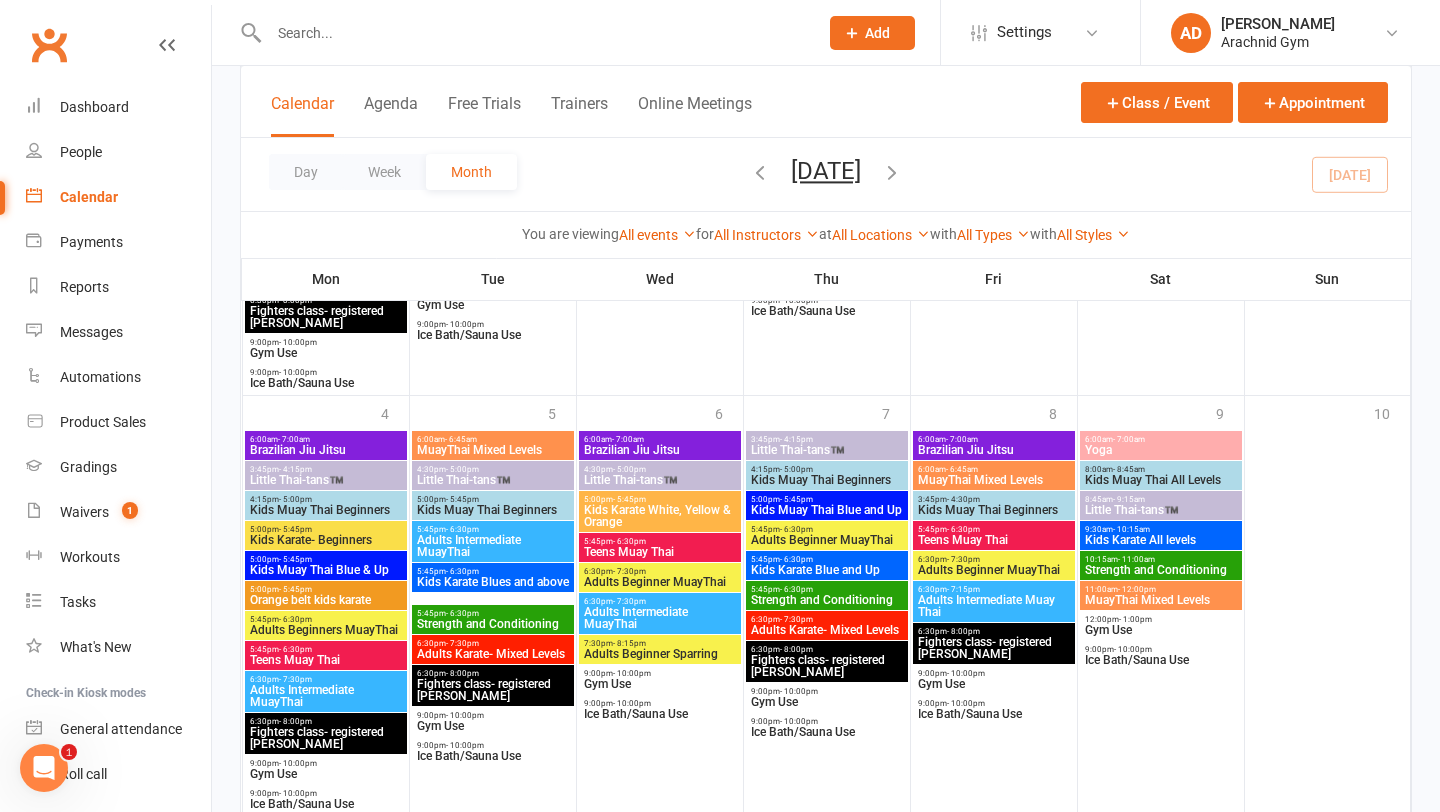 scroll, scrollTop: 2030, scrollLeft: 0, axis: vertical 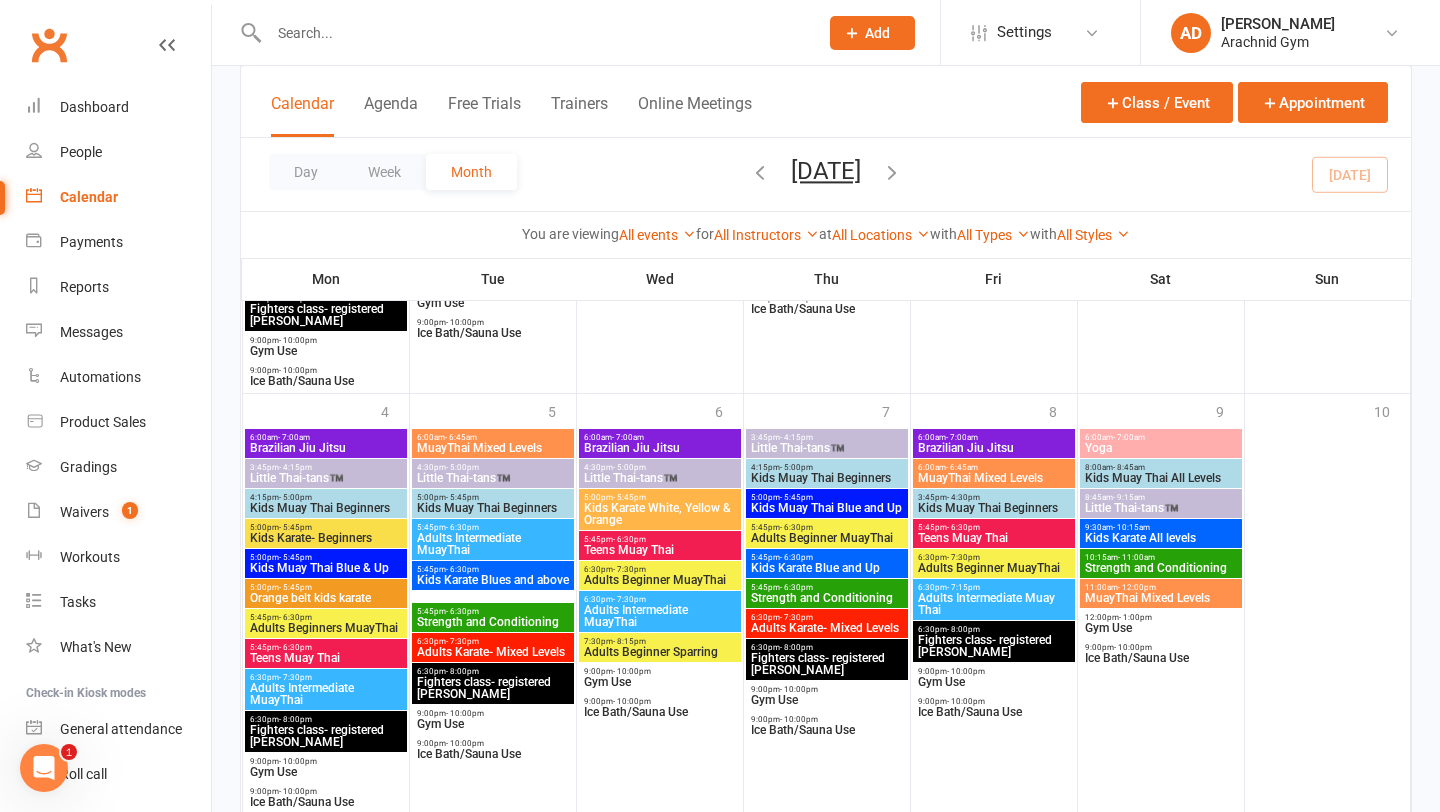 click on "Adults Beginners MuayThai" at bounding box center [326, 628] 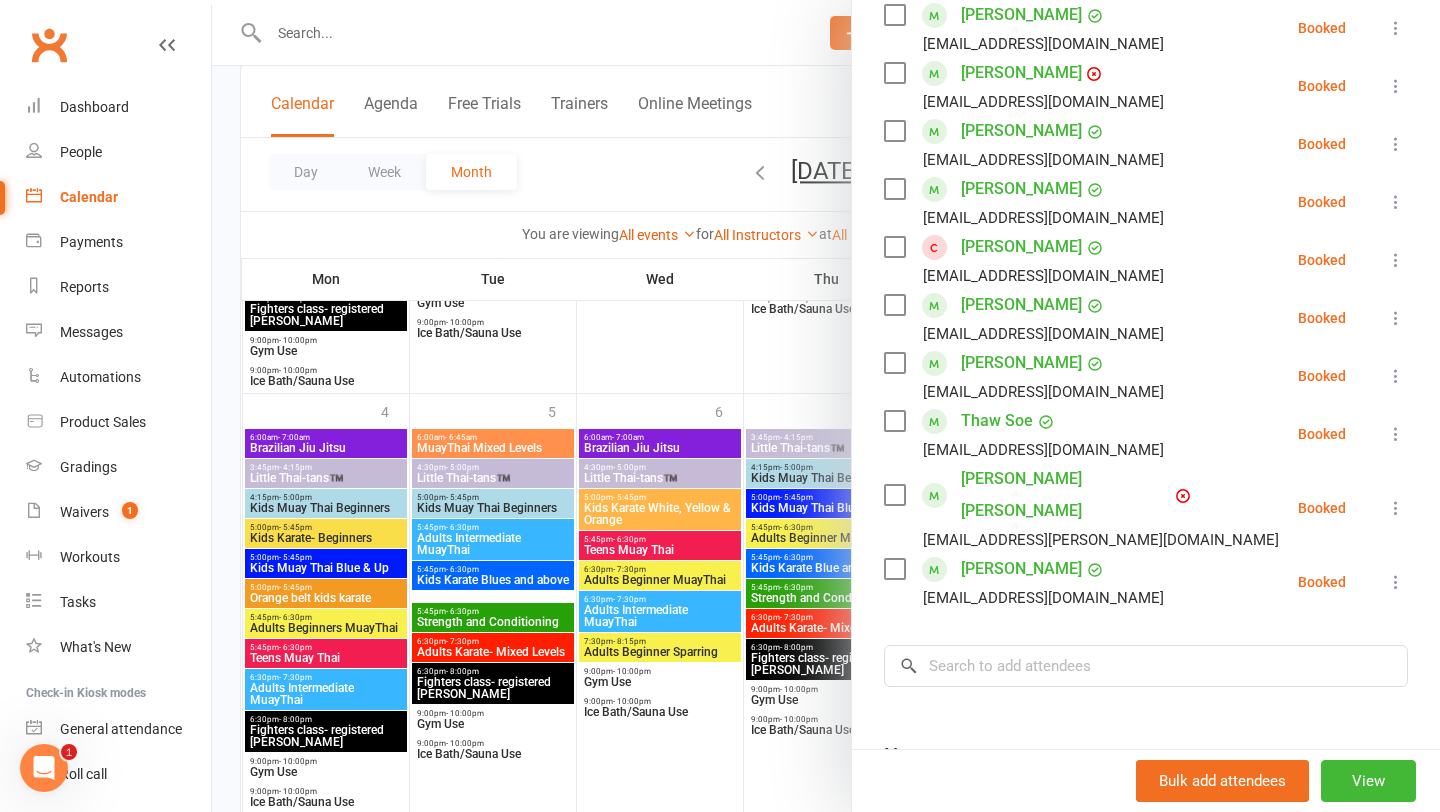 scroll, scrollTop: 489, scrollLeft: 0, axis: vertical 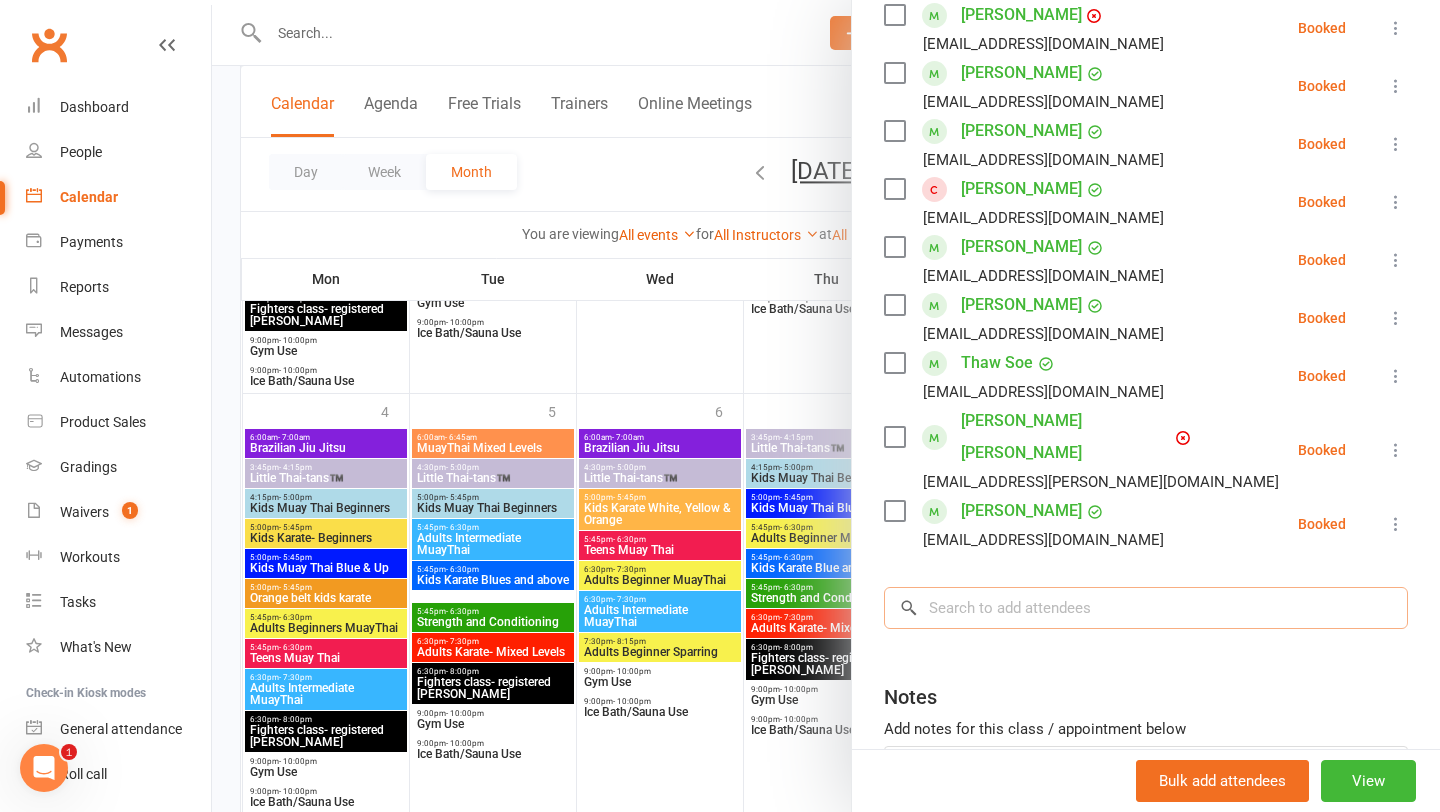 click at bounding box center [1146, 608] 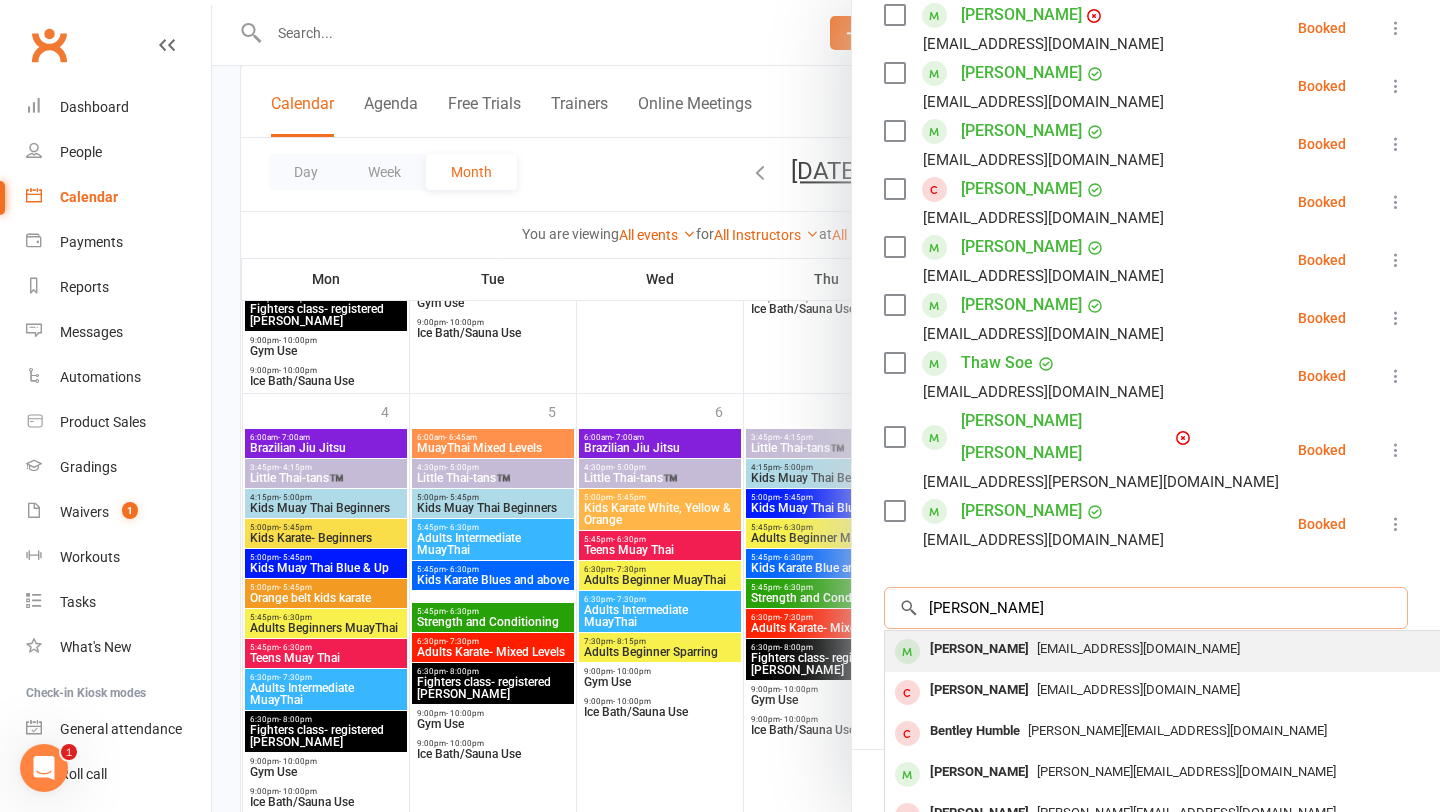 type on "[PERSON_NAME]" 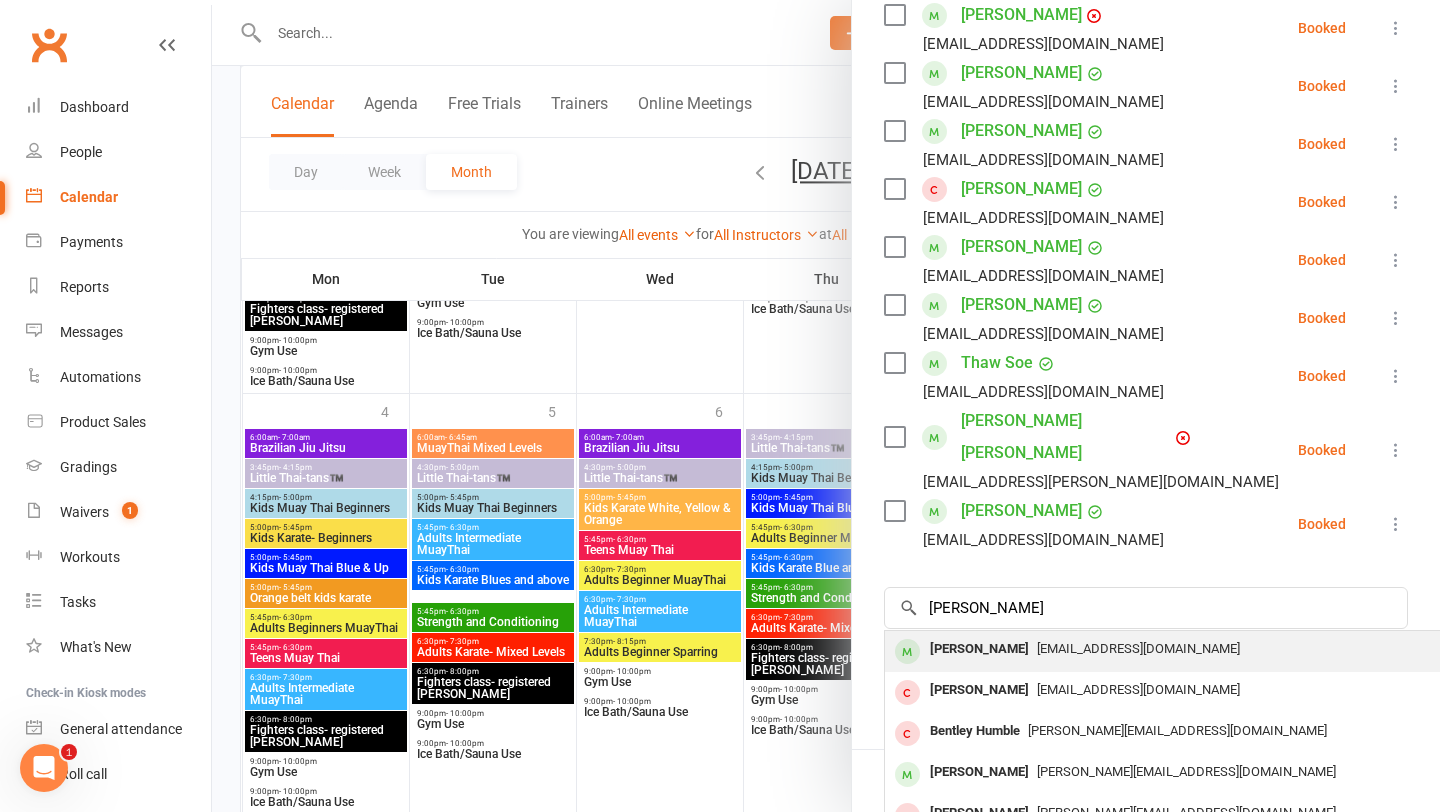 click on "[PERSON_NAME]" at bounding box center [979, 649] 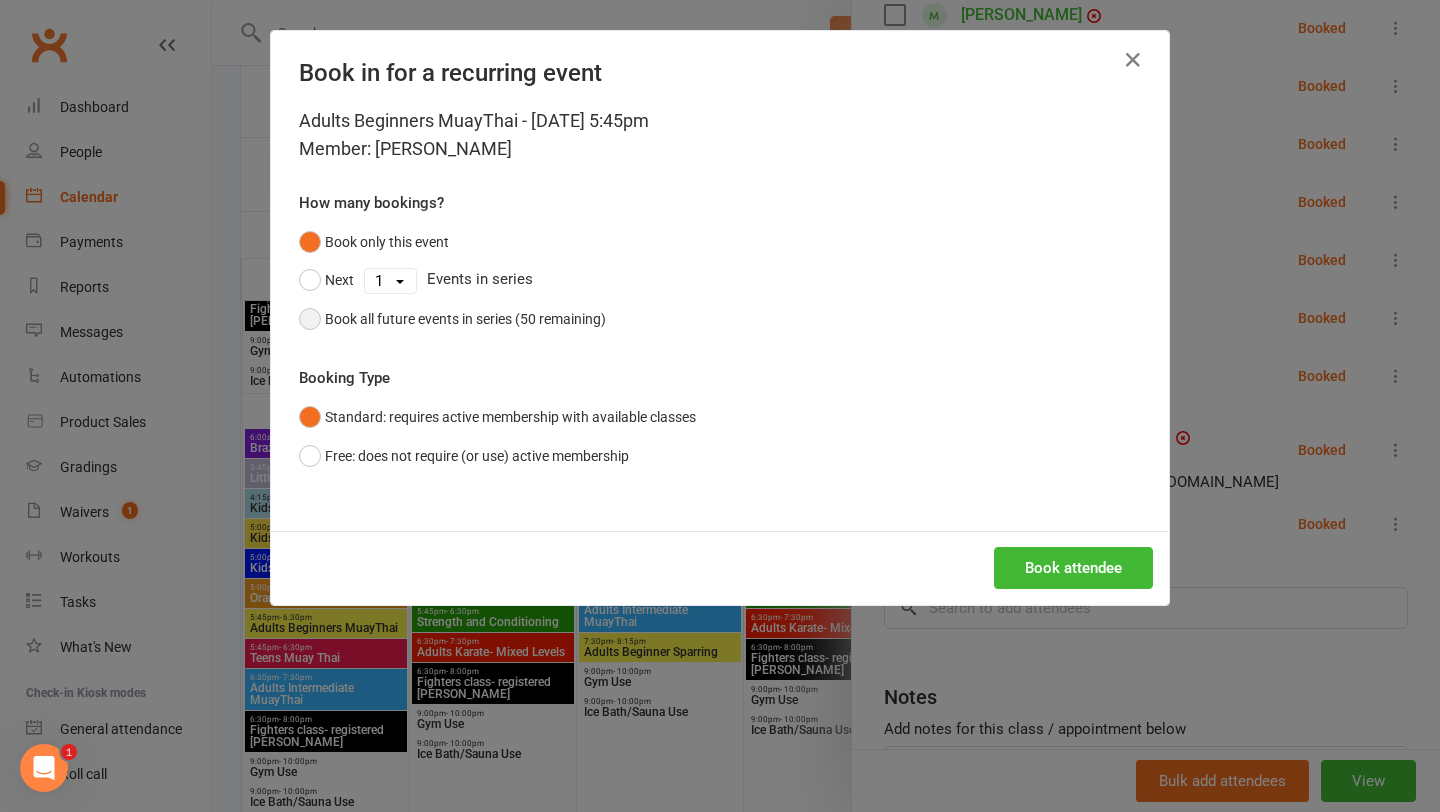 click on "Book all future events in series (50 remaining)" at bounding box center [465, 319] 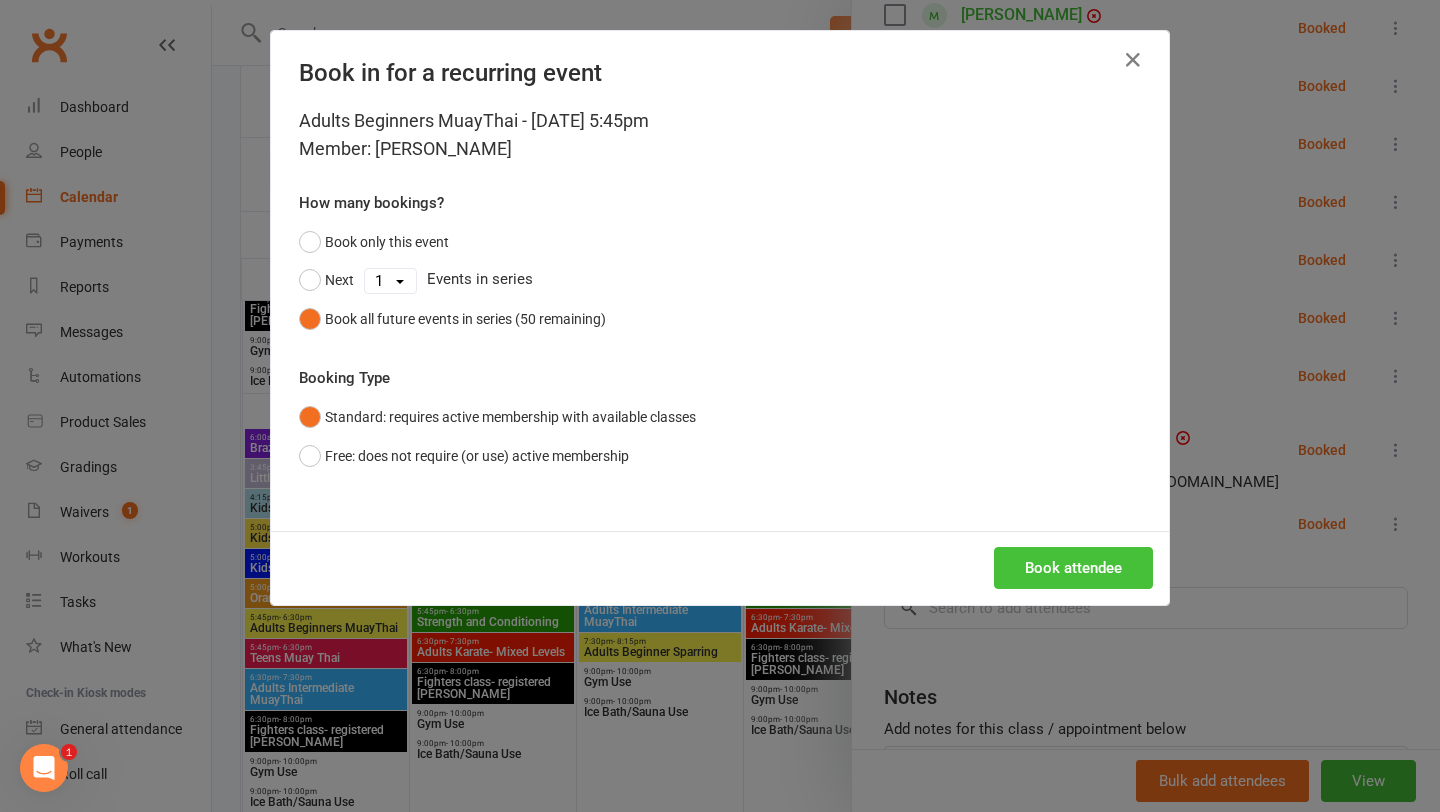 click on "Book attendee" at bounding box center [1073, 568] 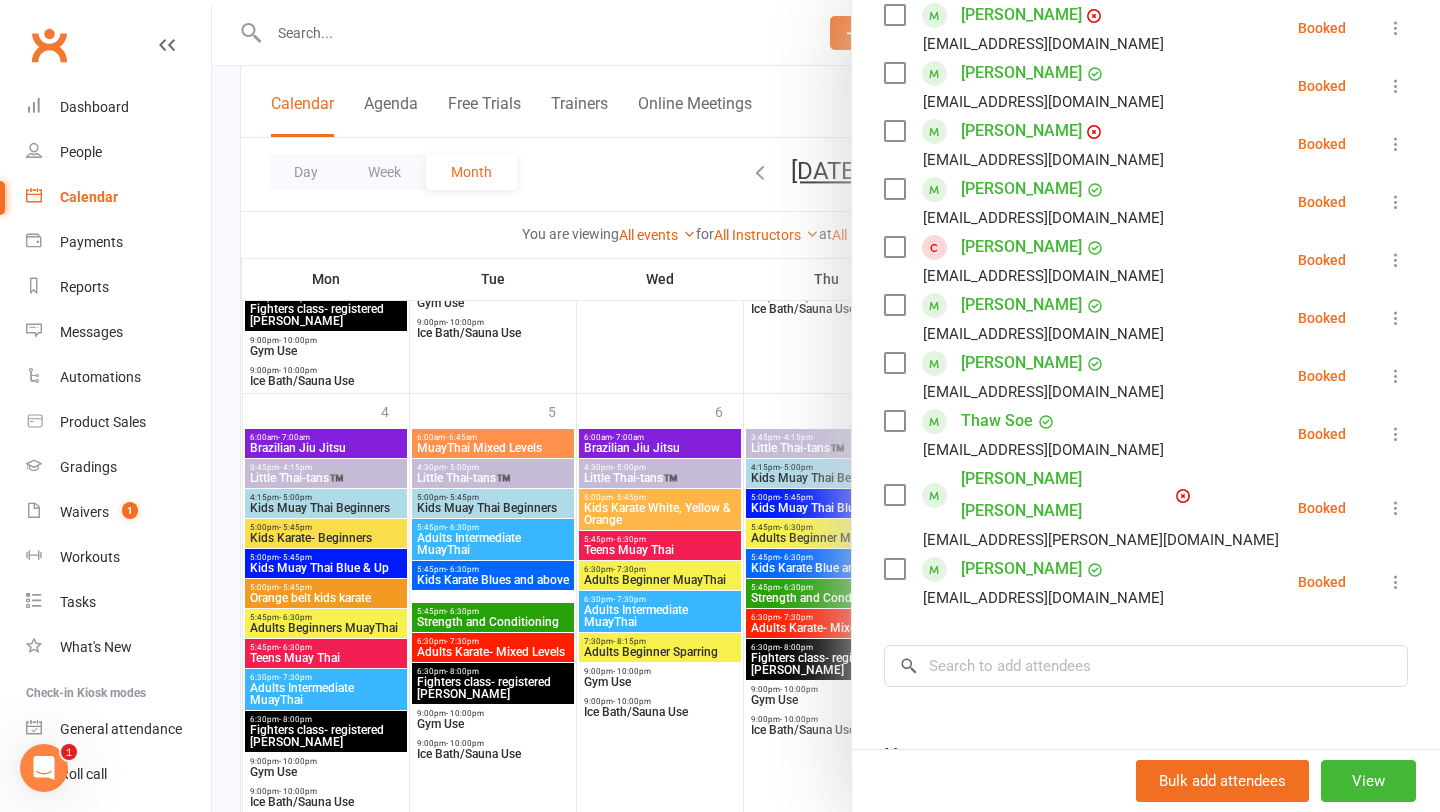 click at bounding box center [1396, 260] 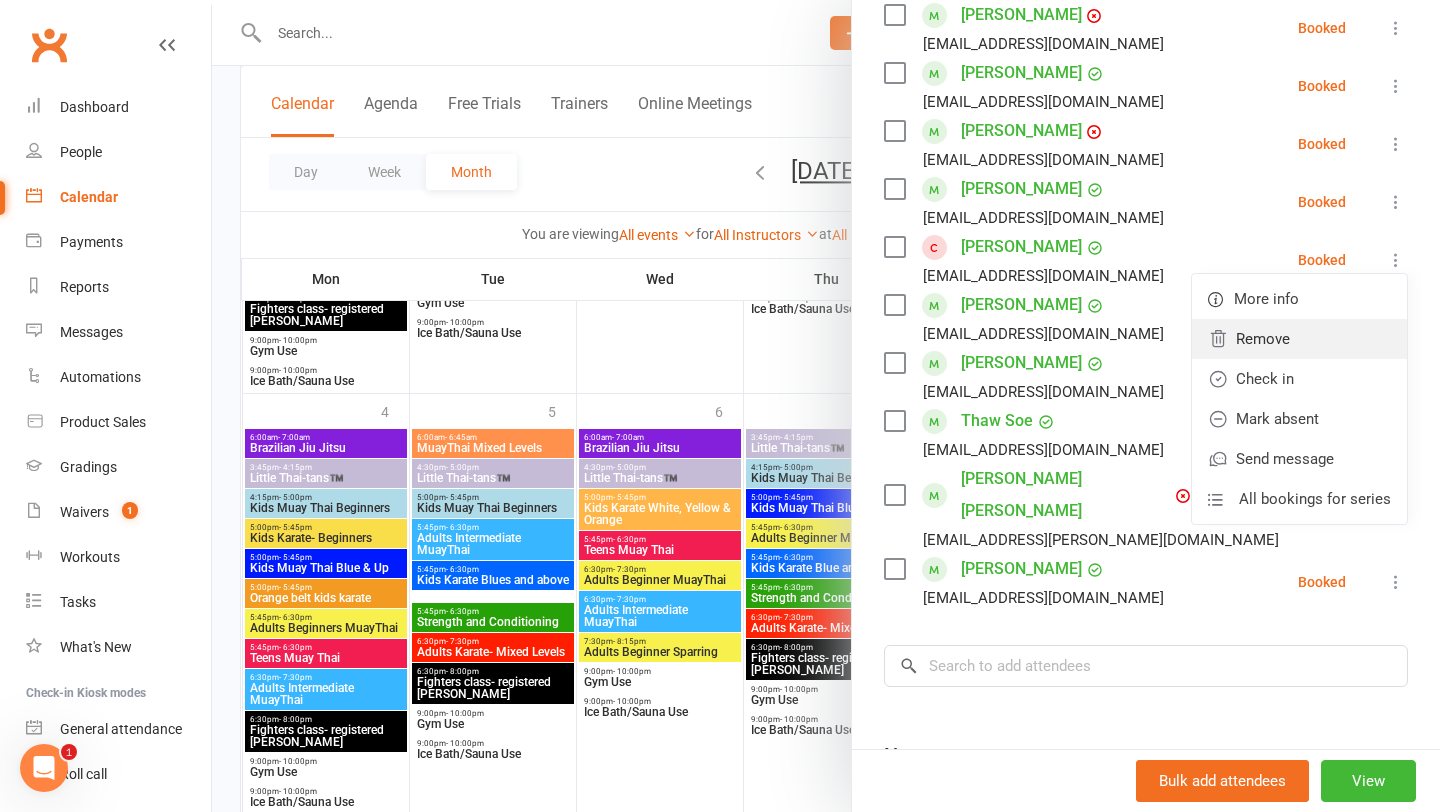 click on "Remove" at bounding box center [1299, 339] 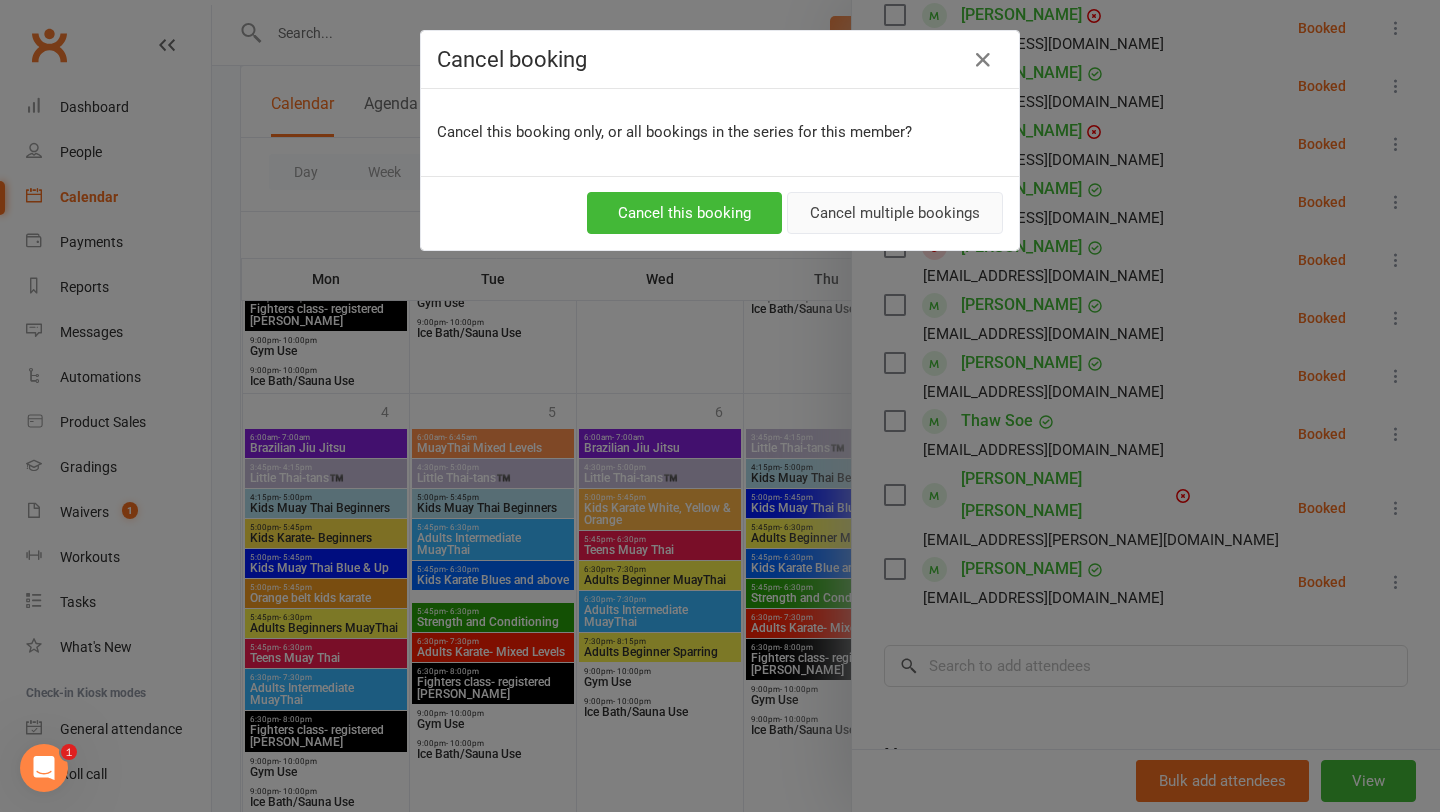 click on "Cancel multiple bookings" at bounding box center (895, 213) 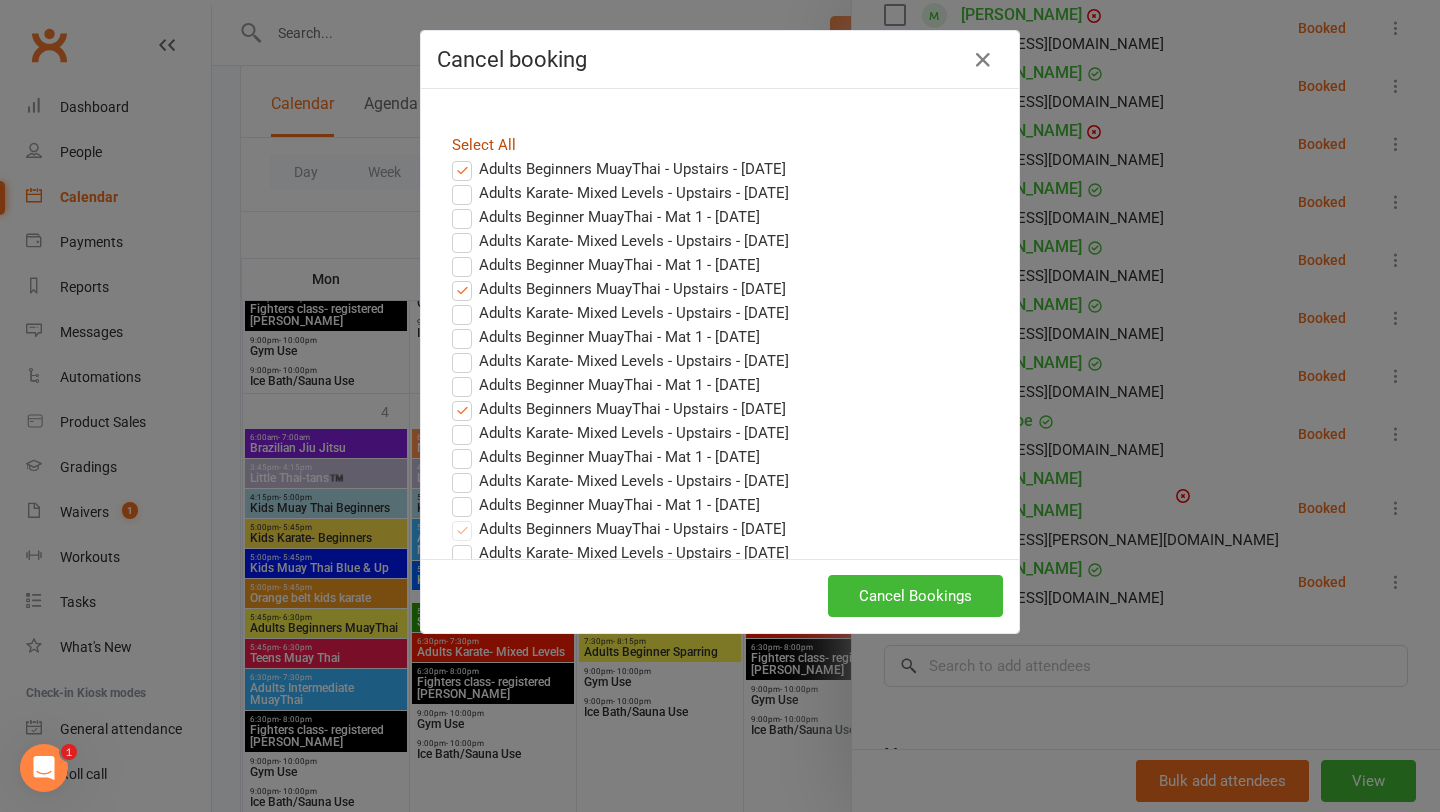 click on "Select All" at bounding box center (484, 145) 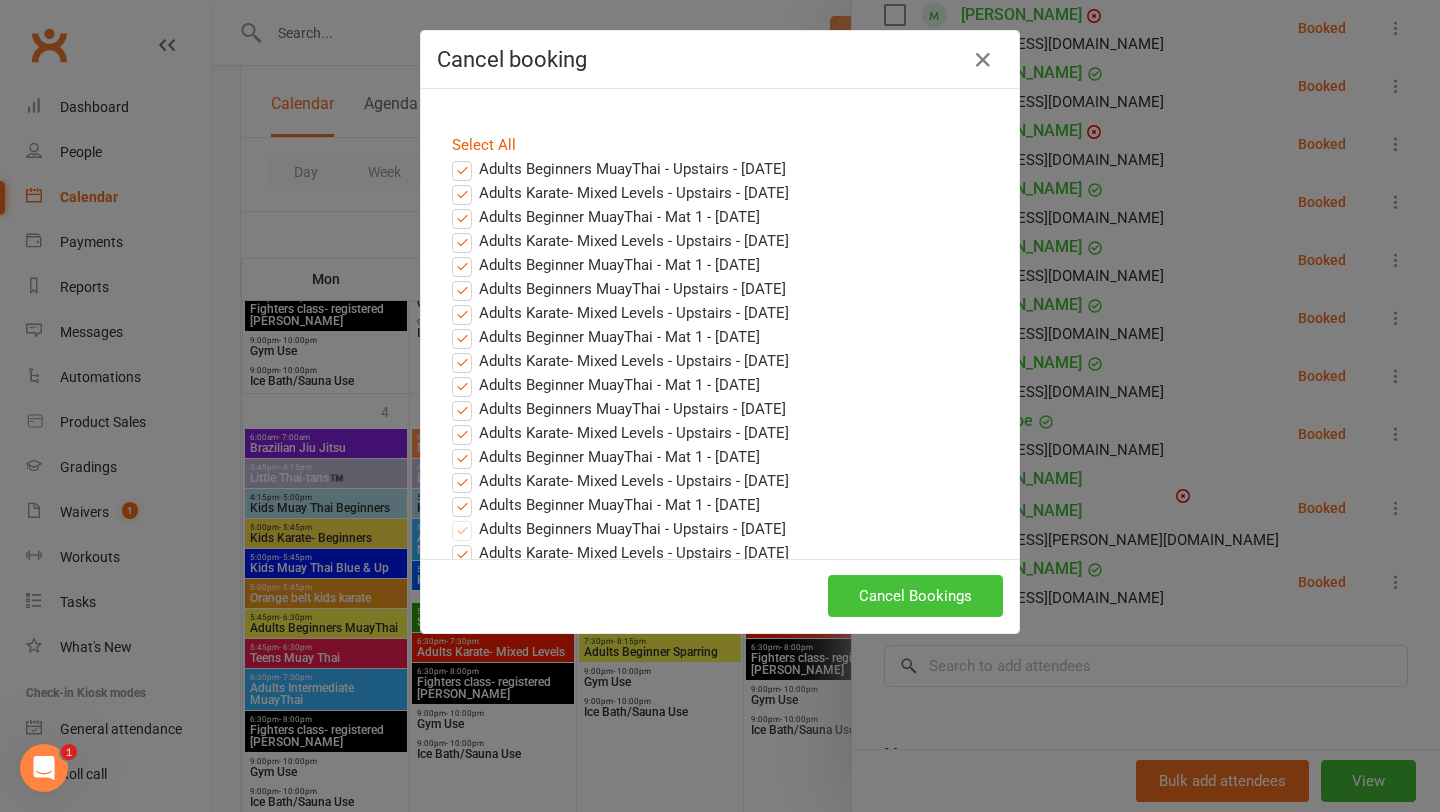 click on "Cancel Bookings" at bounding box center [915, 596] 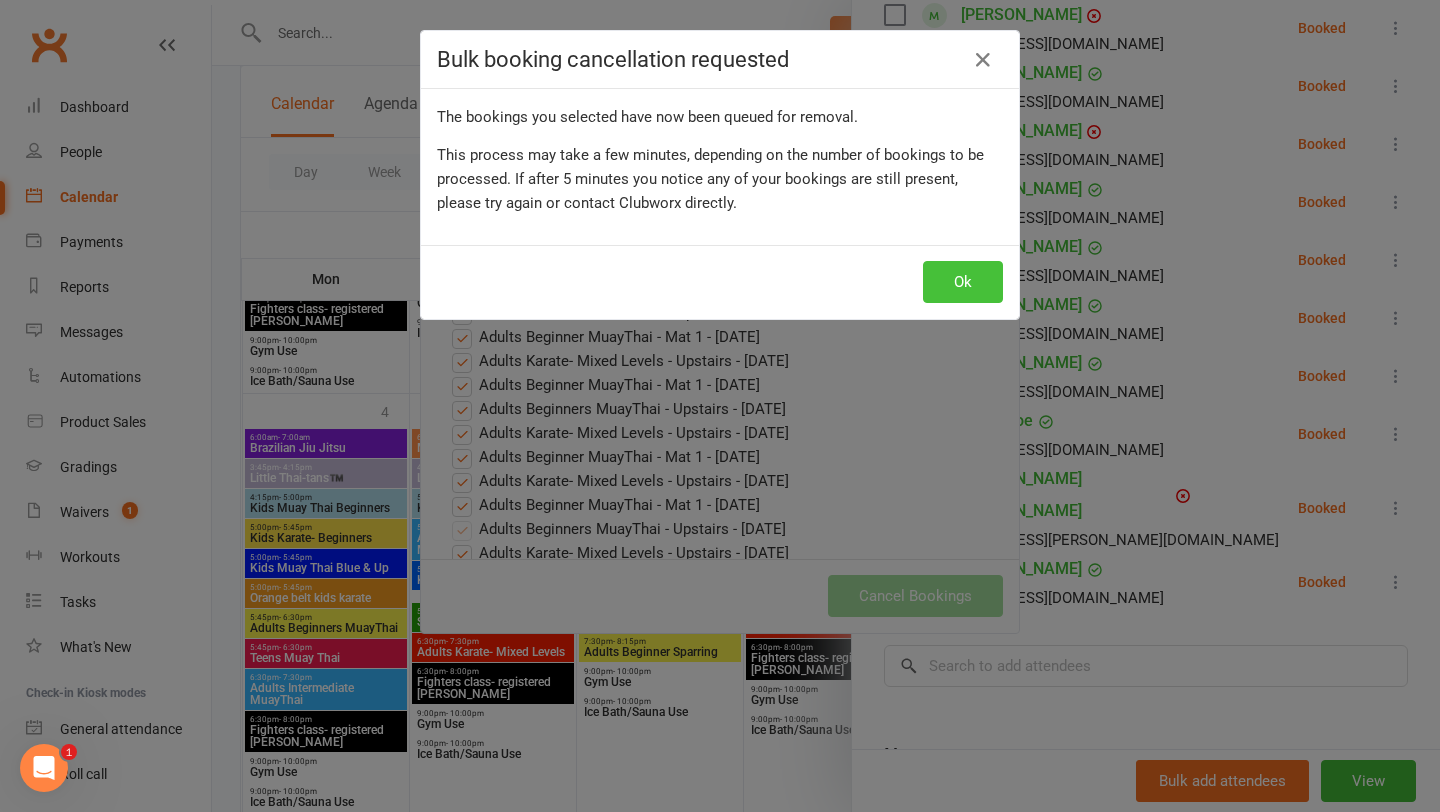 click on "Ok" at bounding box center (963, 282) 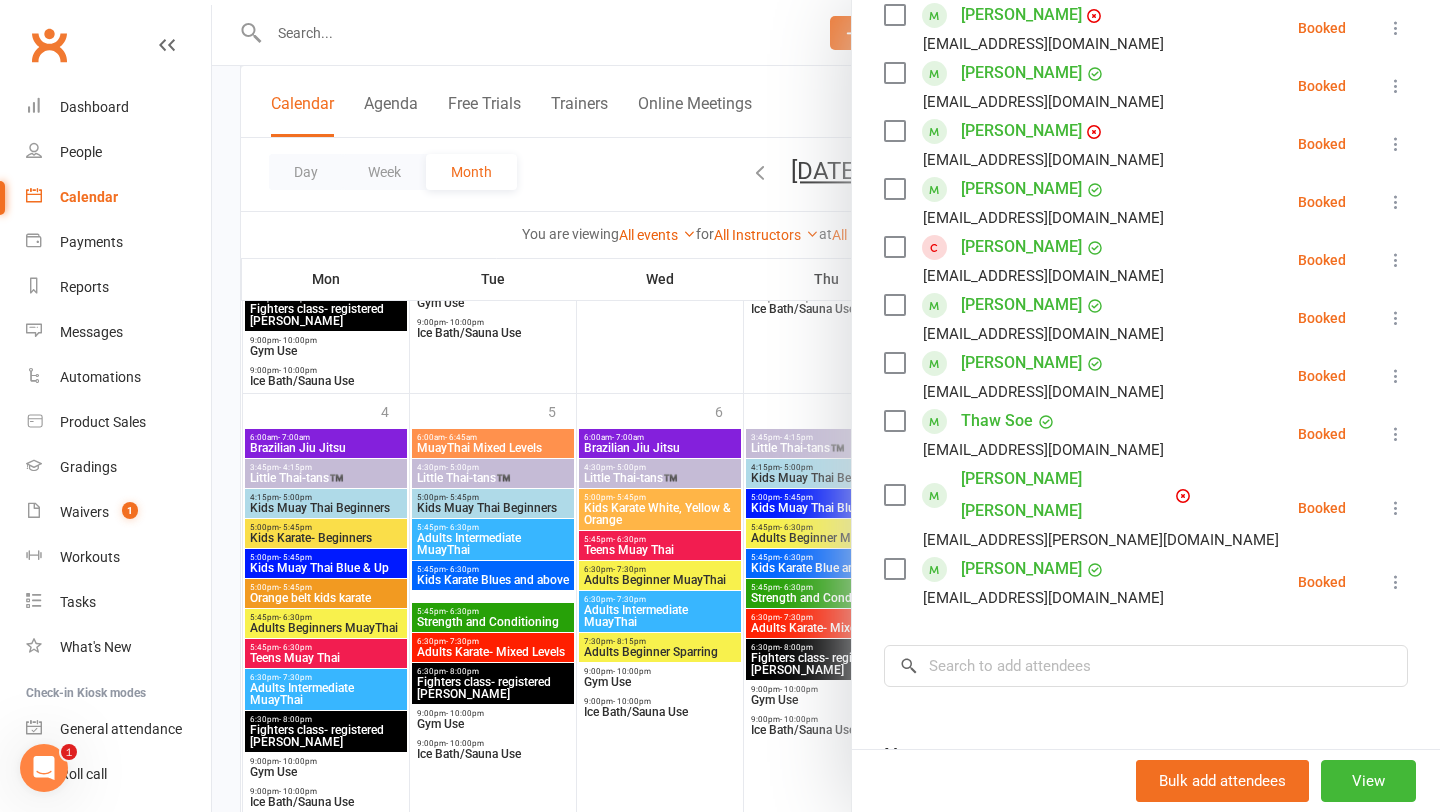 click at bounding box center [826, 406] 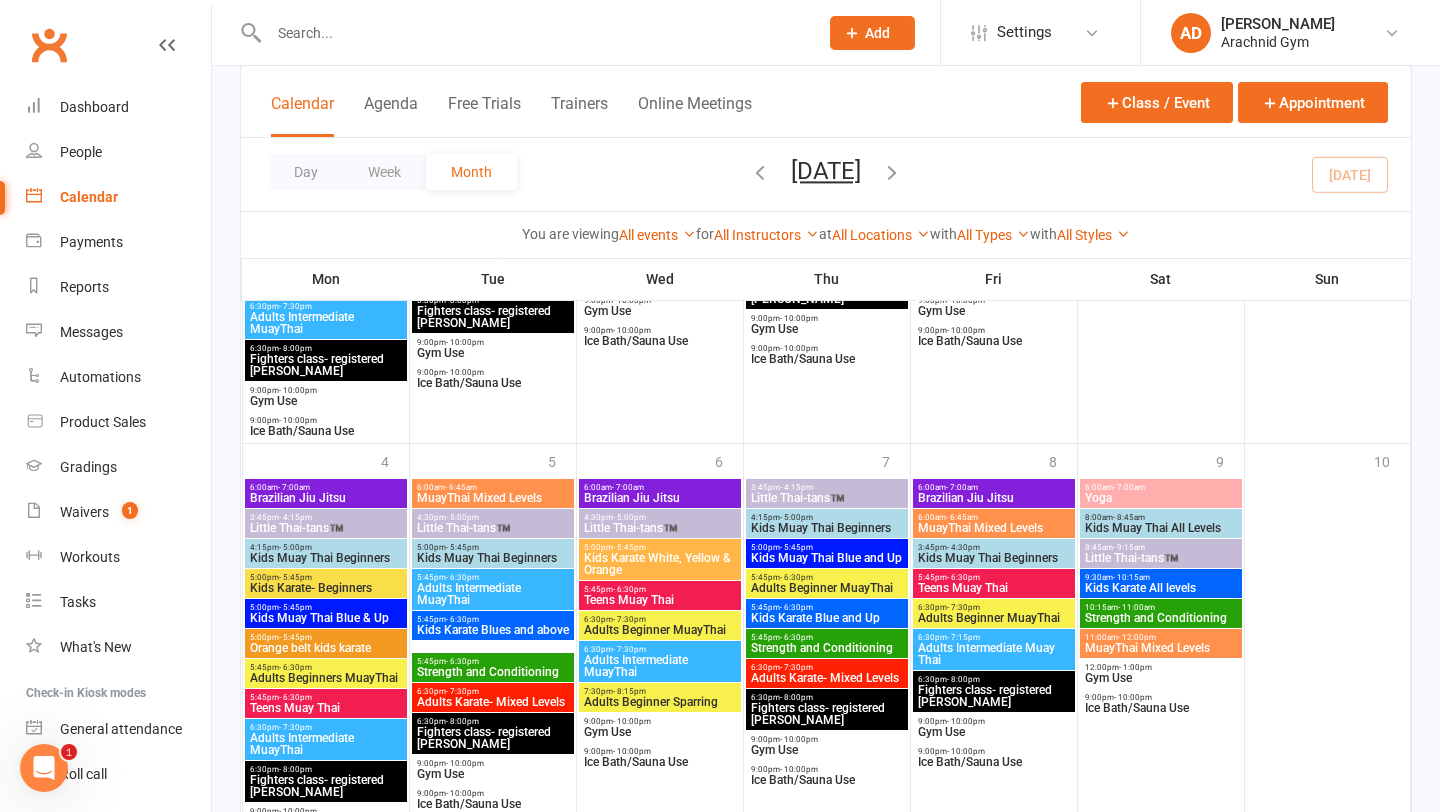 scroll, scrollTop: 1985, scrollLeft: 0, axis: vertical 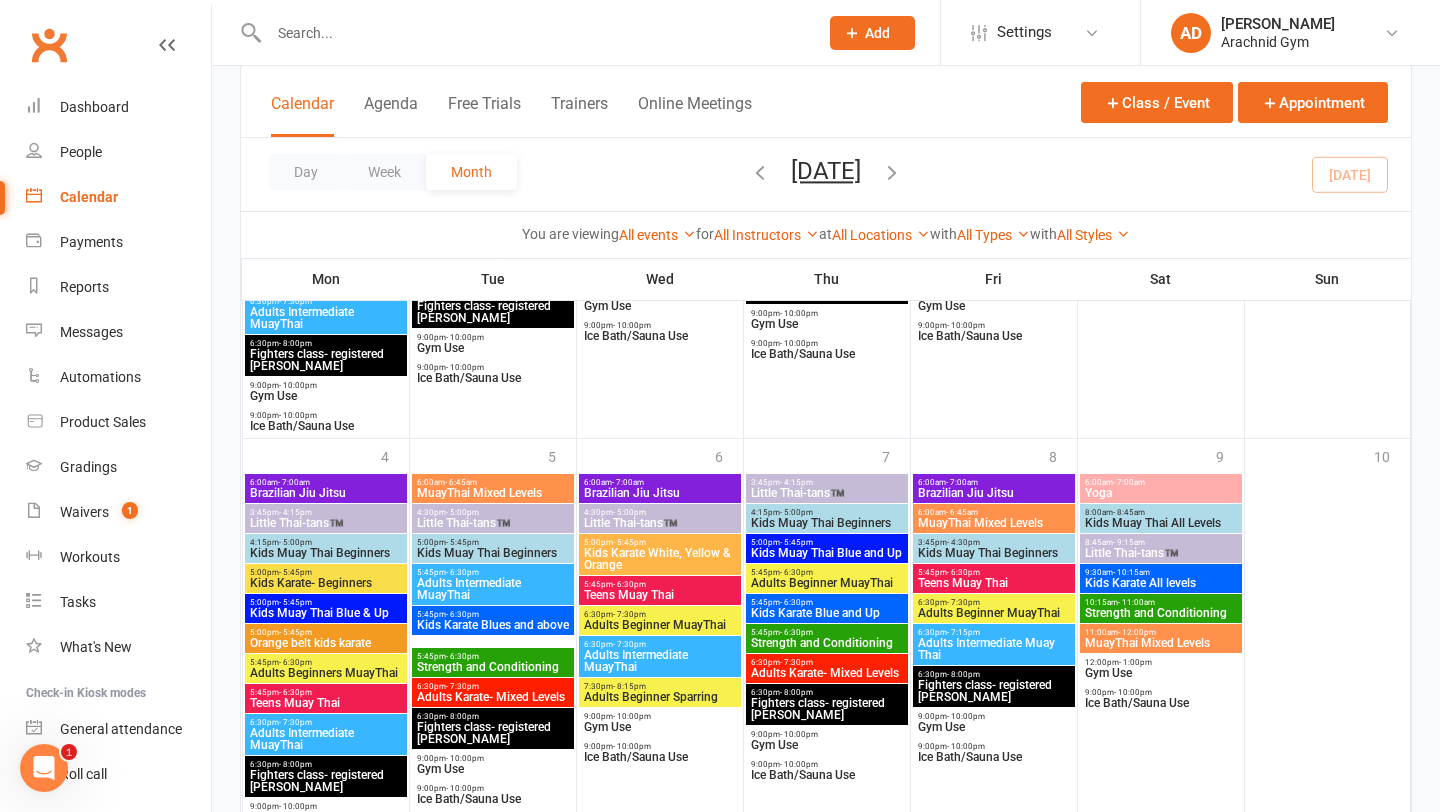 click on "Adults Beginner MuayThai" at bounding box center [660, 625] 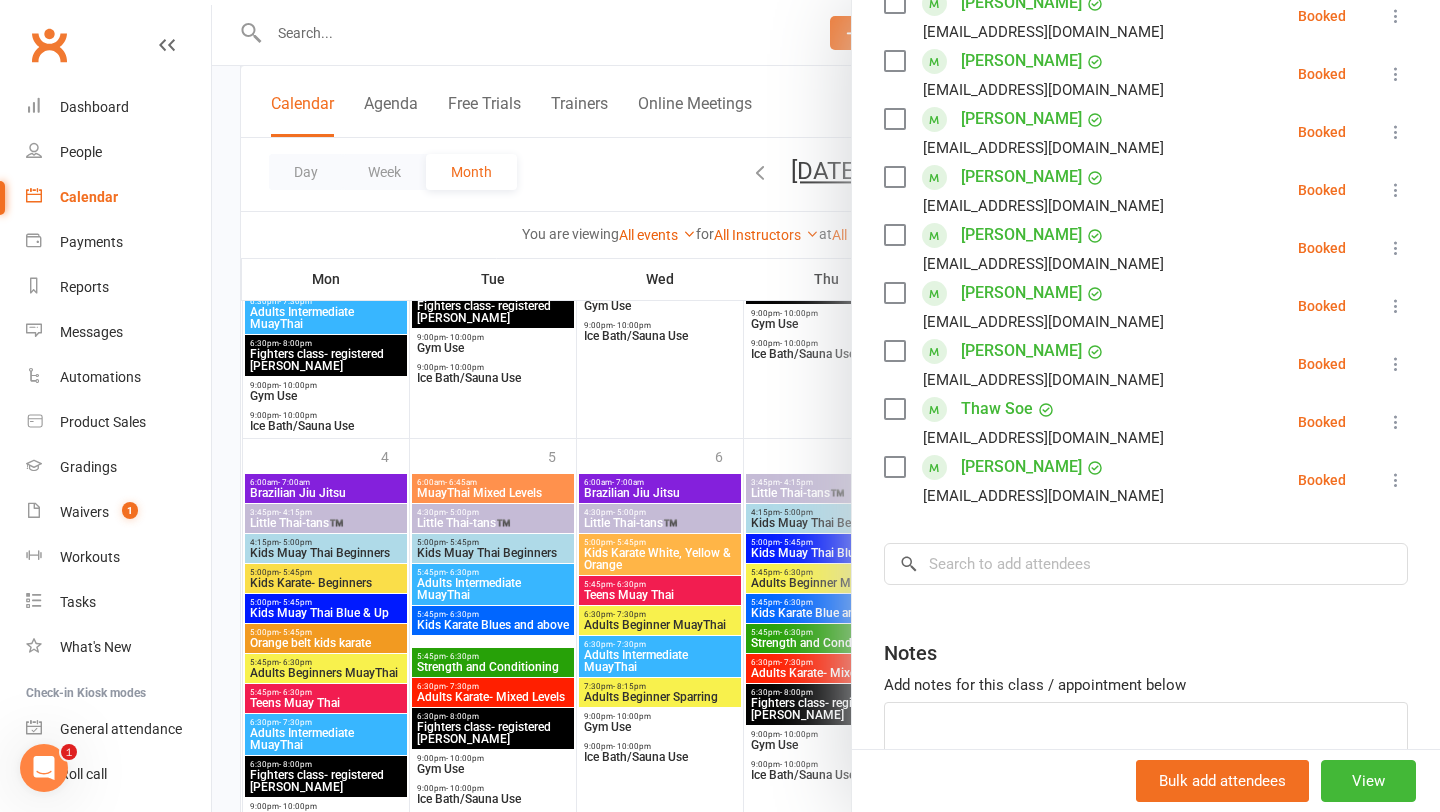 scroll, scrollTop: 562, scrollLeft: 0, axis: vertical 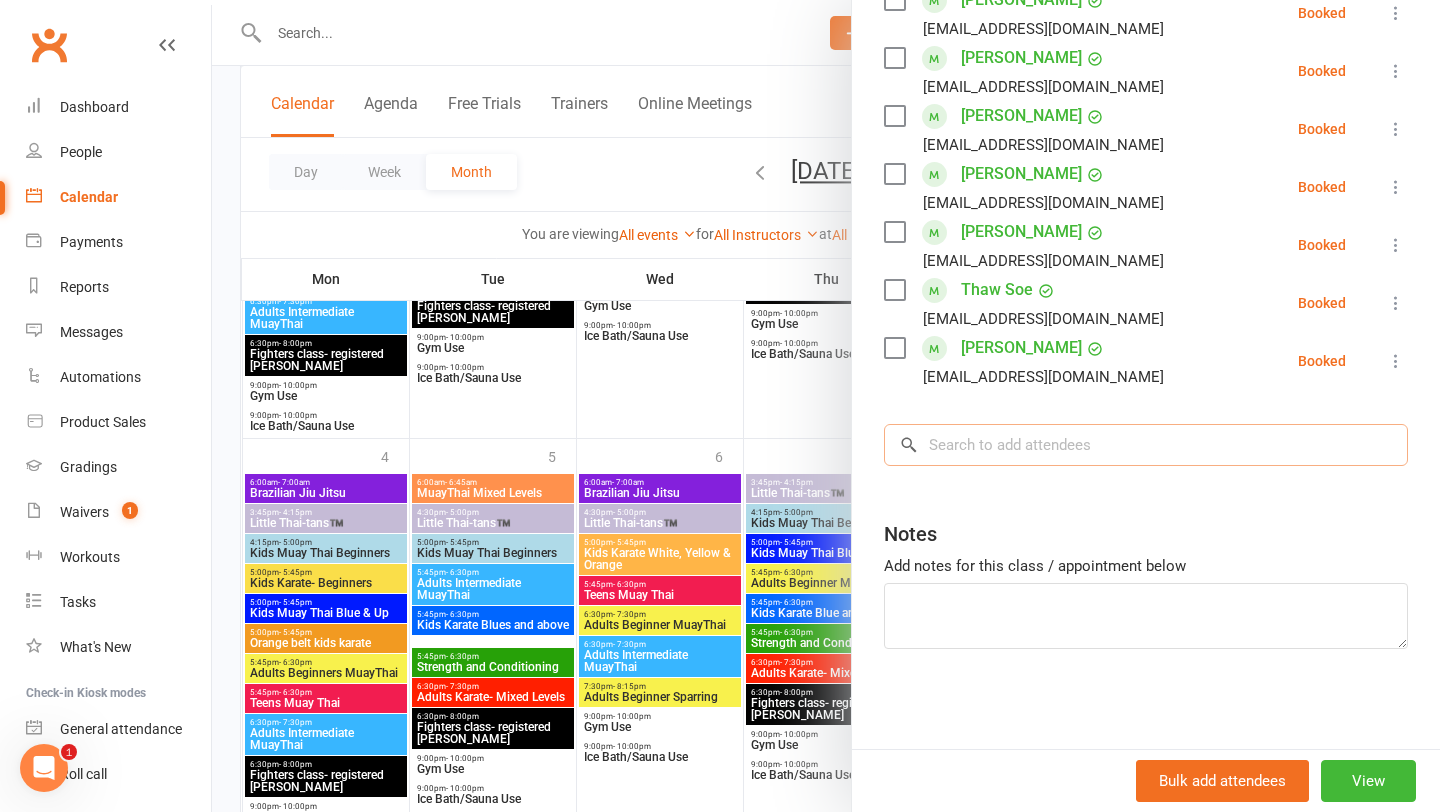 click at bounding box center [1146, 445] 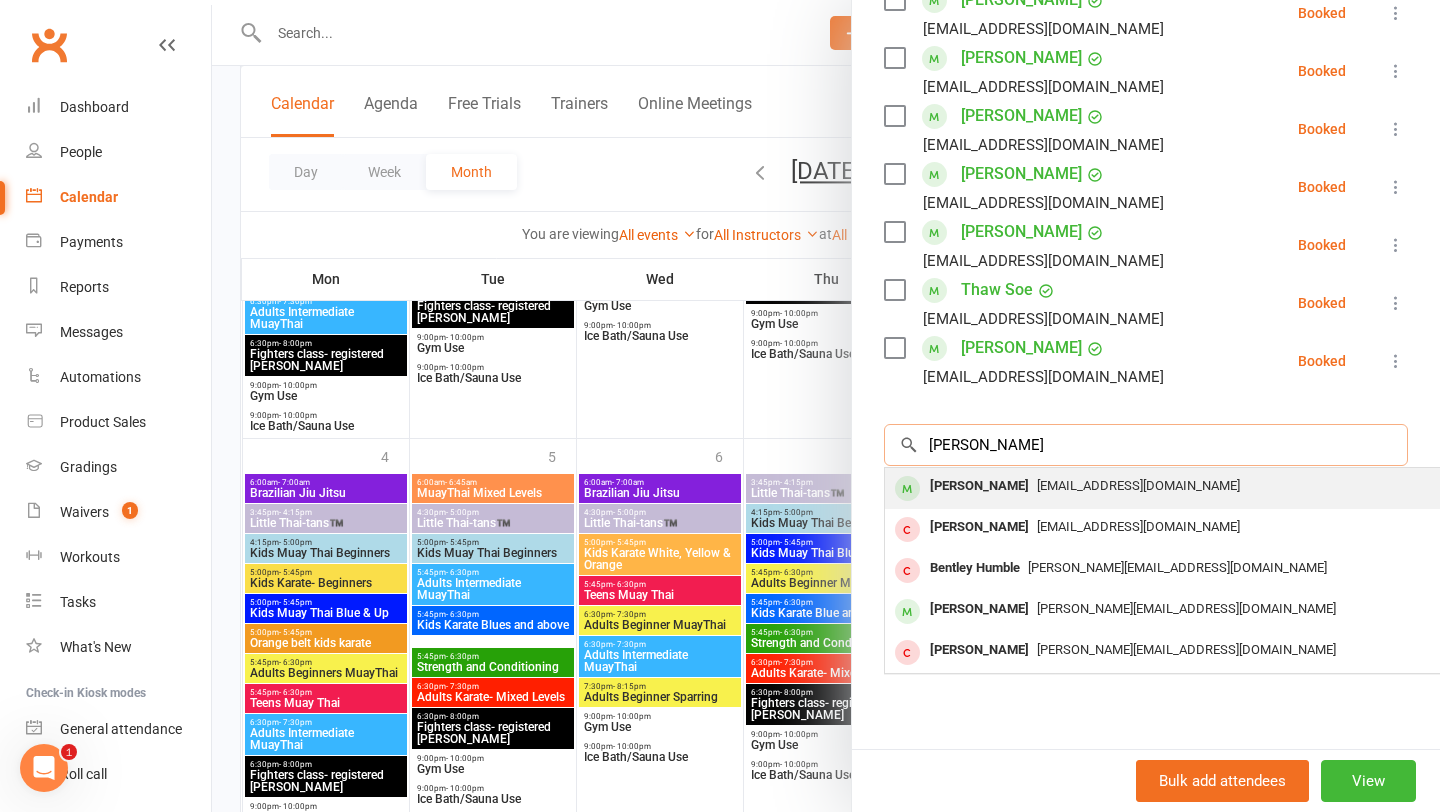 type on "[PERSON_NAME]" 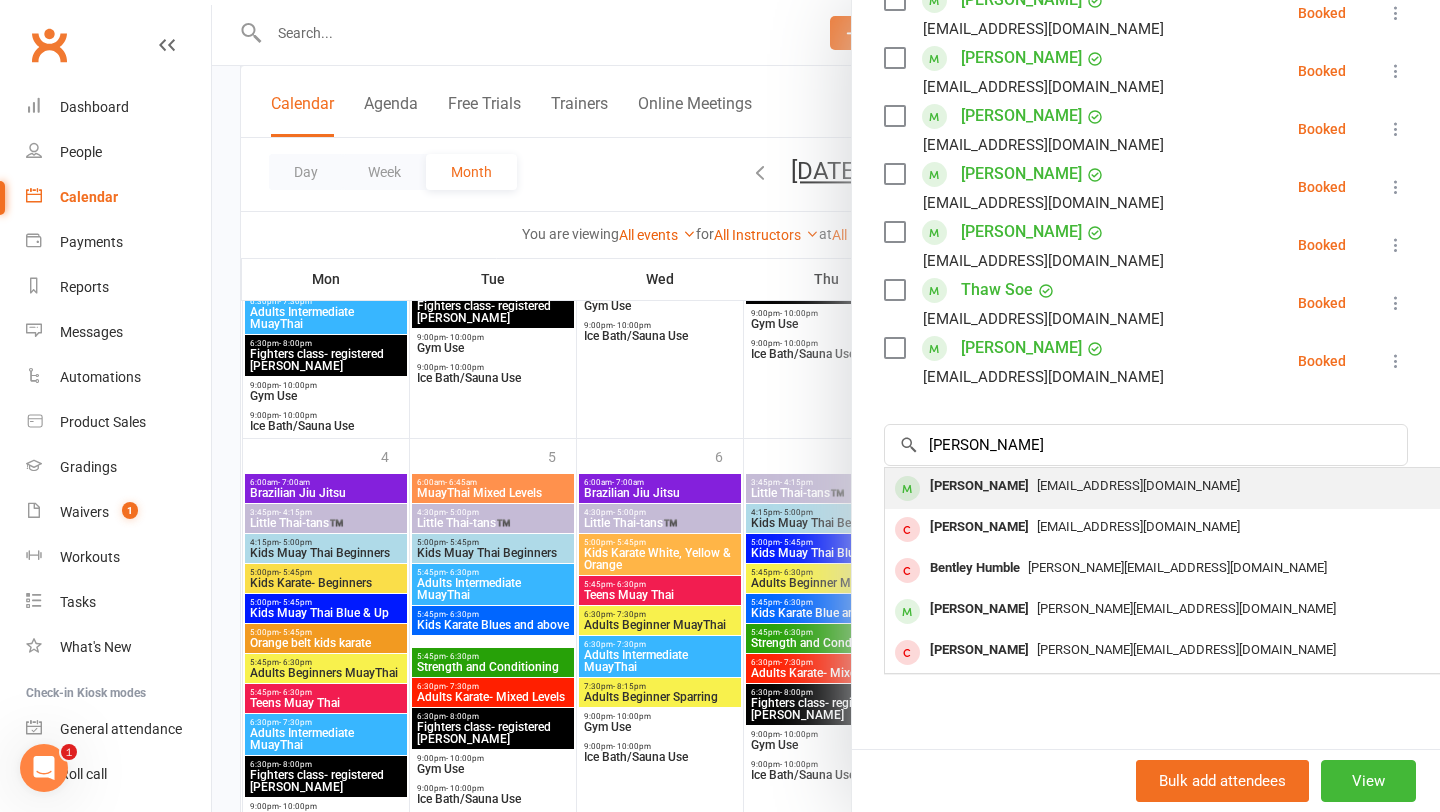 click on "[PERSON_NAME]" at bounding box center (979, 486) 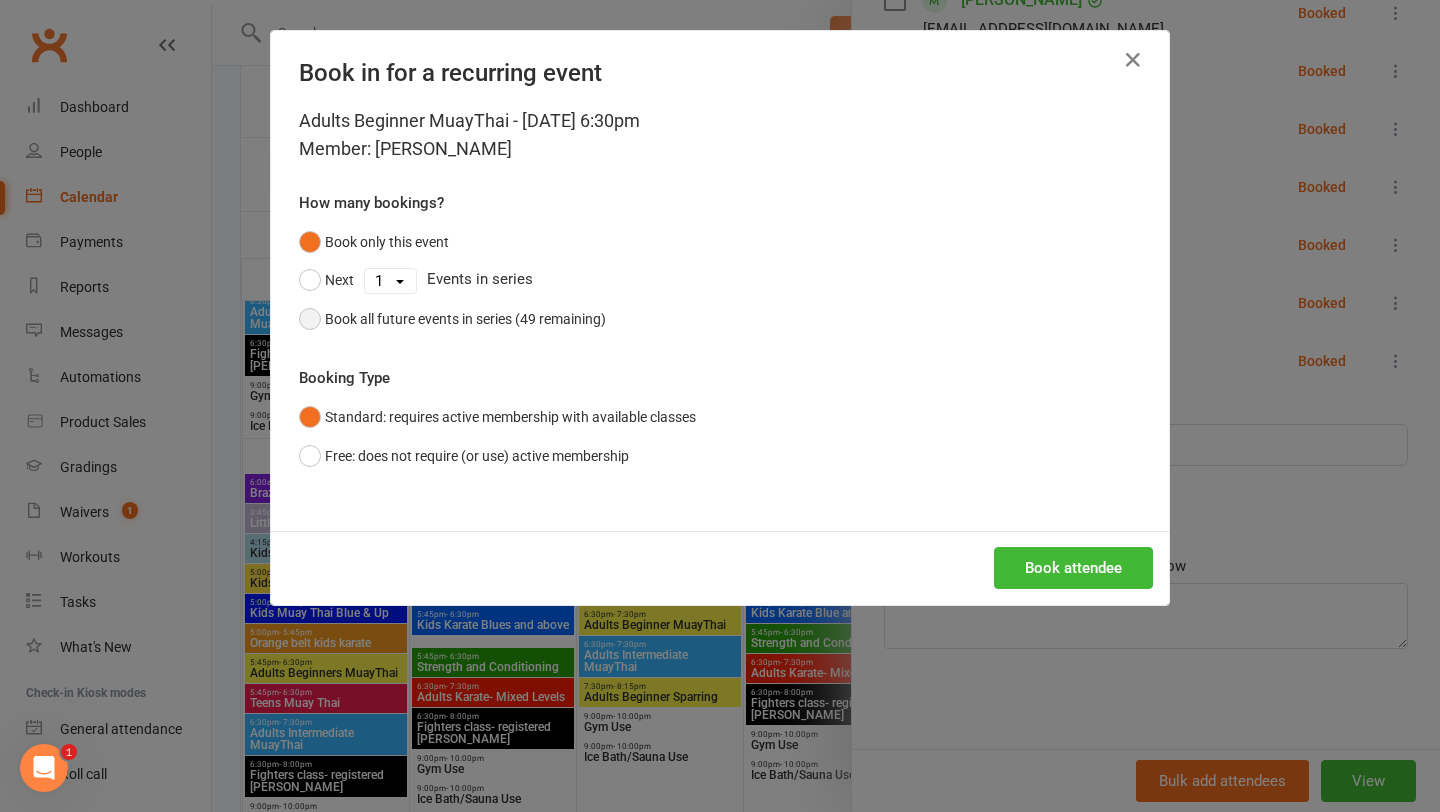 click on "Book all future events in series (49 remaining)" at bounding box center (465, 319) 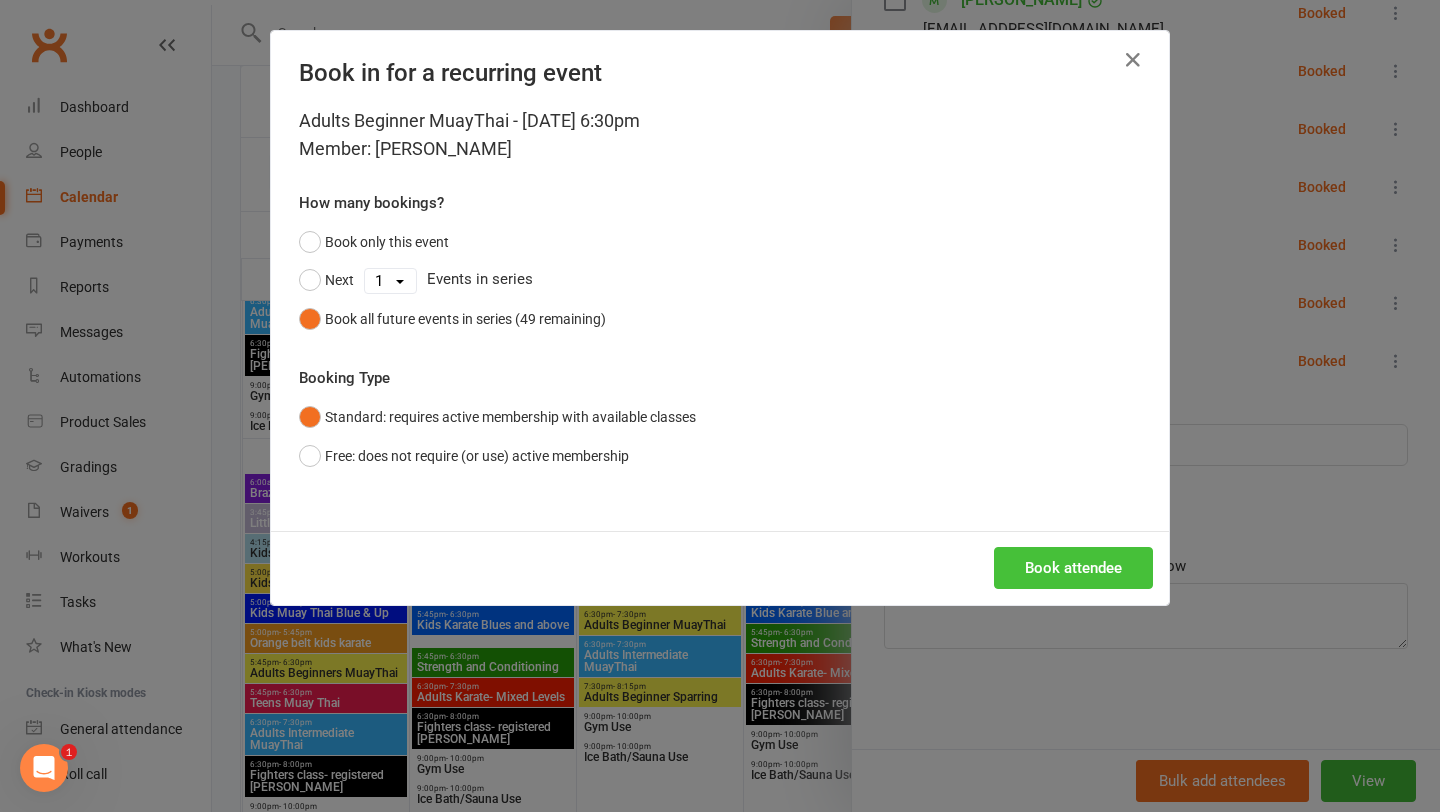 click on "Book attendee" at bounding box center [1073, 568] 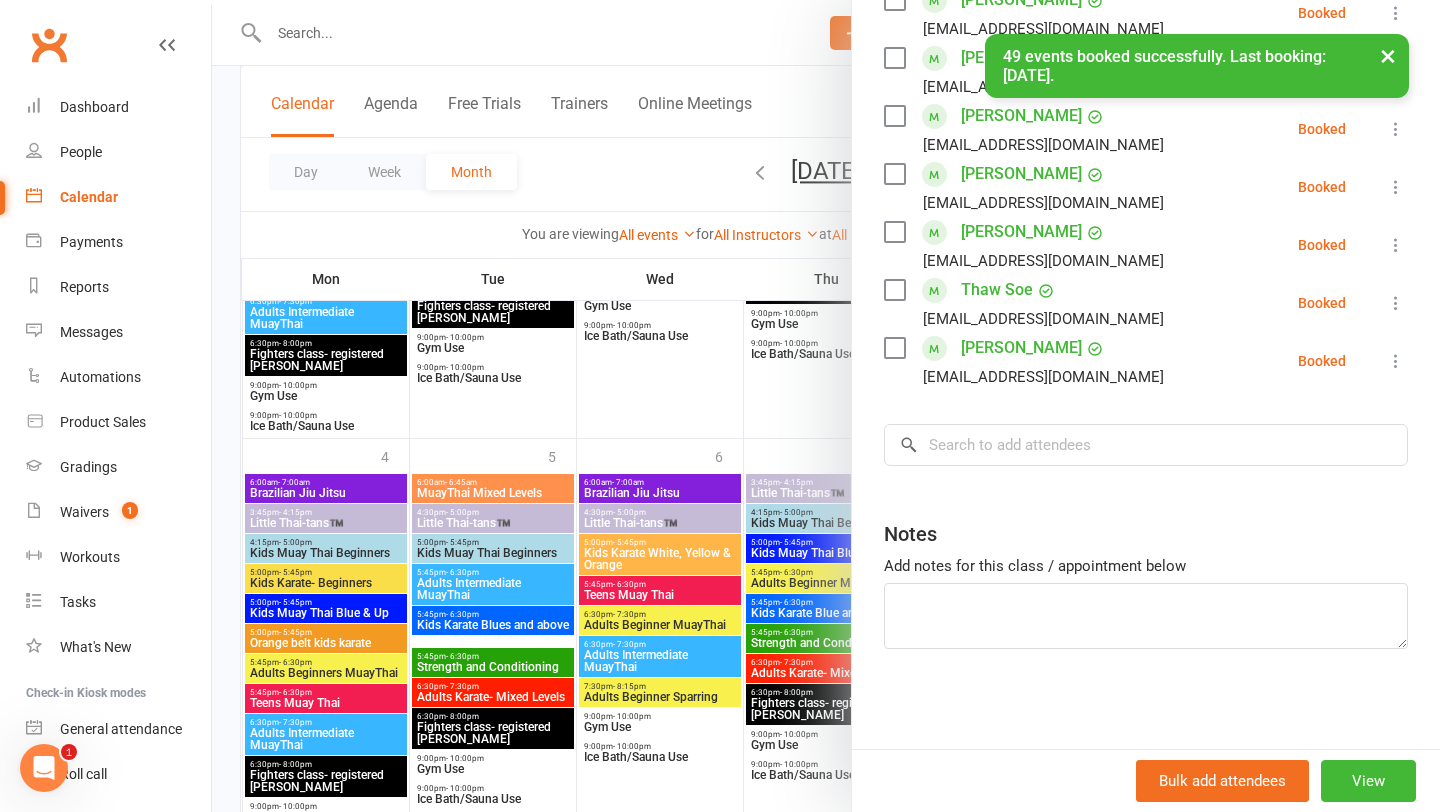 scroll, scrollTop: 620, scrollLeft: 0, axis: vertical 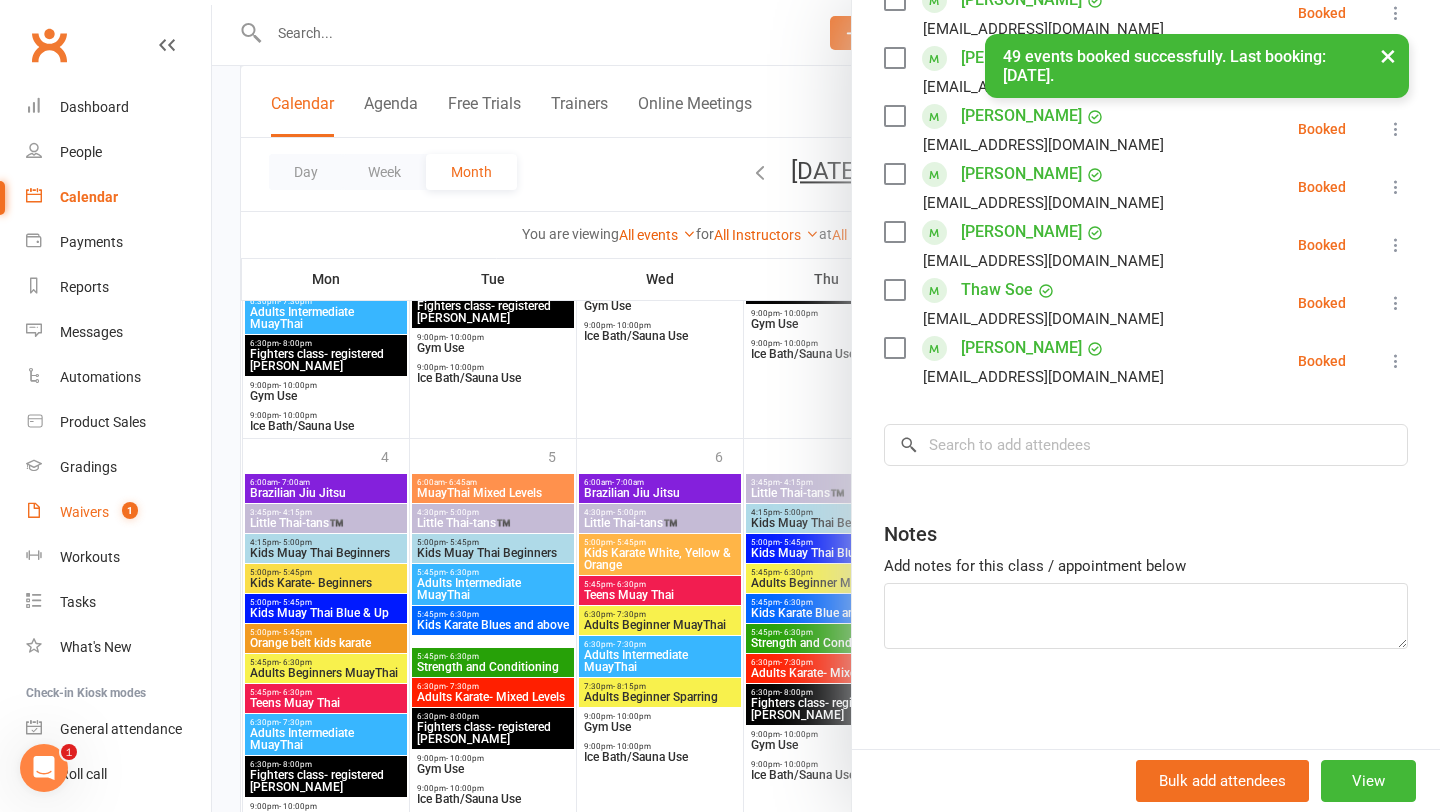 click on "Waivers   1" at bounding box center (118, 512) 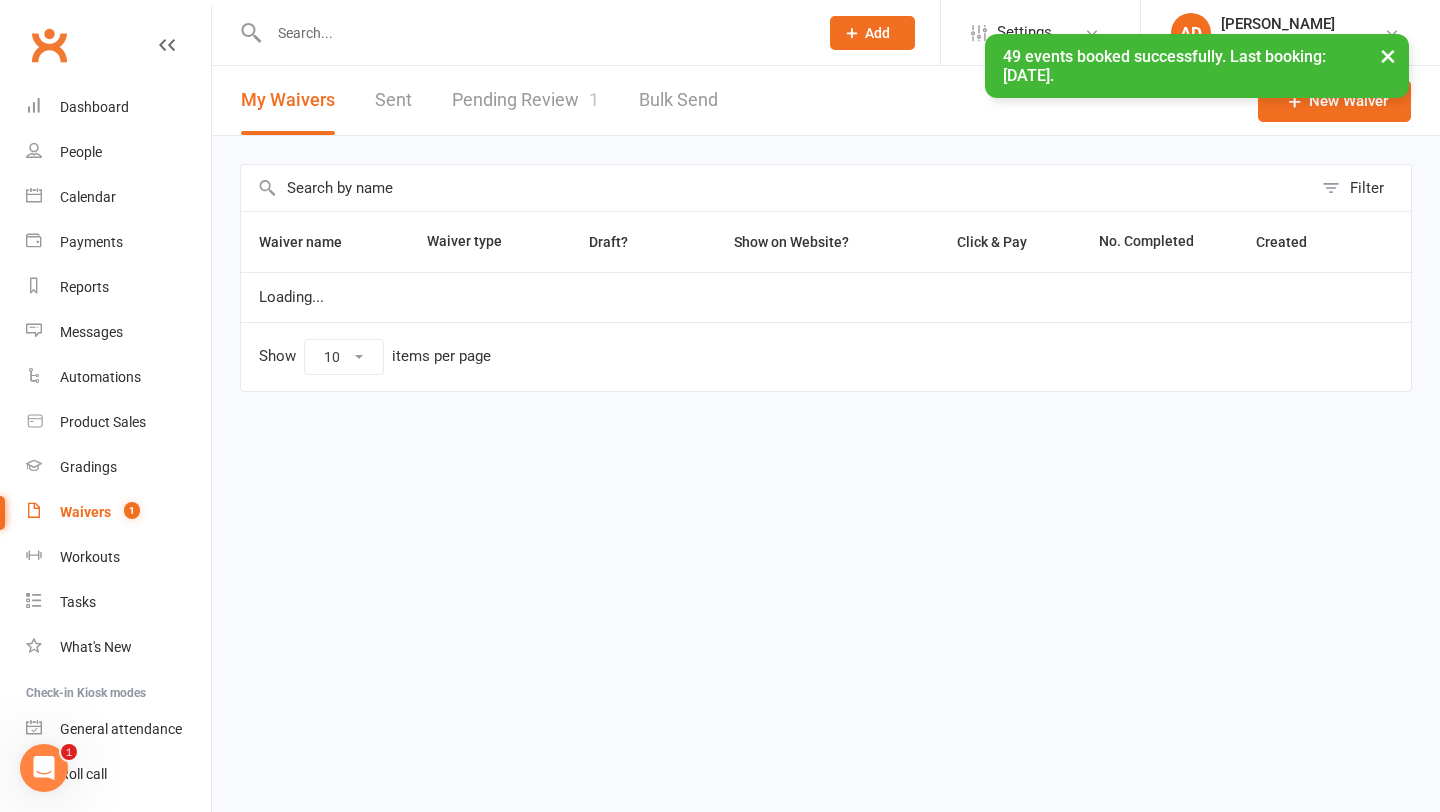 scroll, scrollTop: 0, scrollLeft: 0, axis: both 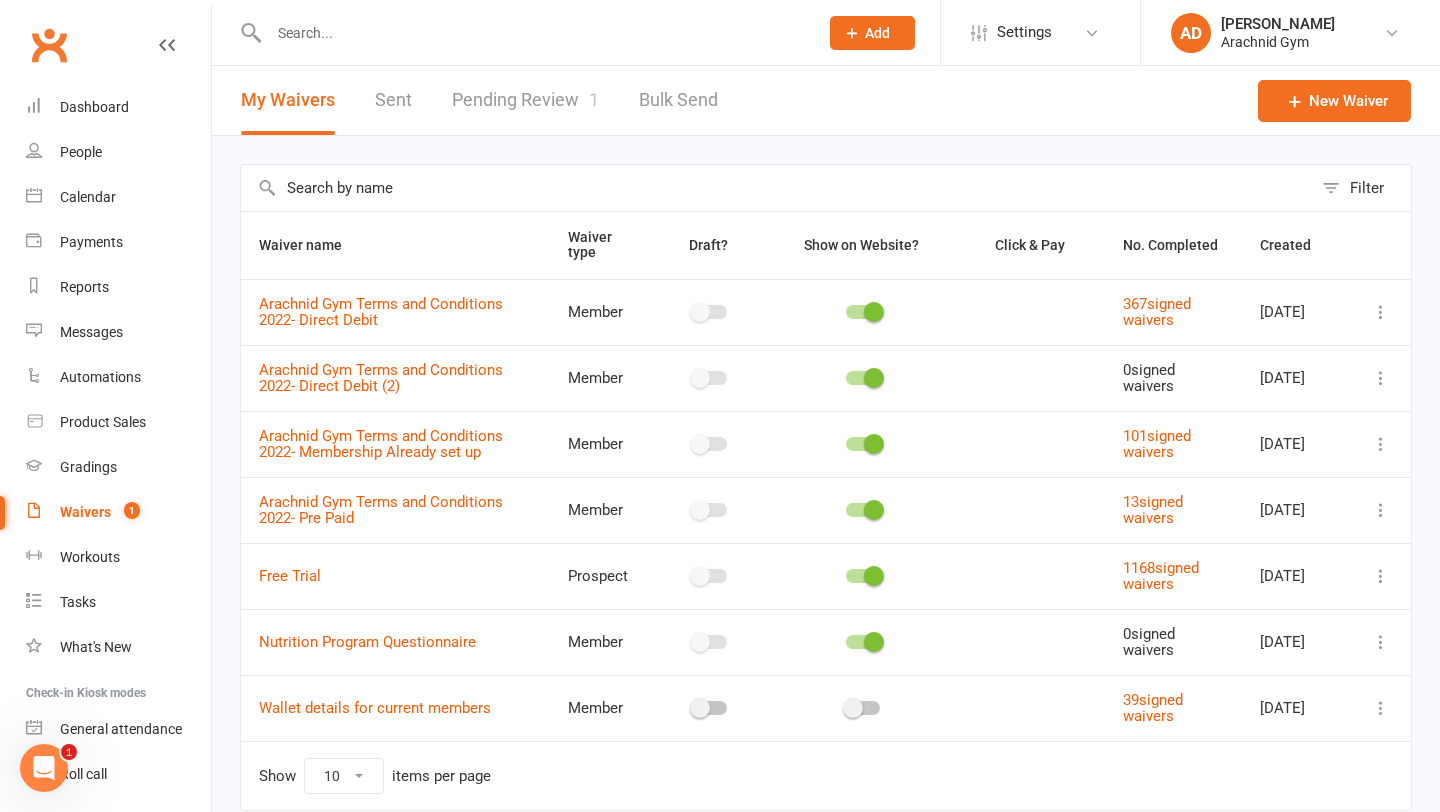 click on "Pending Review 1" at bounding box center (525, 100) 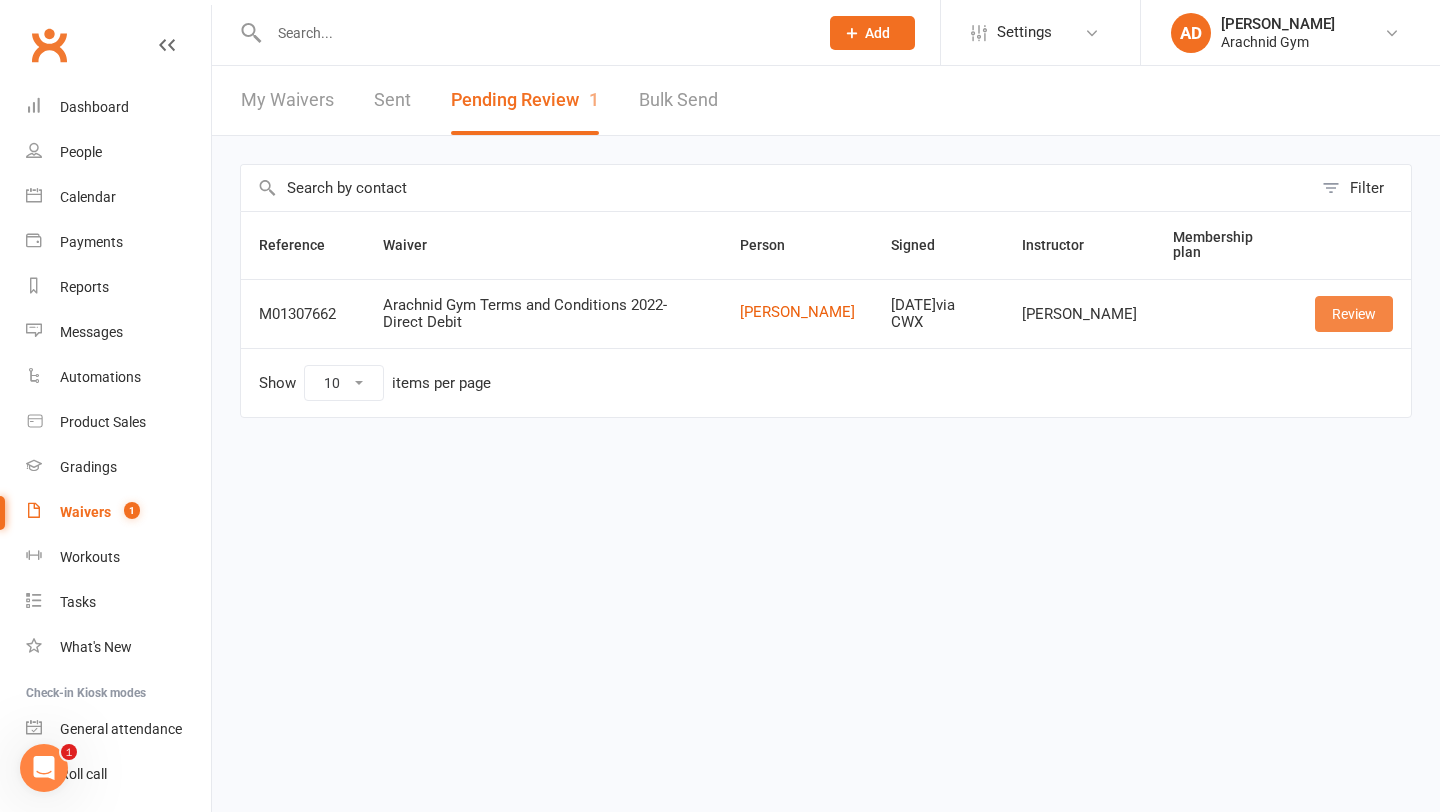 click on "Review" at bounding box center (1354, 314) 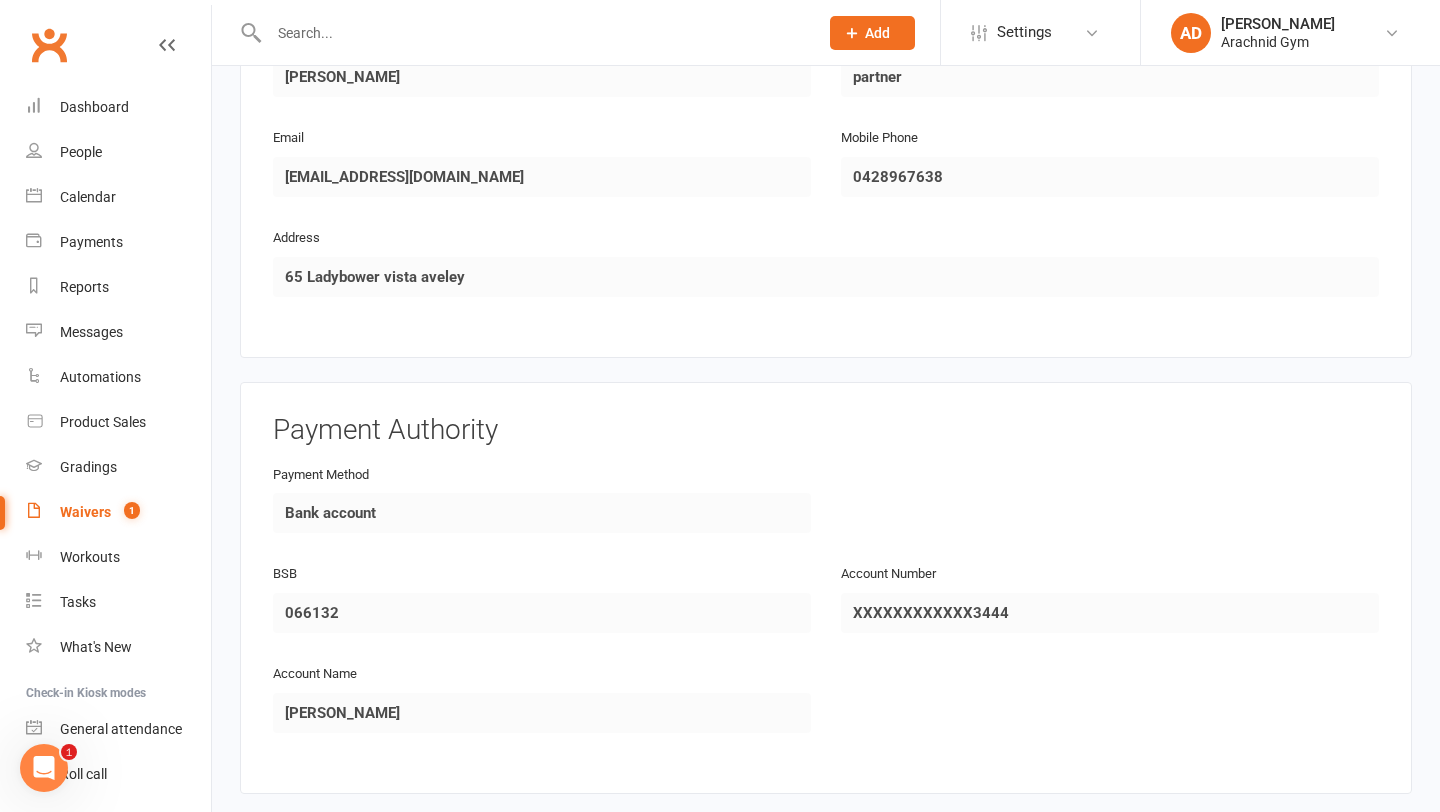 scroll, scrollTop: 1426, scrollLeft: 0, axis: vertical 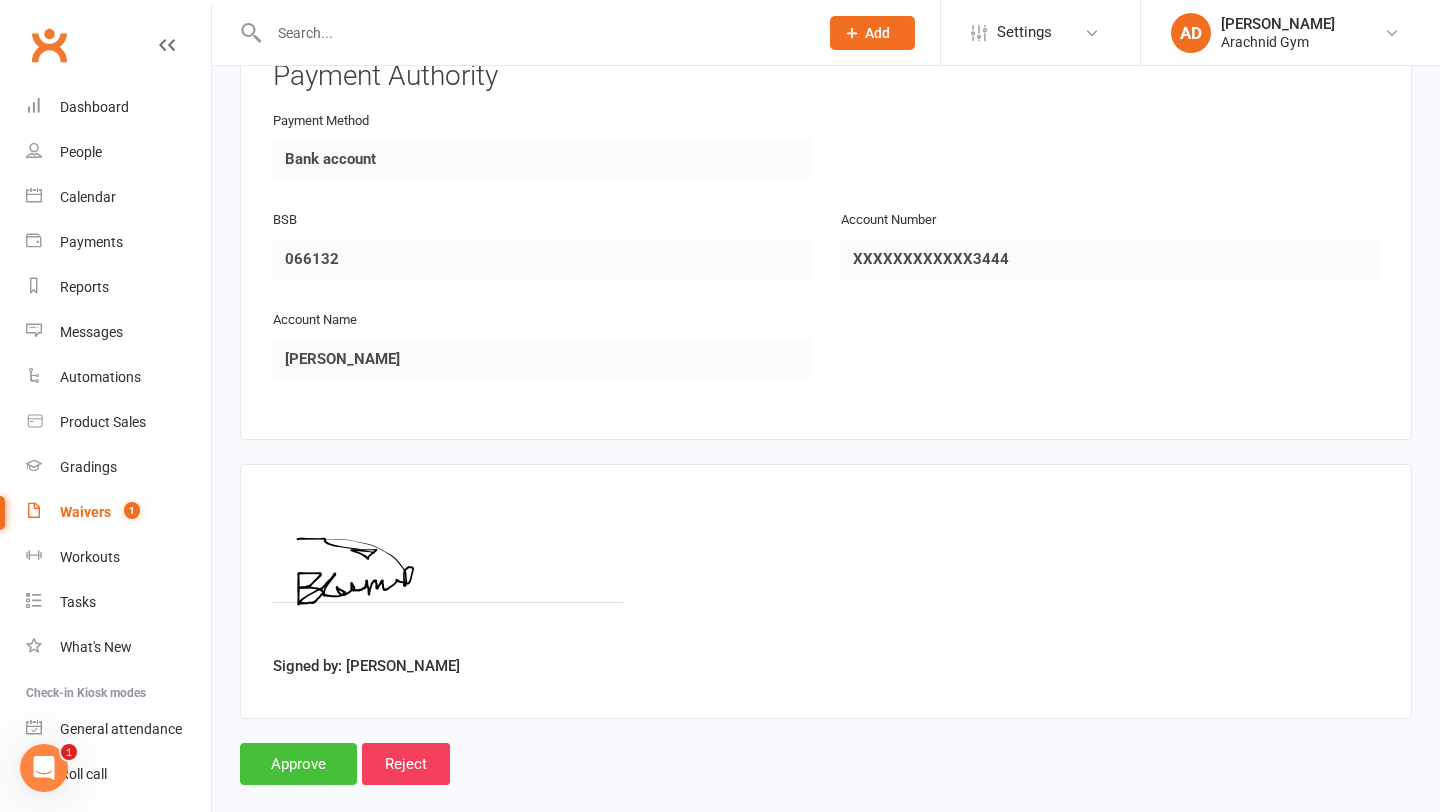 click on "Approve" at bounding box center [298, 764] 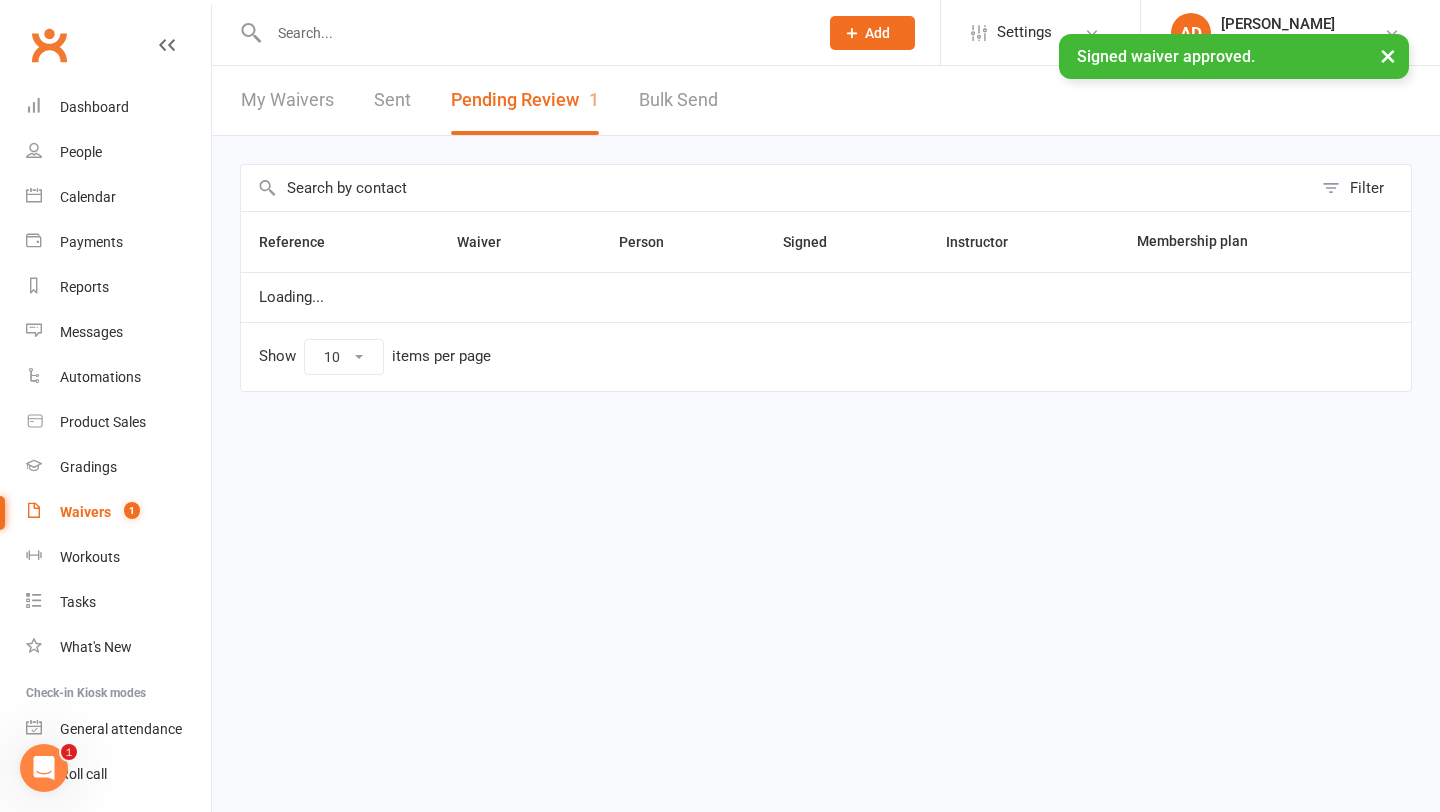 scroll, scrollTop: 0, scrollLeft: 0, axis: both 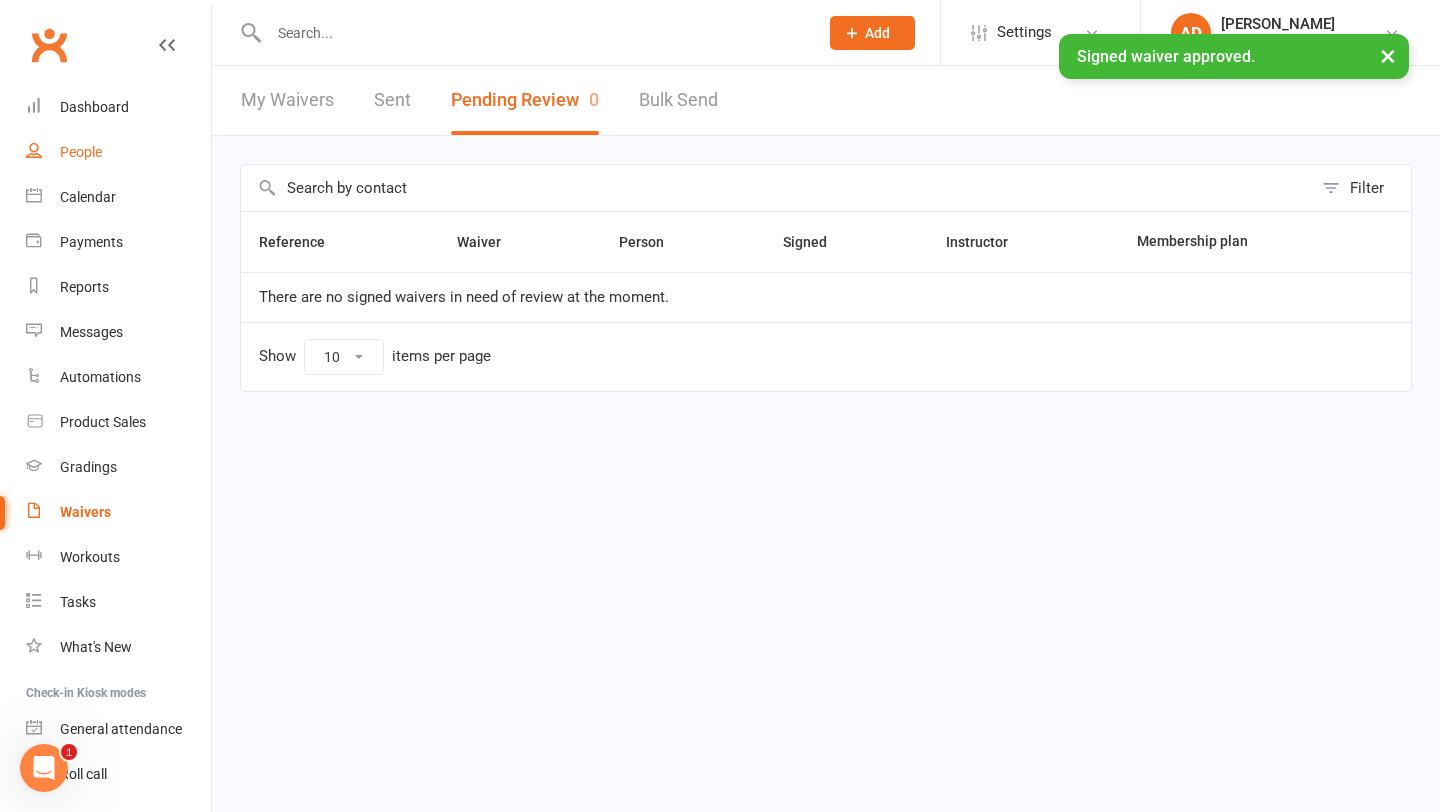 click on "People" at bounding box center (118, 152) 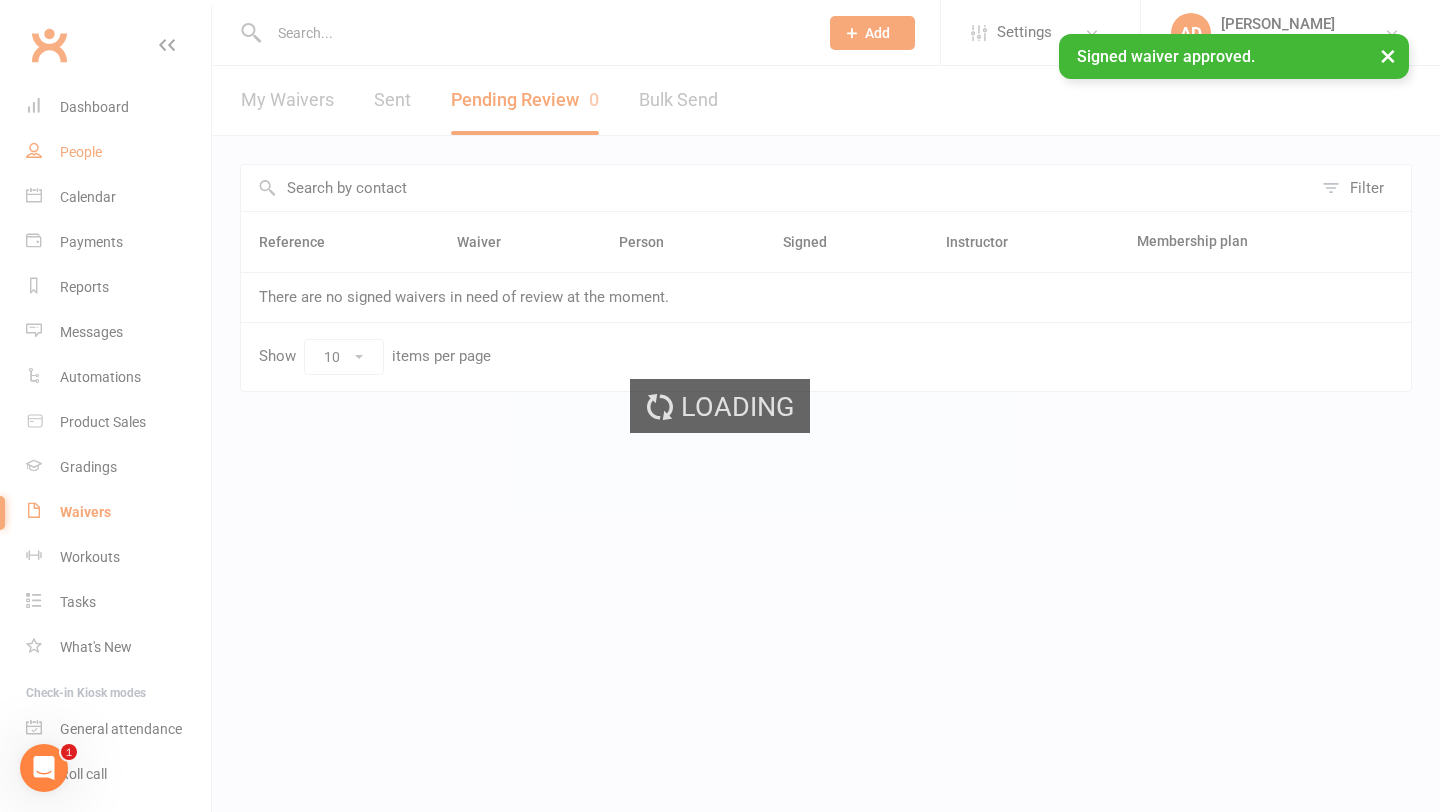 select on "100" 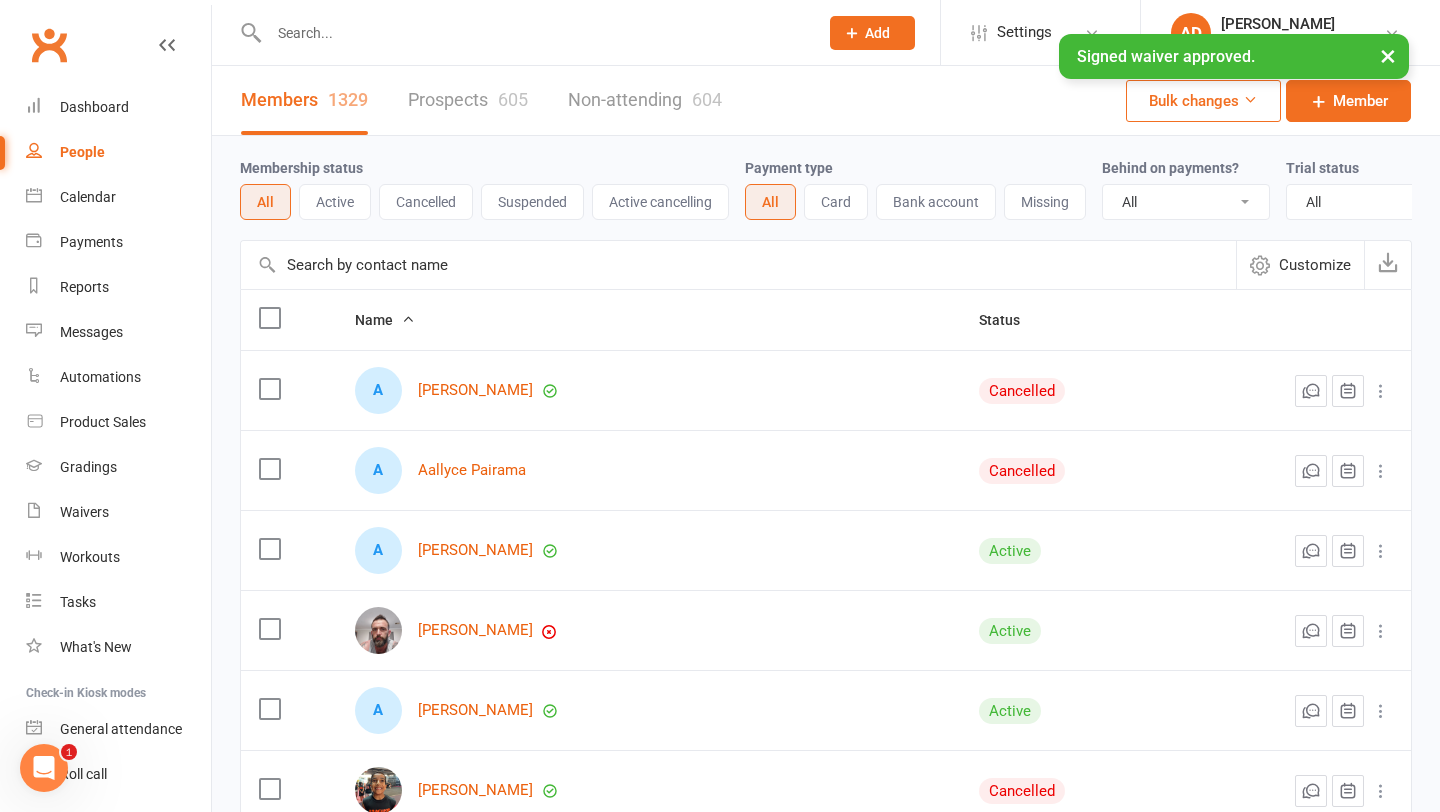 click at bounding box center [533, 33] 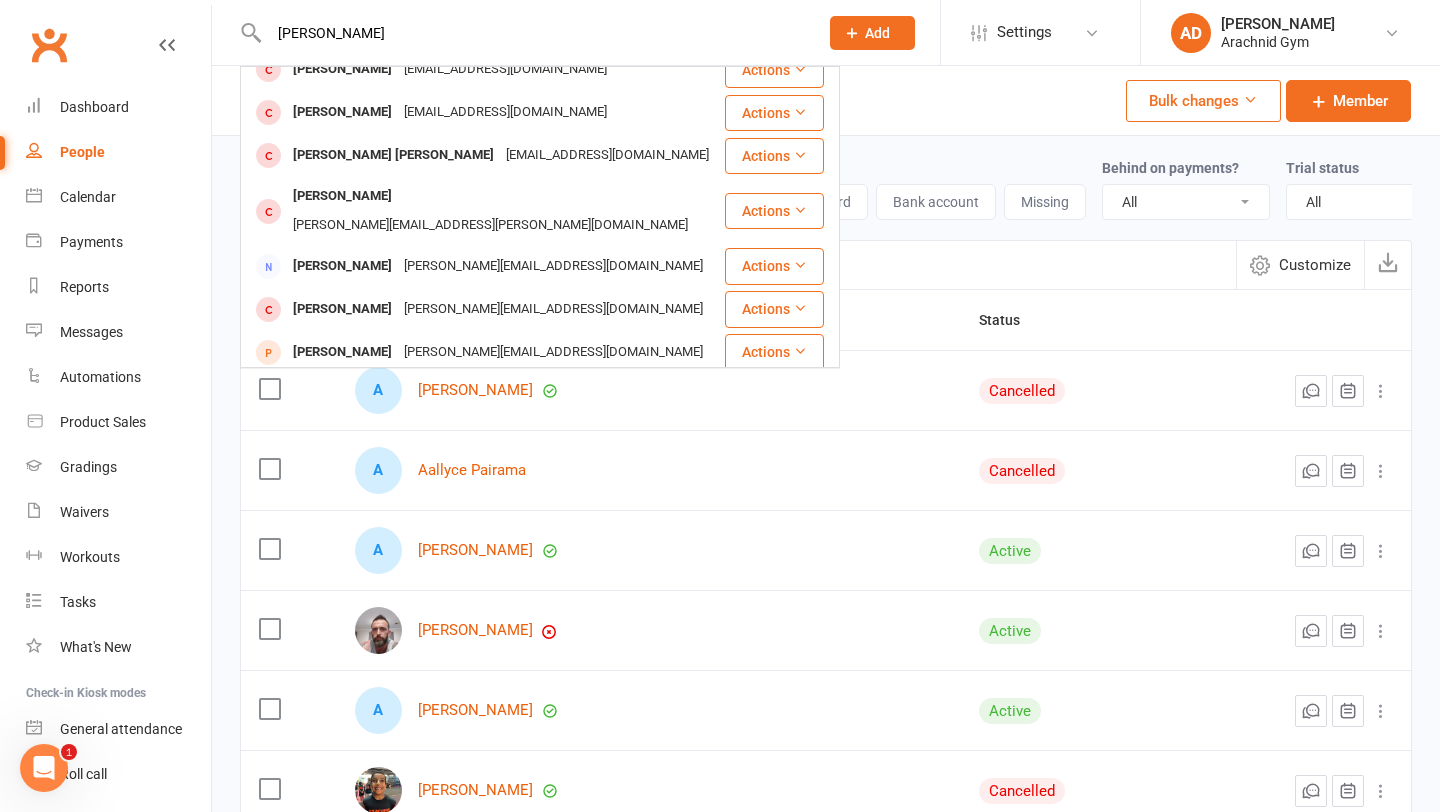 scroll, scrollTop: 283, scrollLeft: 0, axis: vertical 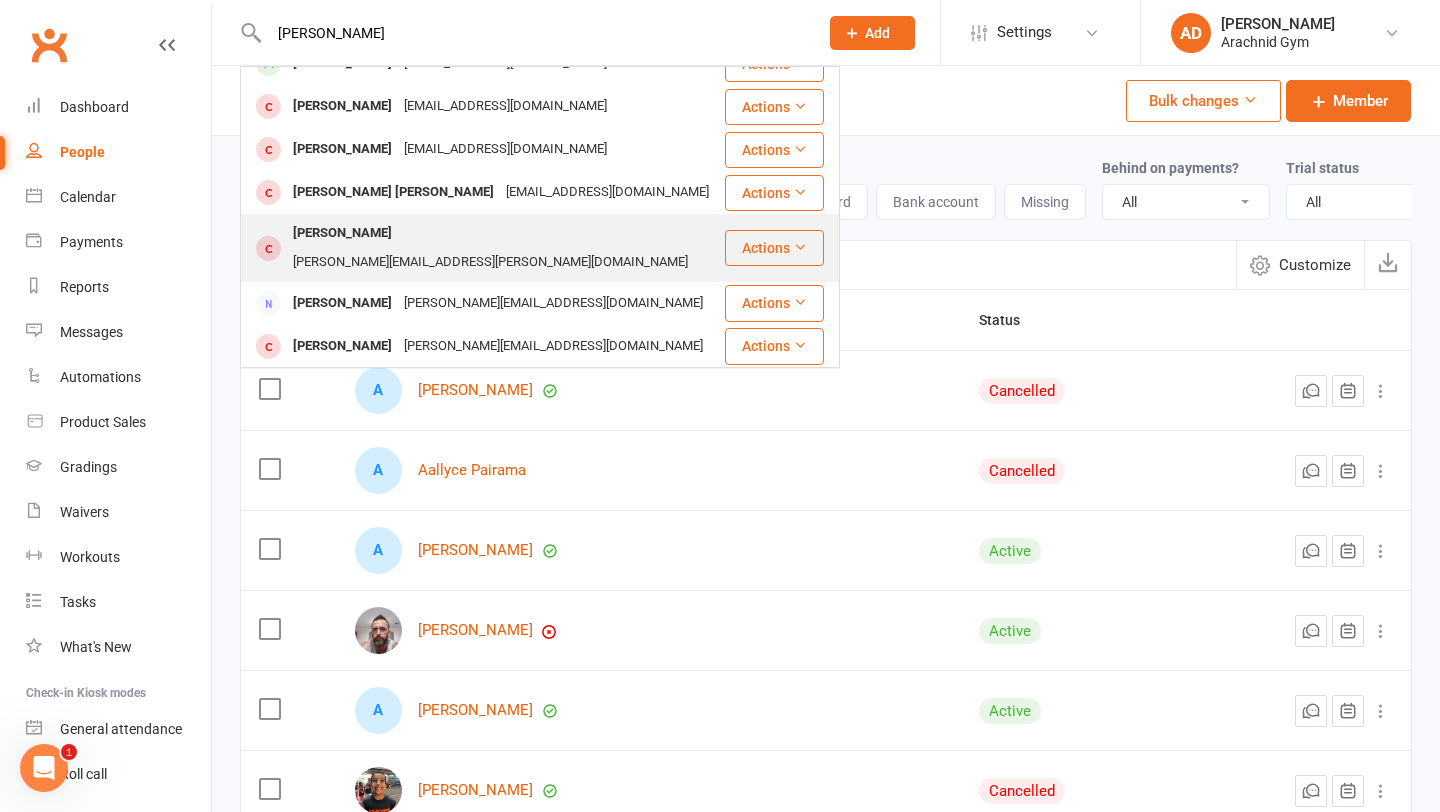 type on "[PERSON_NAME]" 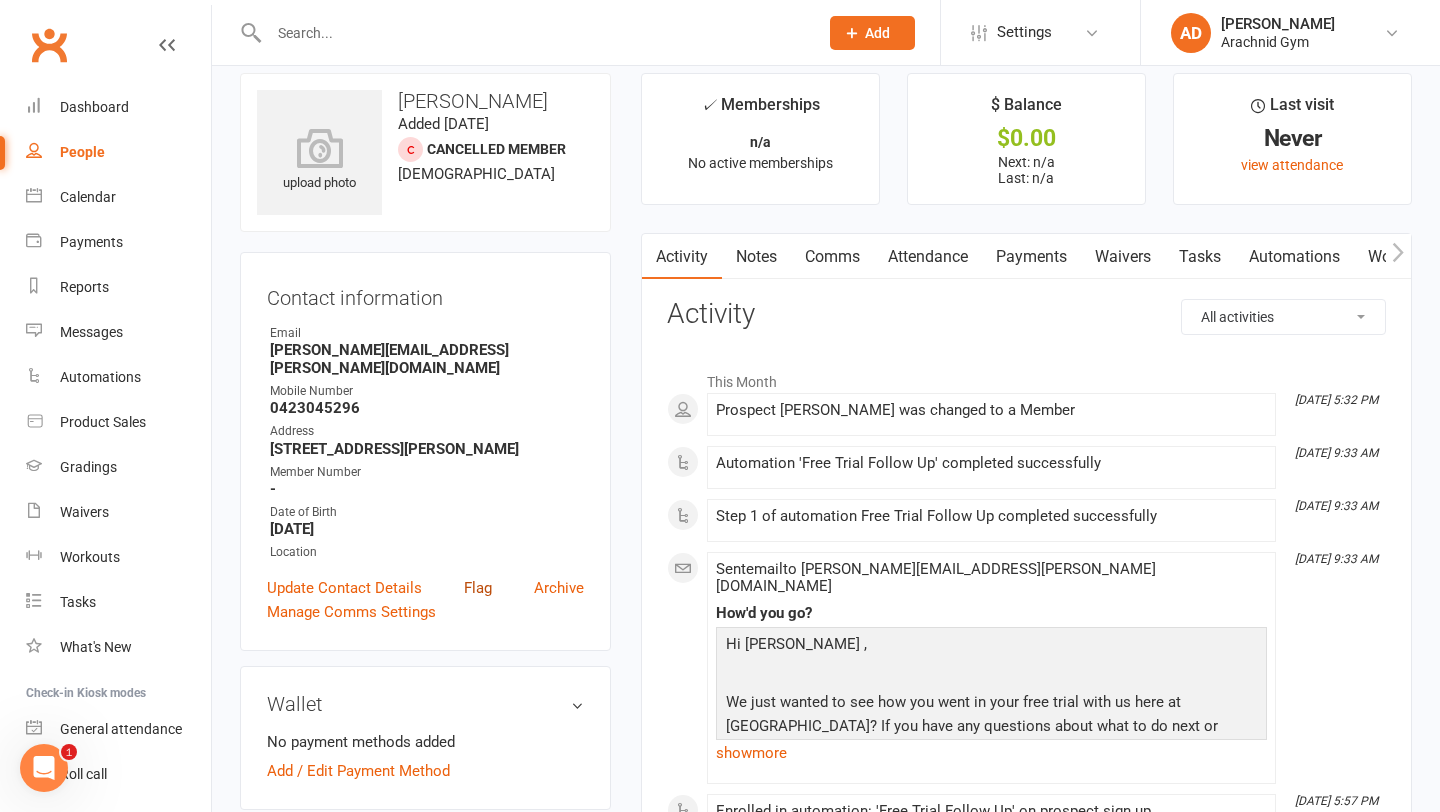 scroll, scrollTop: 0, scrollLeft: 0, axis: both 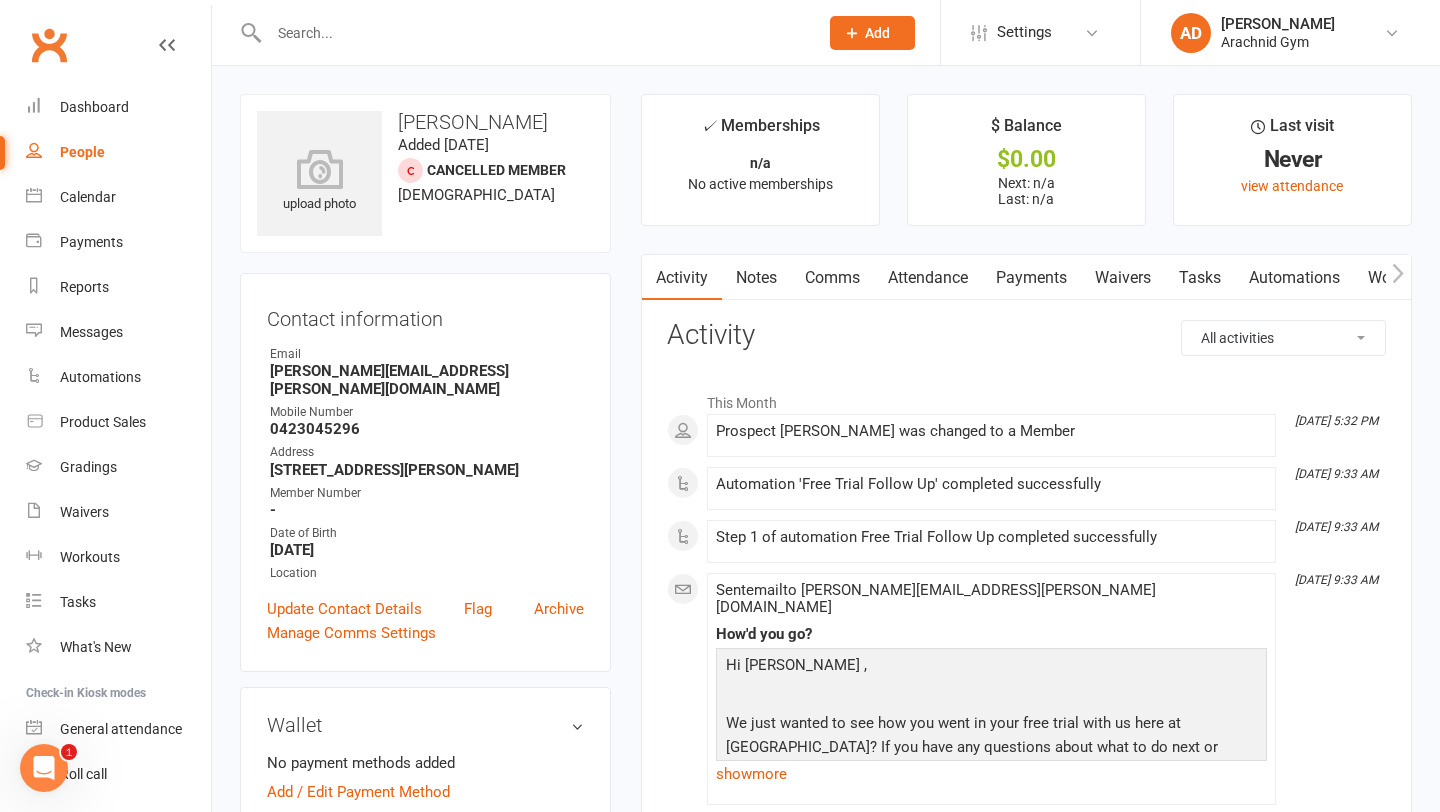 click on "Notes" at bounding box center (756, 278) 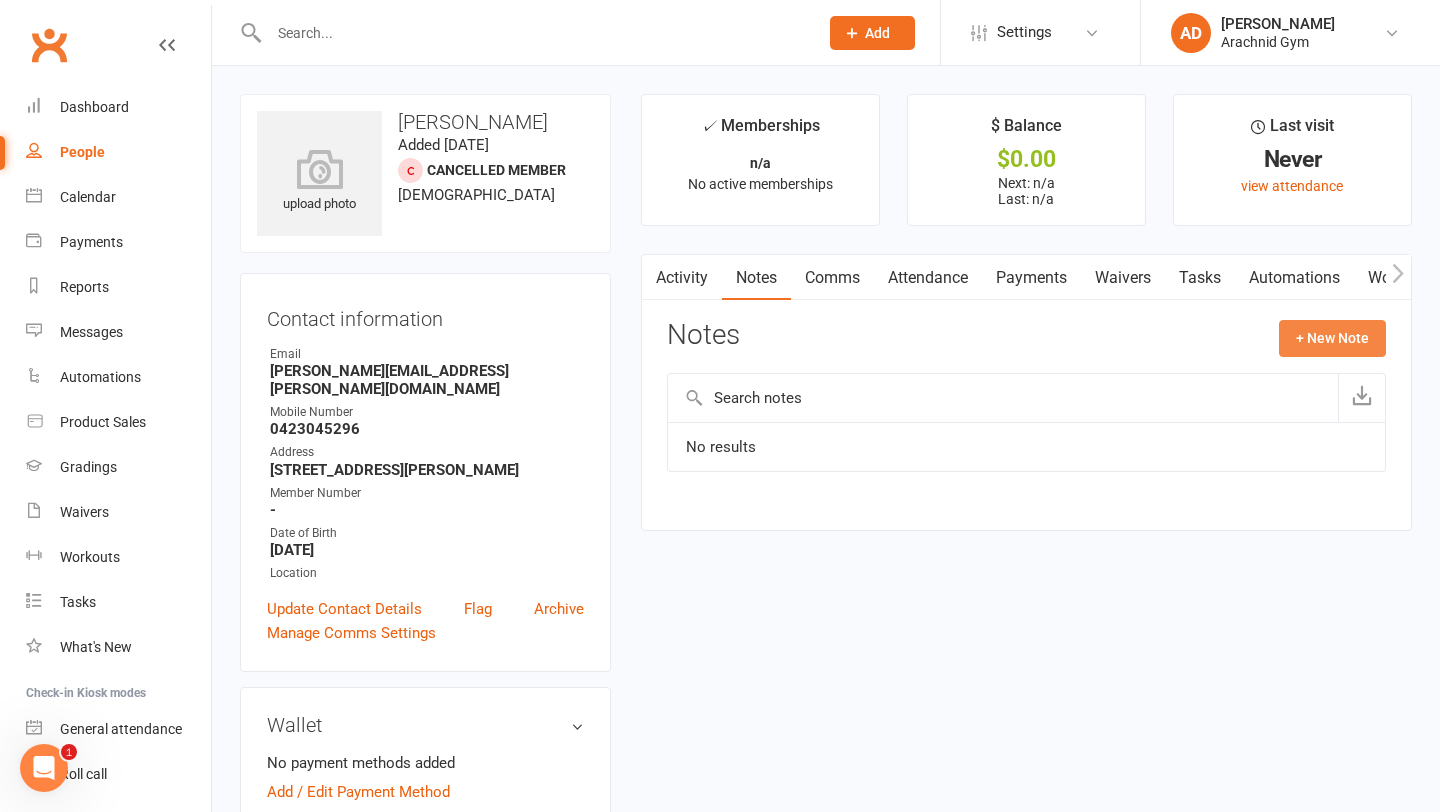 click on "+ New Note" at bounding box center [1332, 338] 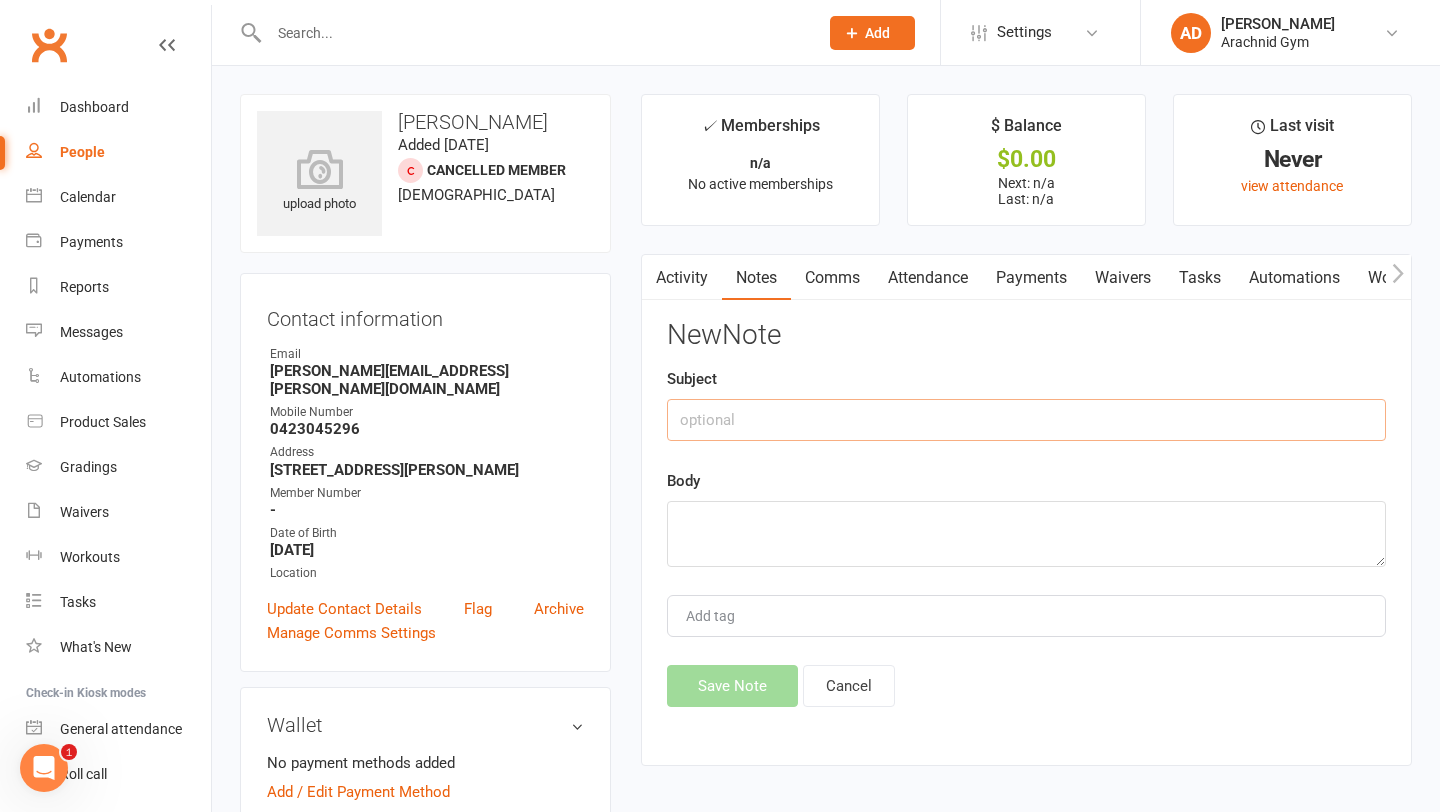 click at bounding box center [1026, 420] 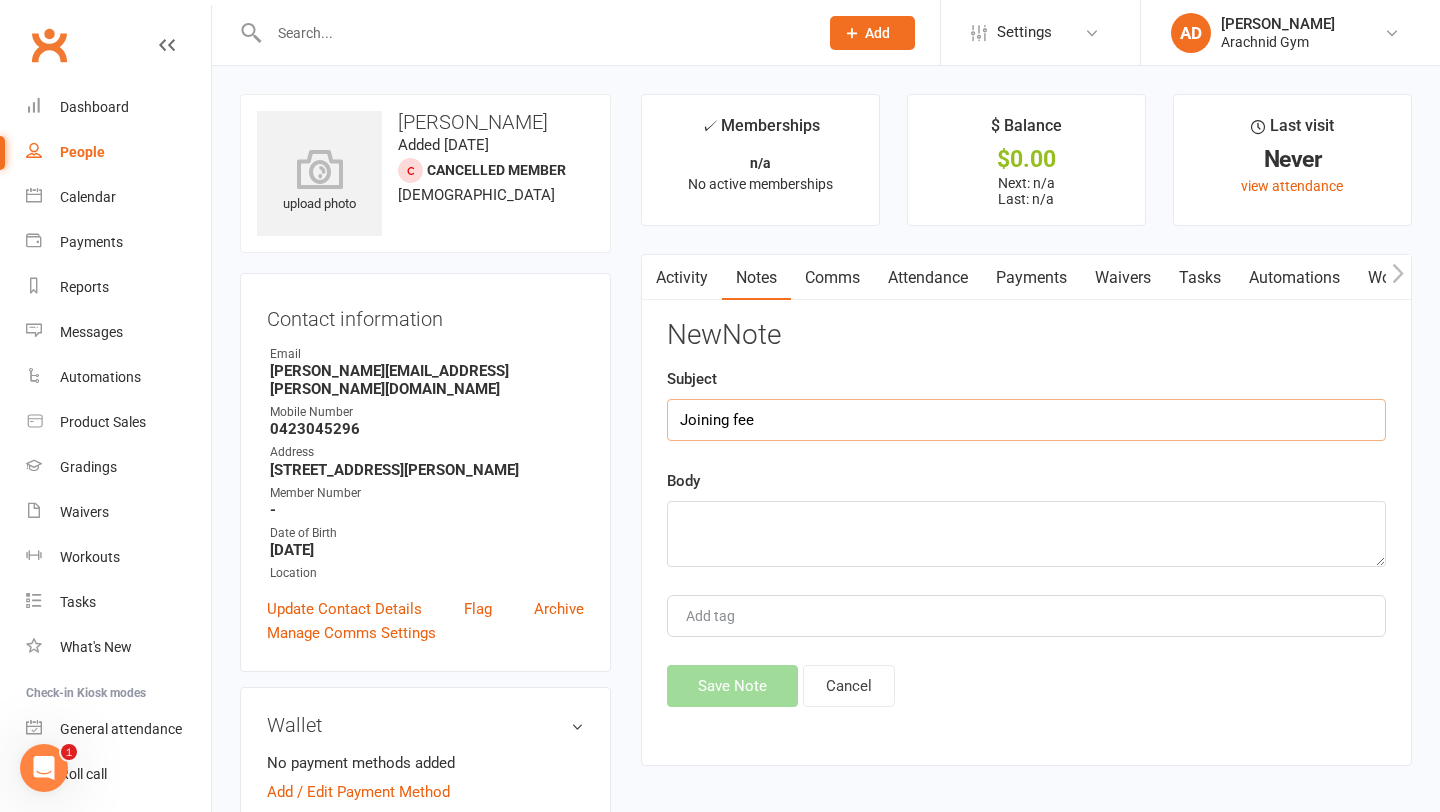 type on "Joining fee" 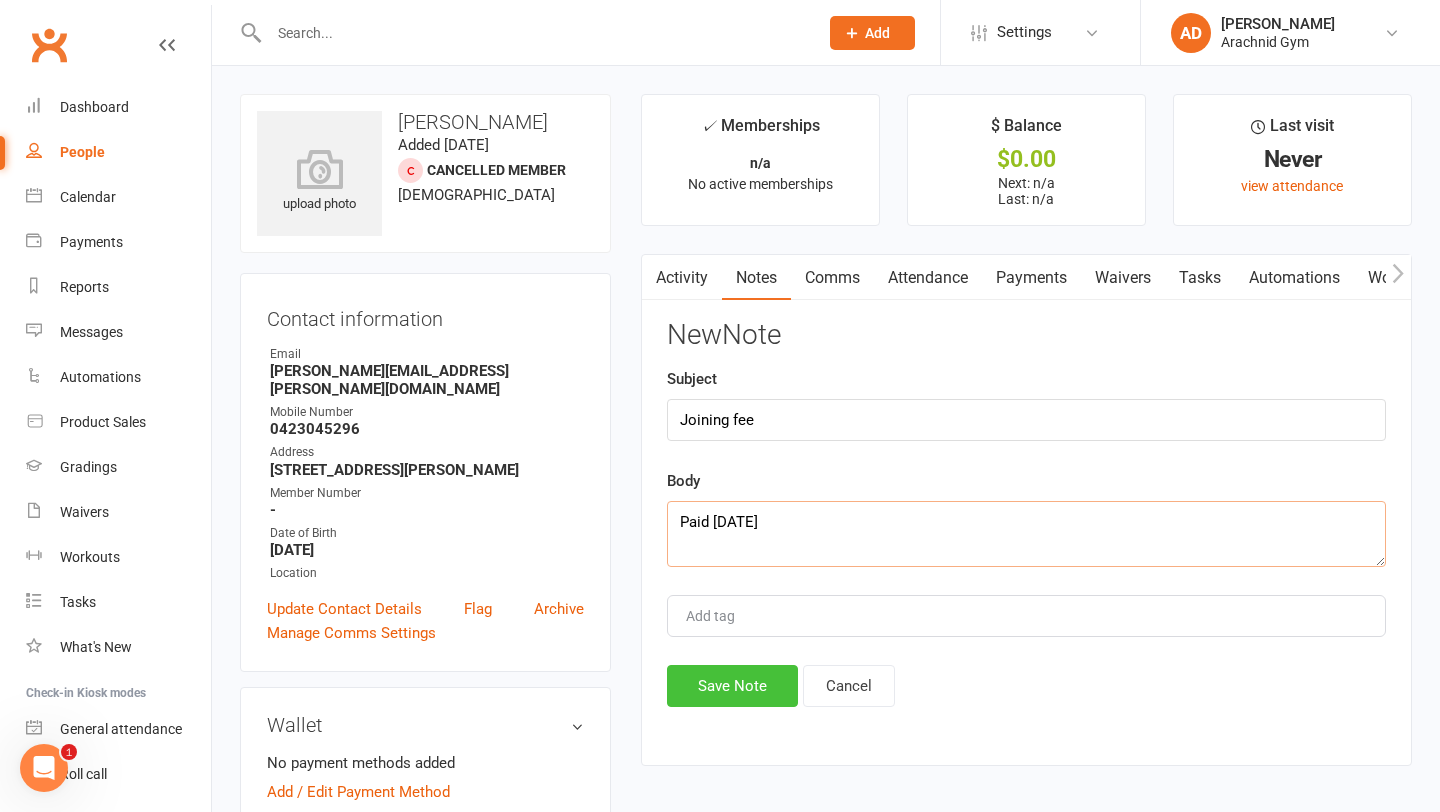 type on "Paid [DATE]" 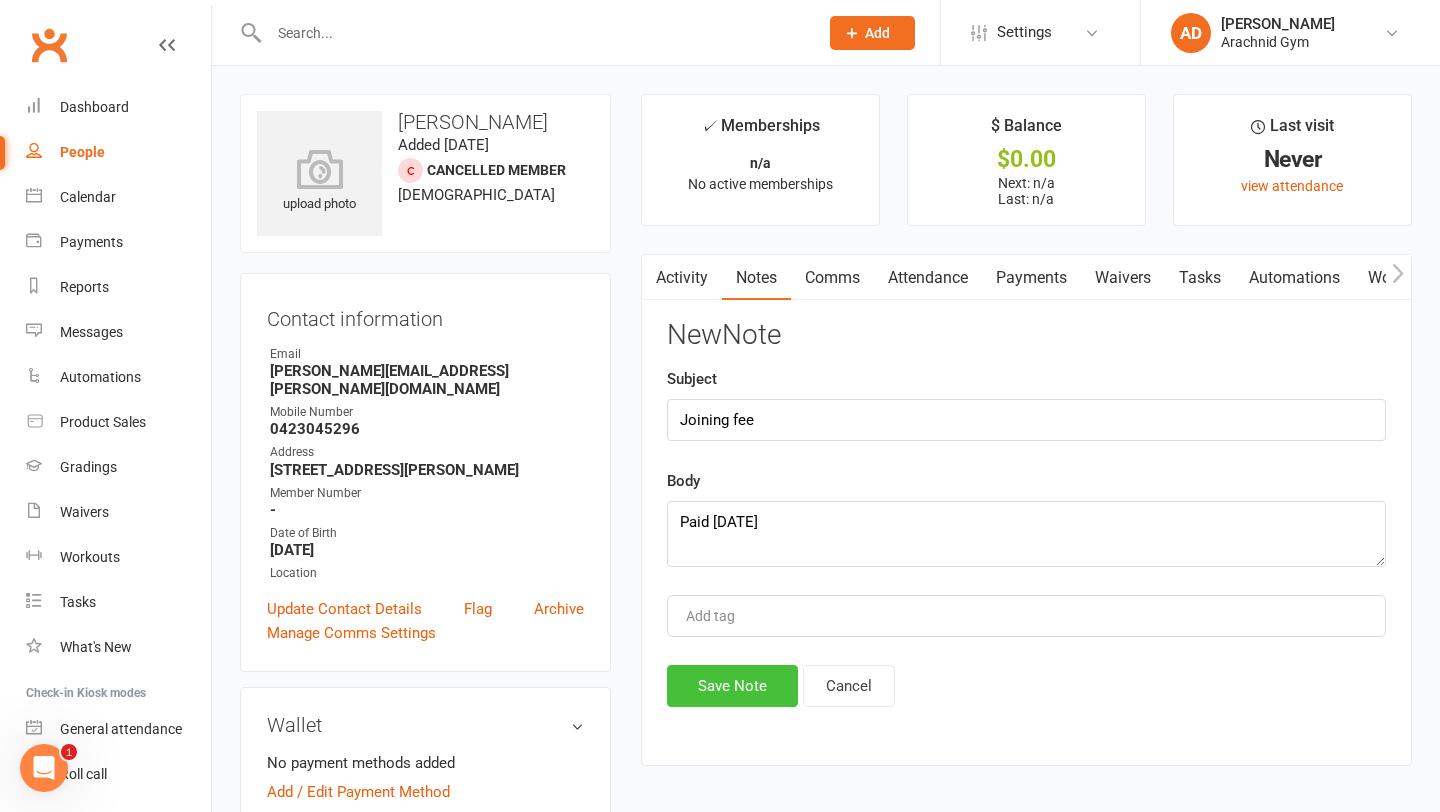 click on "Save Note" at bounding box center (732, 686) 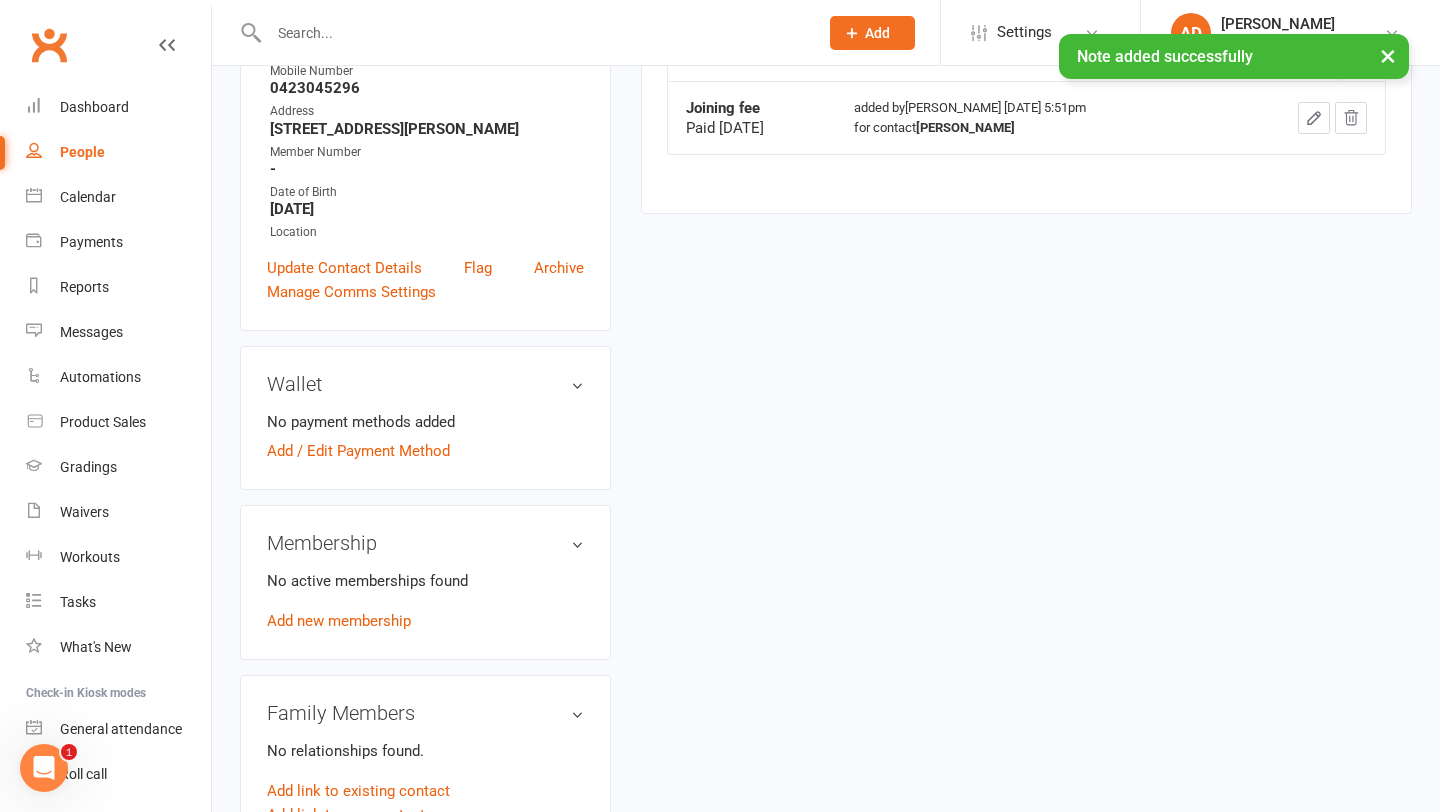scroll, scrollTop: 368, scrollLeft: 0, axis: vertical 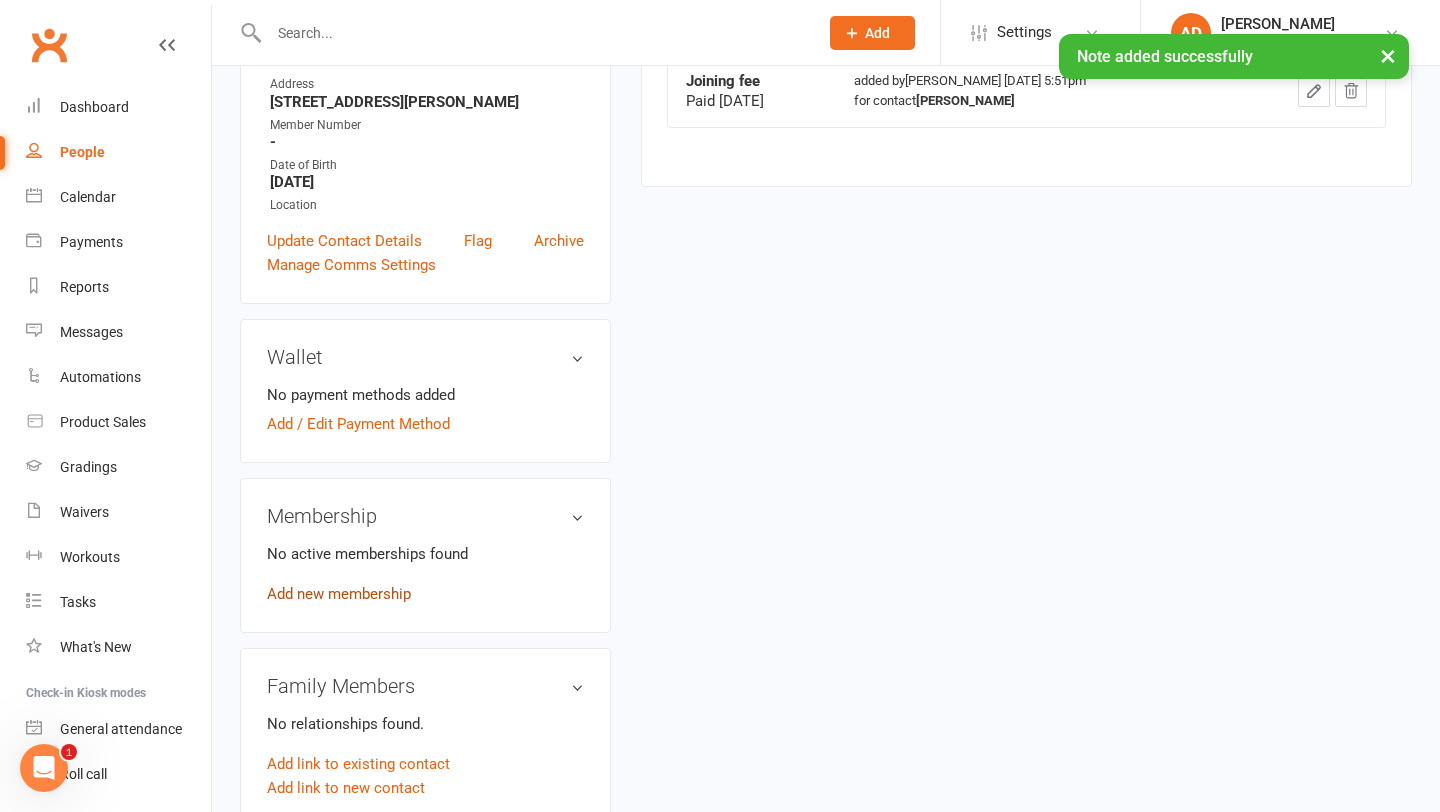 click on "Add new membership" at bounding box center [339, 594] 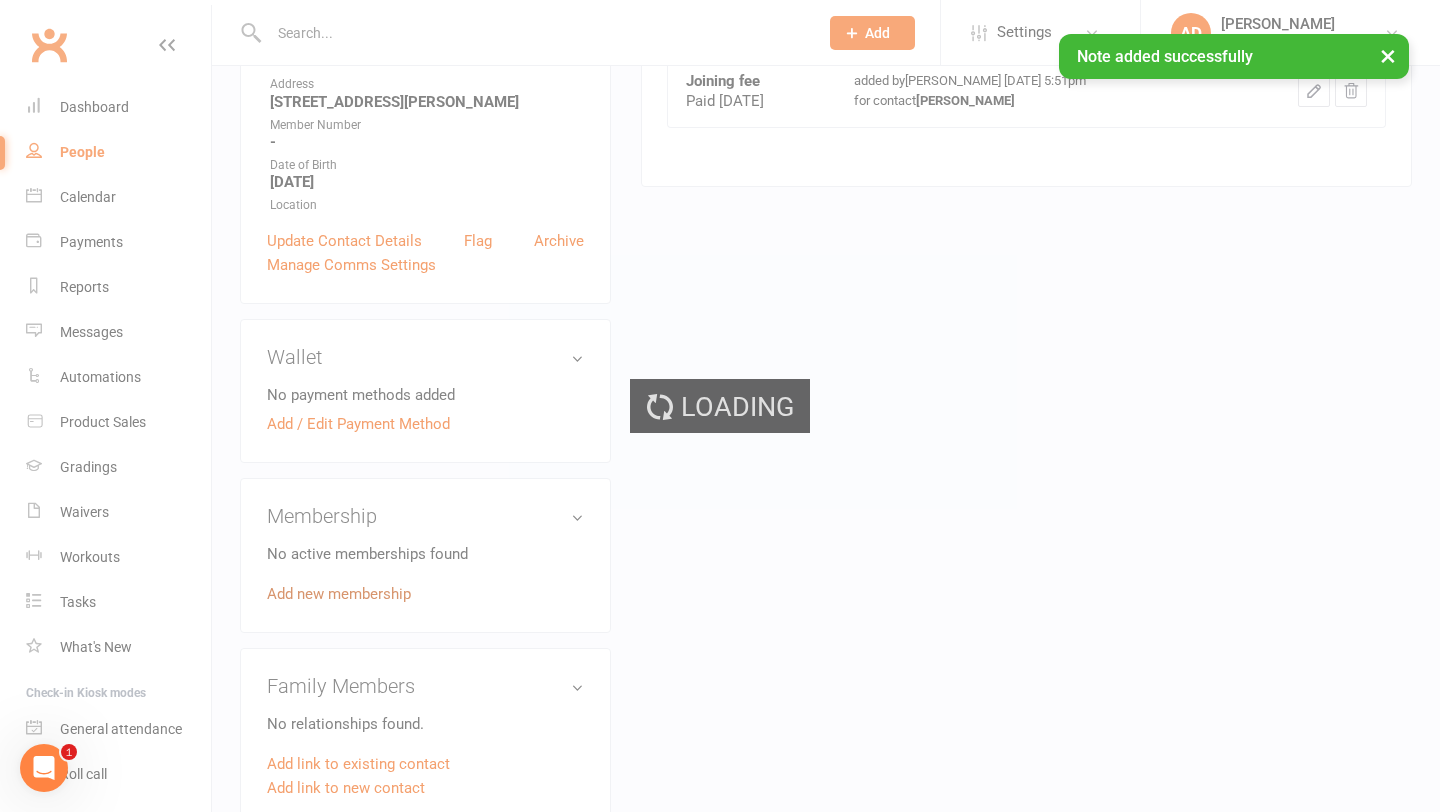 scroll, scrollTop: 0, scrollLeft: 0, axis: both 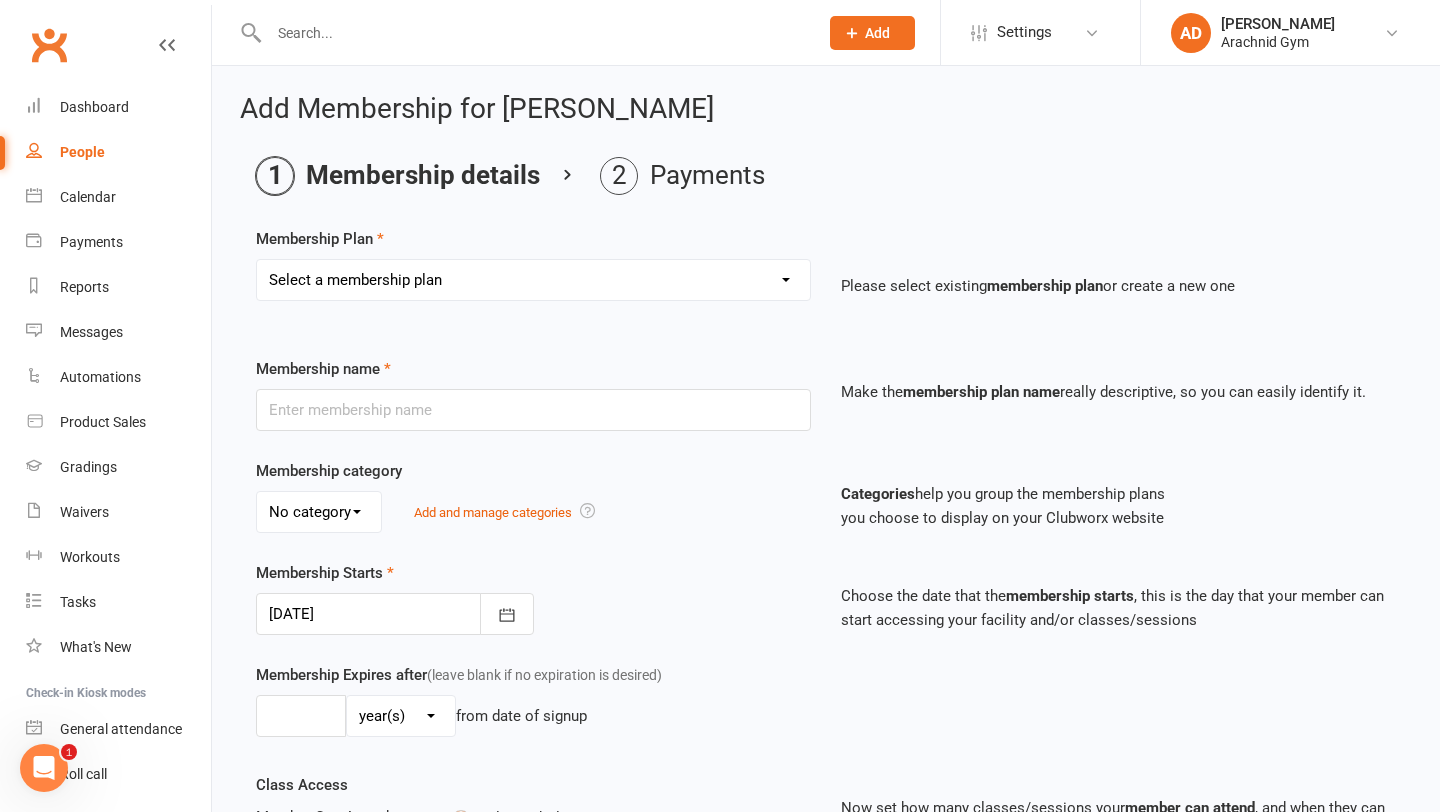 click on "Select a membership plan Create new Membership Plan Adults Teens 7-12's Under 7's Little Dragons/ Little Thai-tans 2x classes per week - 3 Month membership (WEEKLY PAYMENTS) Kids Karate/ Kids Muay Thai. 1x class per week- 3 month membership (WEEKLY PAYMENTS) Kids Karate/ Kids Muay Thai. 1x class per week- 6 month membership (WEEKLY PAYMENTS) Kids Karate/ Kids Muay Thai. 1x class per week- 12 month membership (WEEKLY PAYMENTS) Kids Karate/ Kids Muay Thai. 2x classes per week- 3 month membership (WEEKLY PAYMENTS) Kids Karate/ Kids Muay Thai. 2x classes per week- 6 month membership (WEEKLY PAYMENTS) Kids Karate/ Kids Muay Thai. 2x classes per week- 12 month membership (WEEKLY PAYMENTS) Kids Karate/ Kids Muay Thai. unlimited classes per week- 3 month membership (WEEKLY PAYMENTS) Kids Karate/ Kids Muay Thai. unlimited classes per week- 12 month membership (WEEKLY PAYMENTS) Teens 2x classes per week. 3 month membership (WEEKLY PAYMENTS) Teens 2x classes per week. 12 month membership (WEEKLY PAYMENTS) Gym Access" at bounding box center (533, 280) 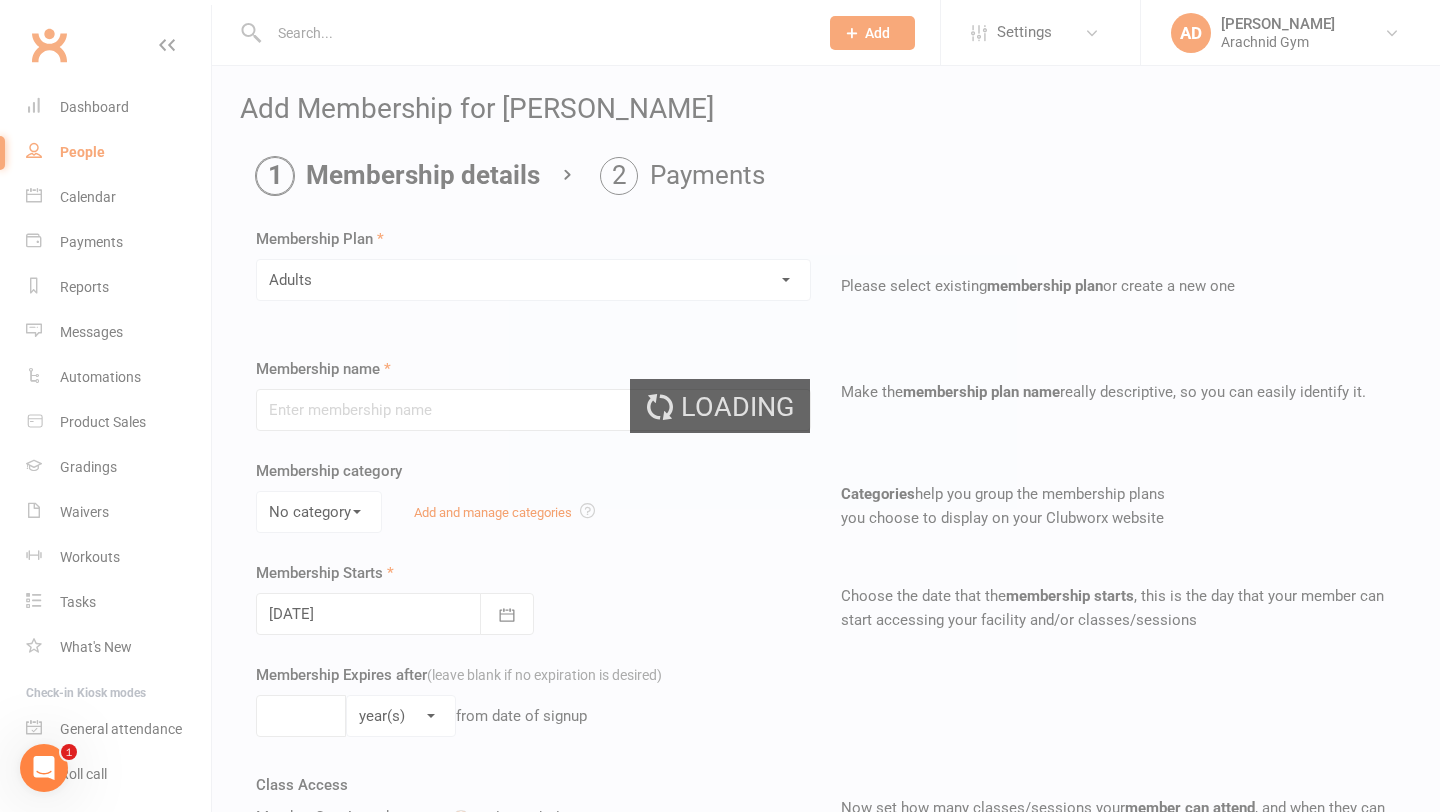 type on "Adults" 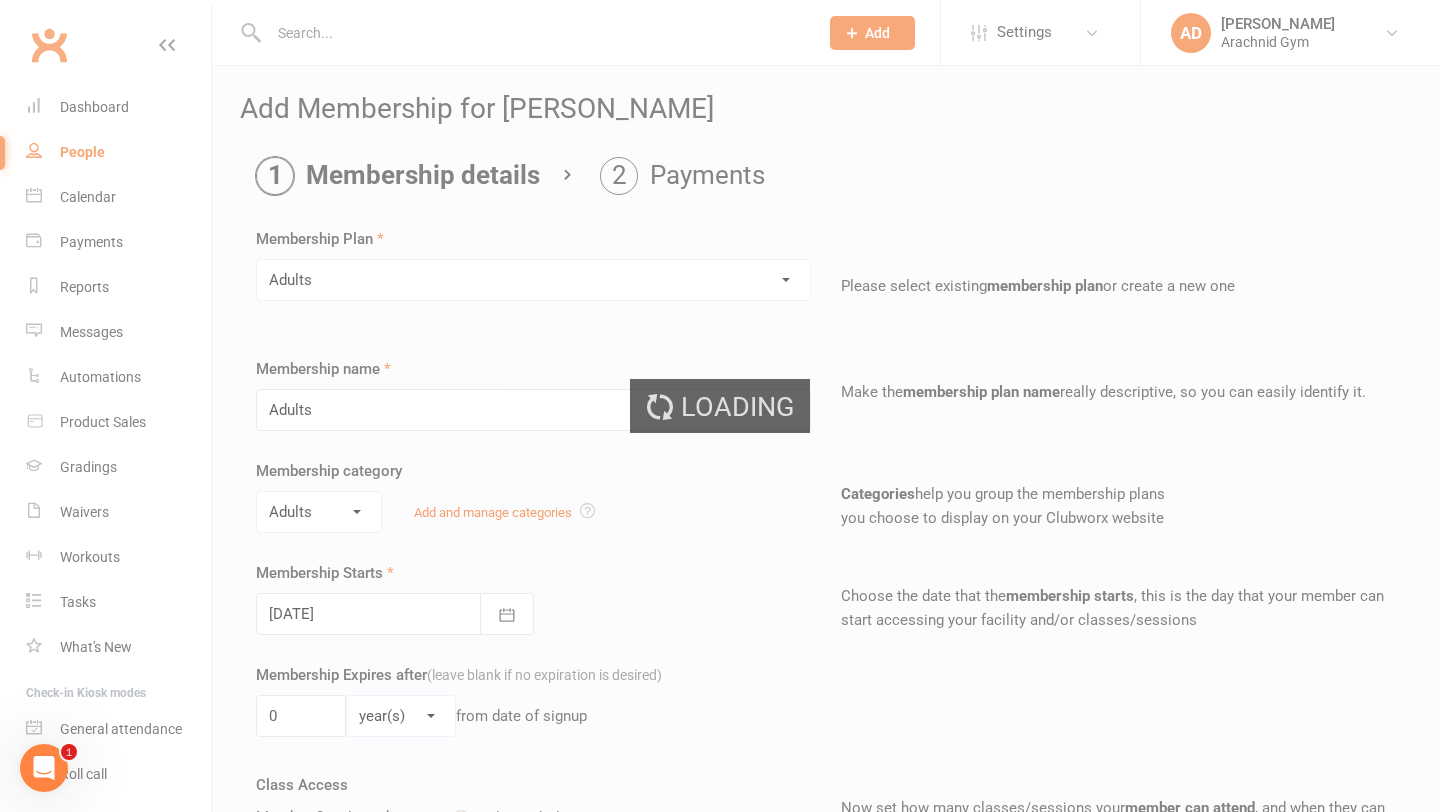 type on "1" 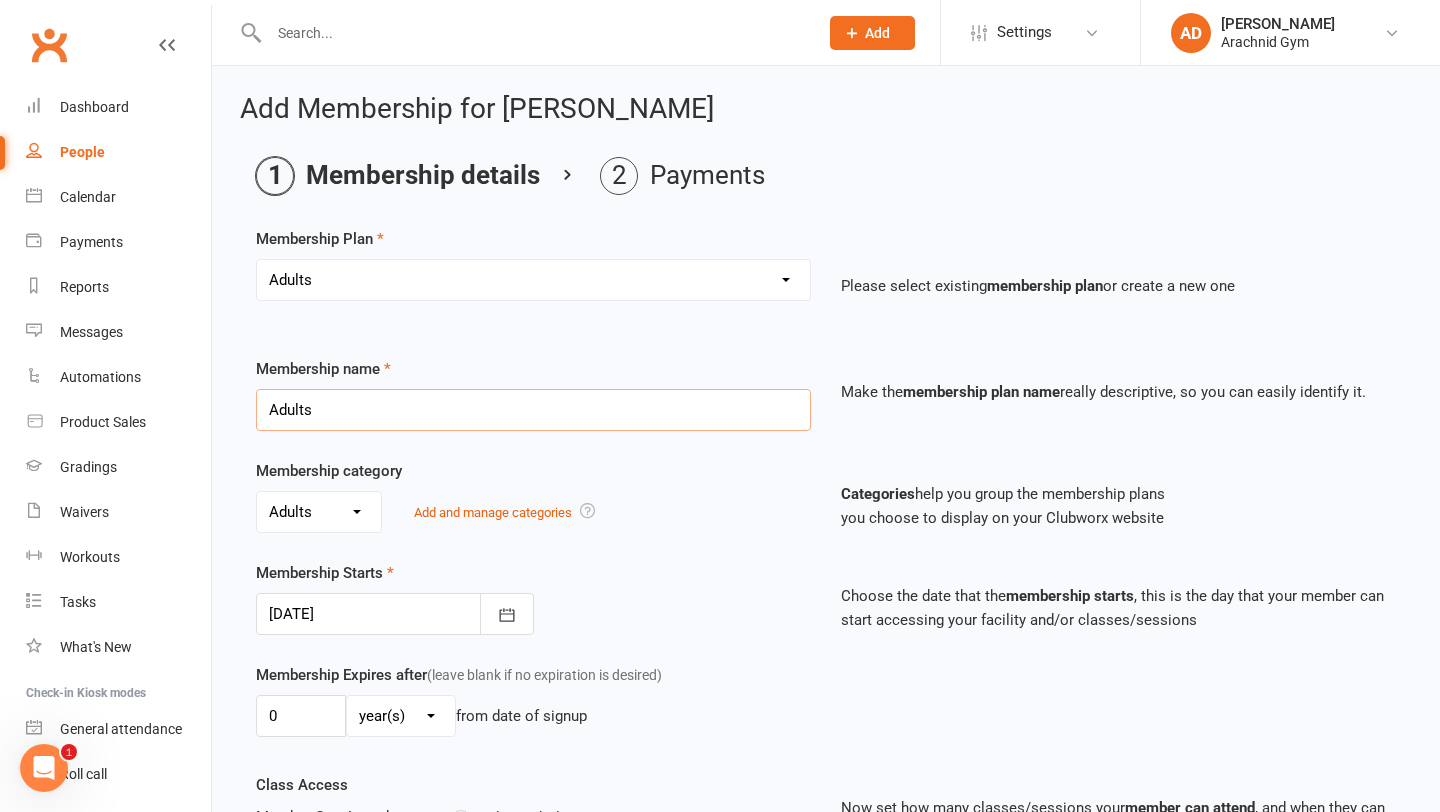 click on "Adults" at bounding box center (533, 410) 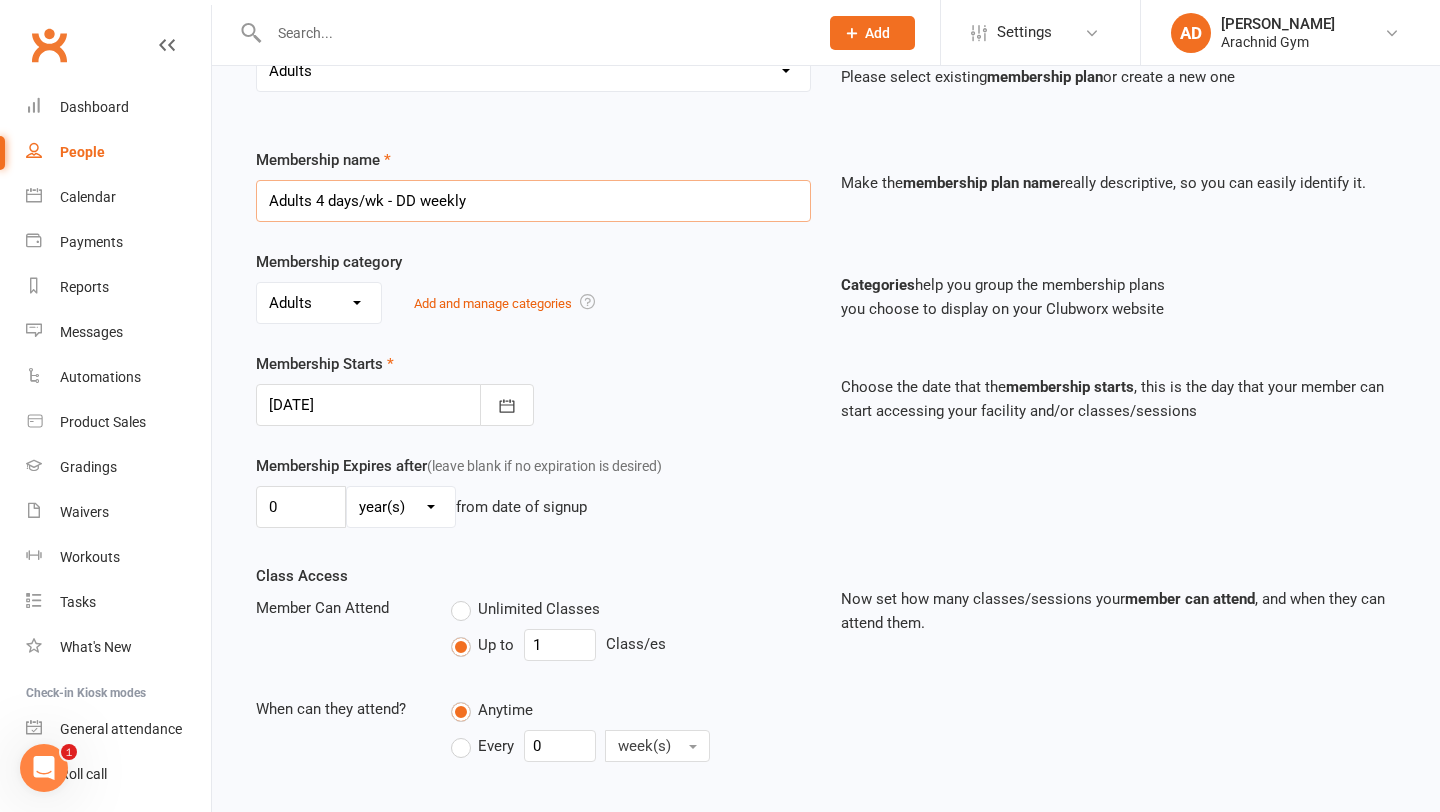 scroll, scrollTop: 210, scrollLeft: 0, axis: vertical 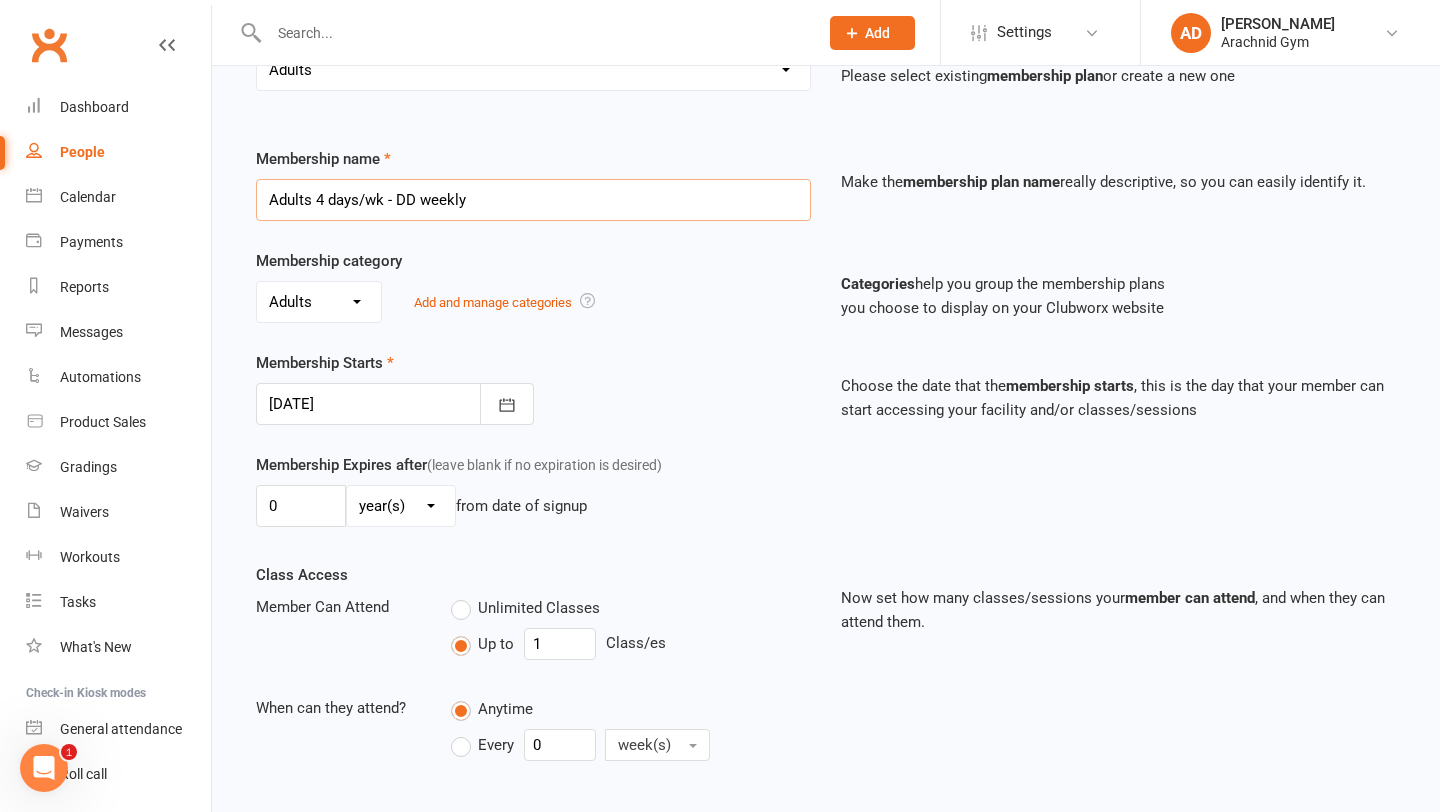 type on "Adults 4 days/wk - DD weekly" 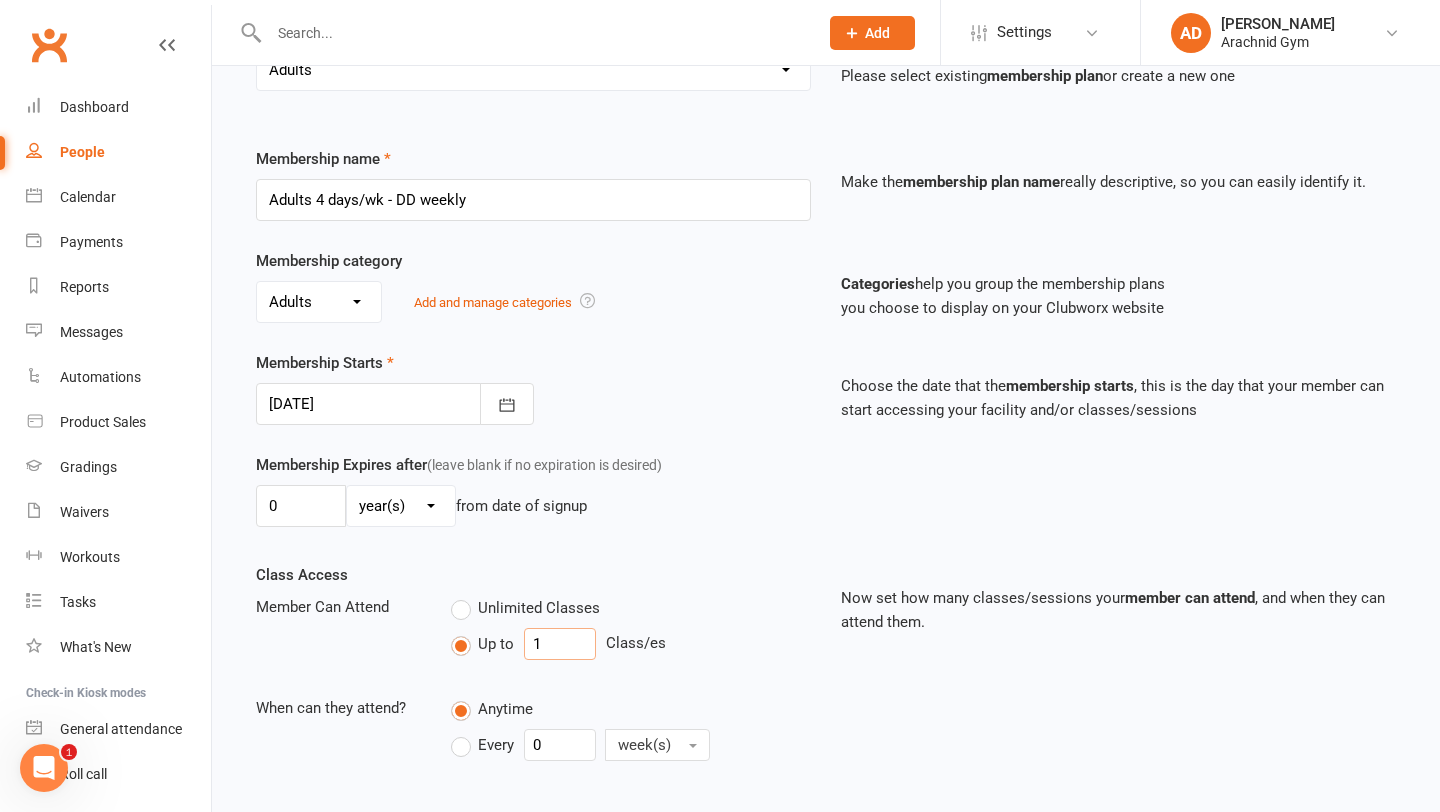 click on "1" at bounding box center (560, 644) 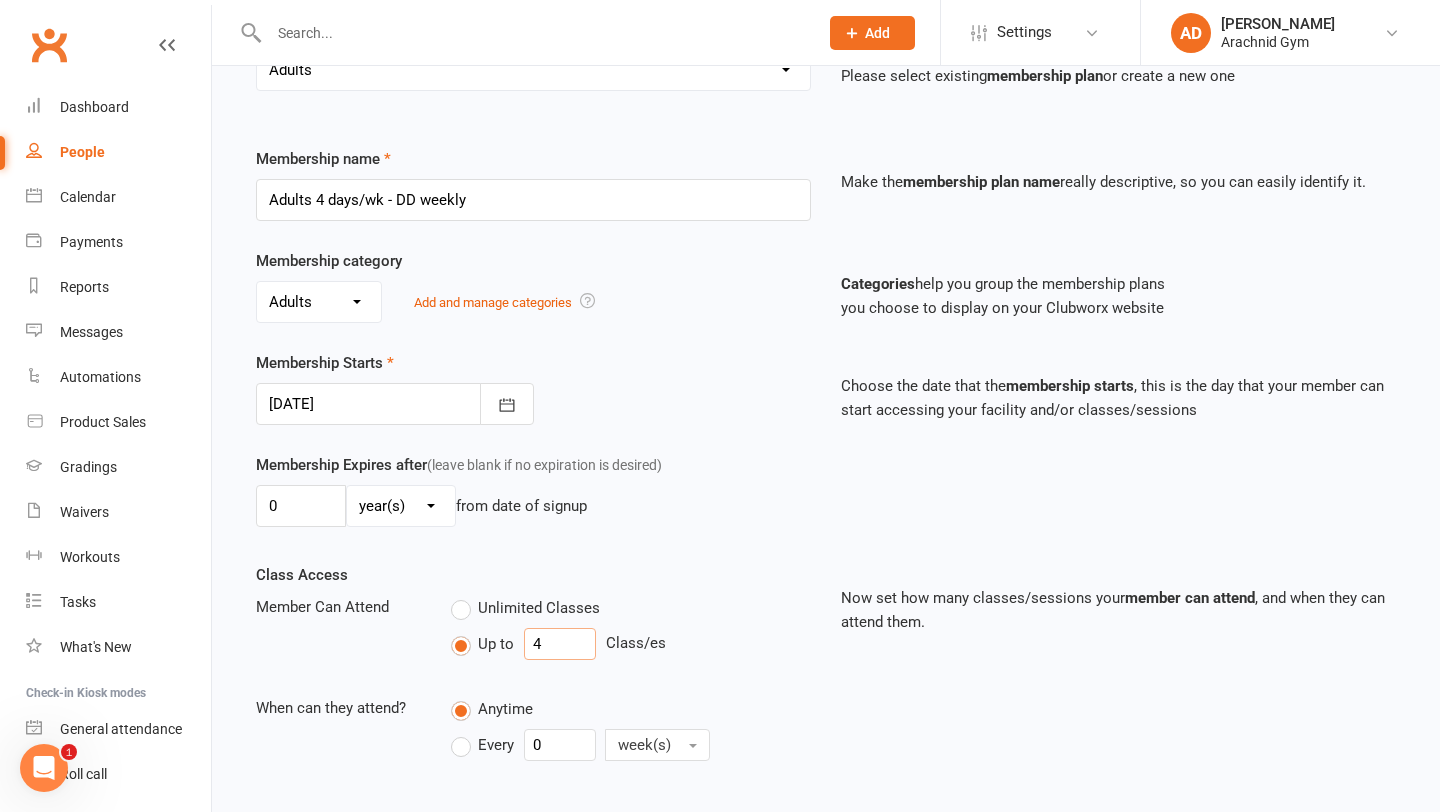 type on "4" 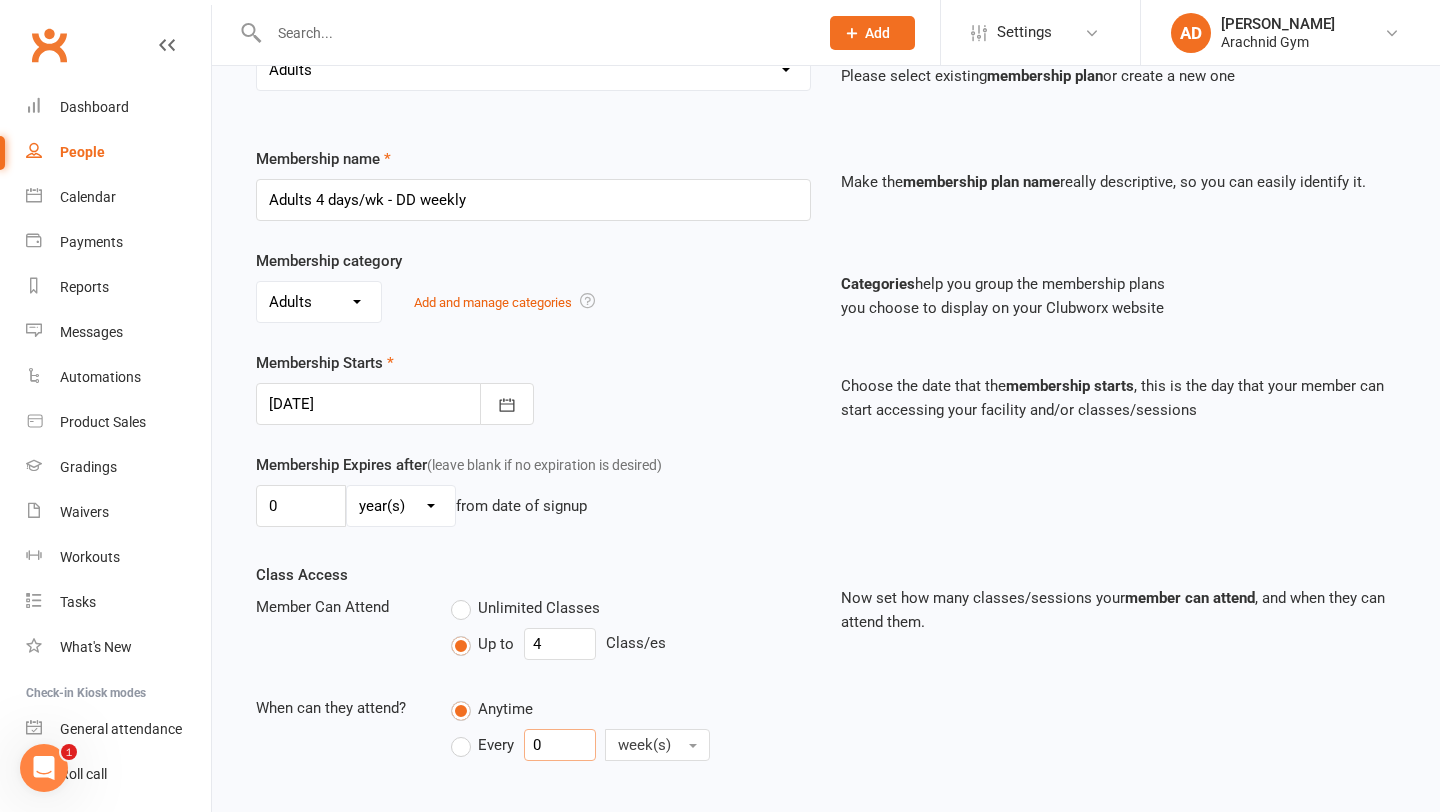 click on "0" at bounding box center [560, 745] 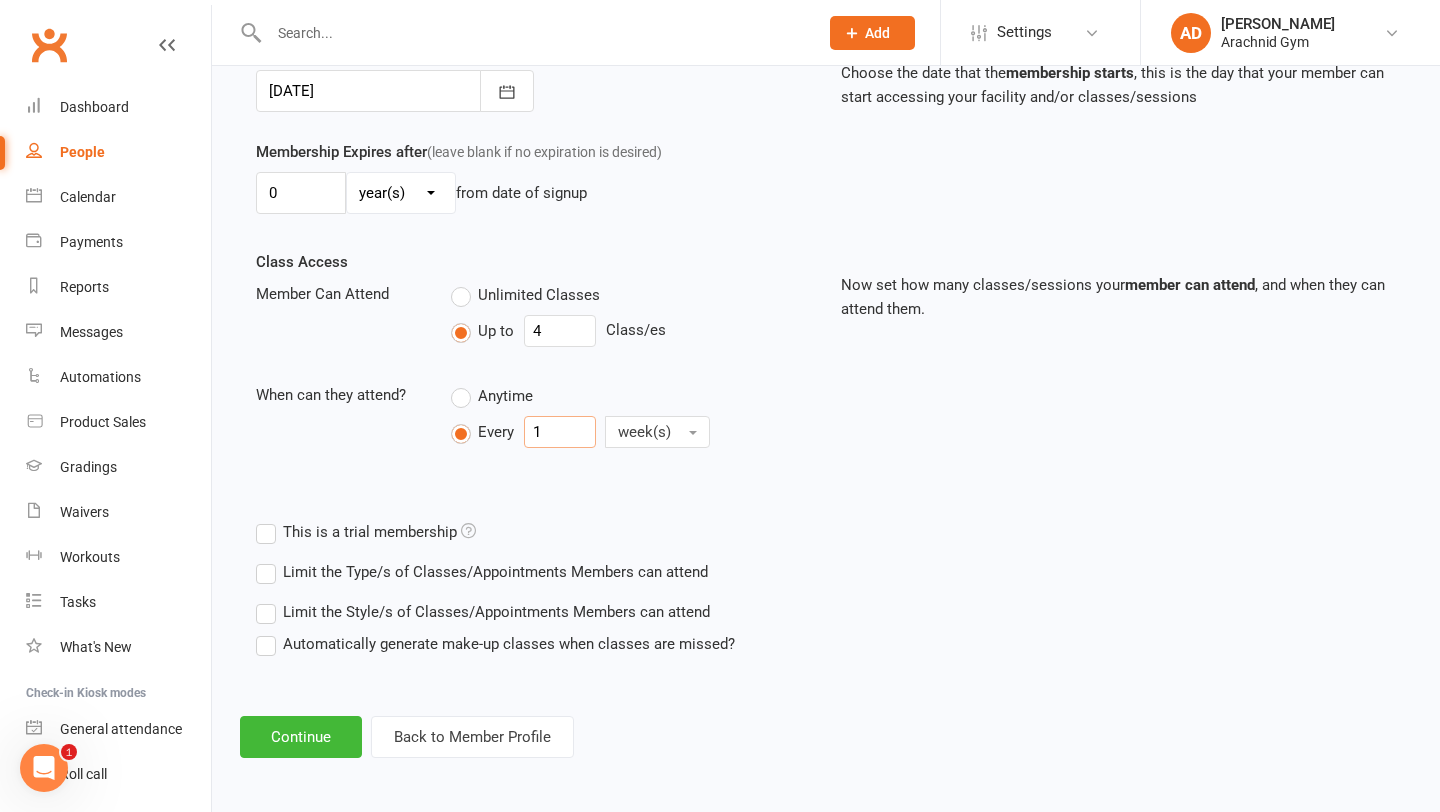 scroll, scrollTop: 526, scrollLeft: 0, axis: vertical 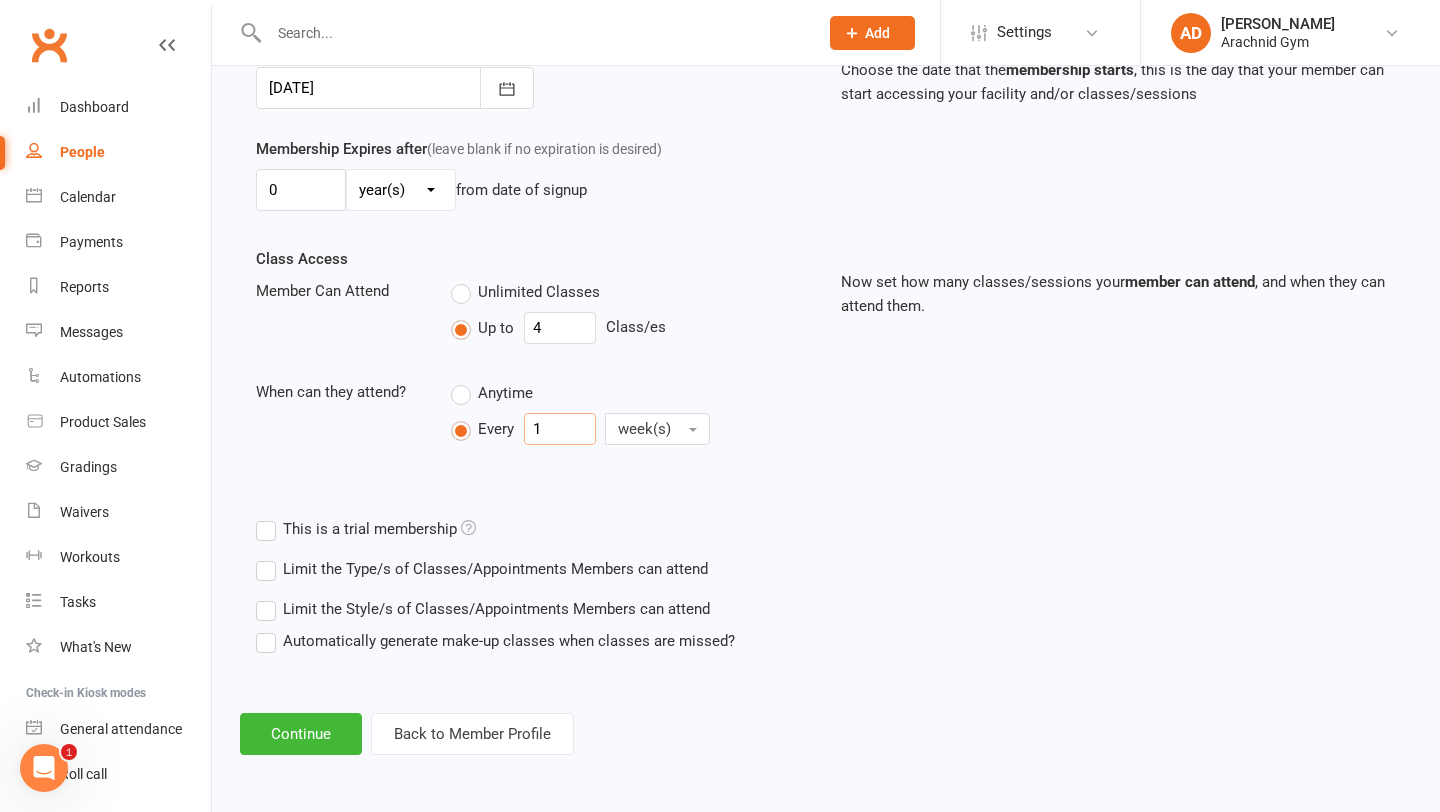 type on "1" 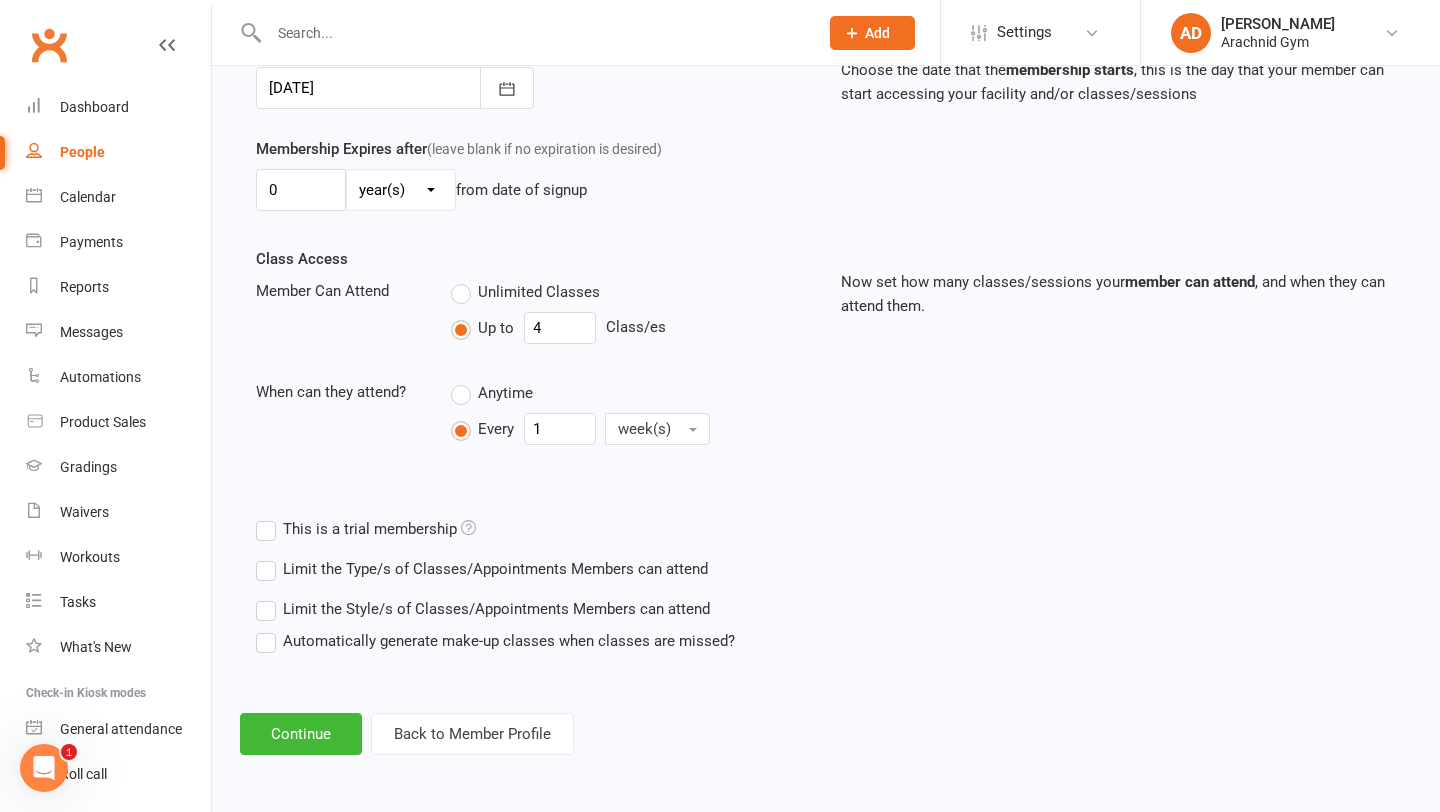 click on "Limit the Type/s of Classes/Appointments Members can attend" at bounding box center (482, 569) 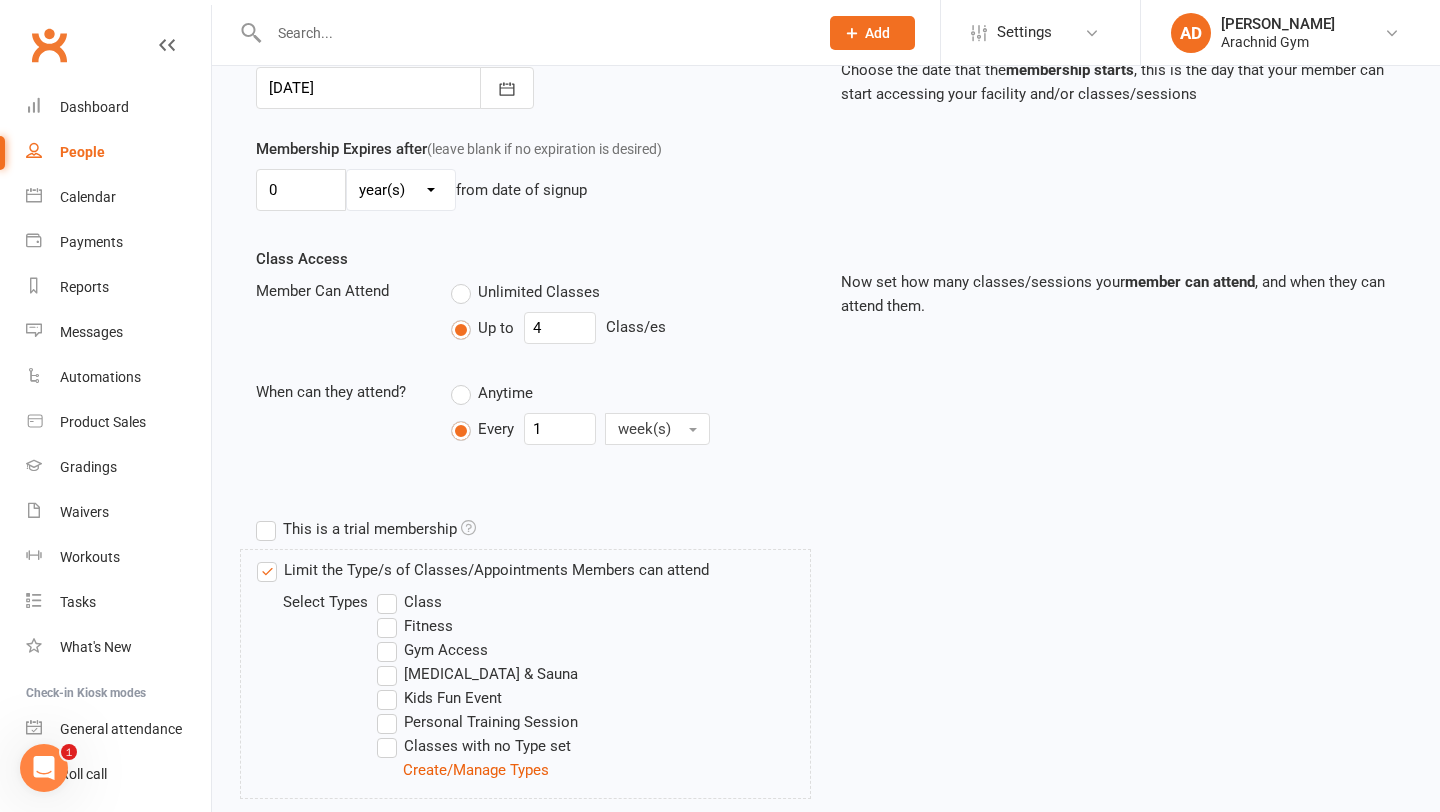 click on "Class" at bounding box center (409, 602) 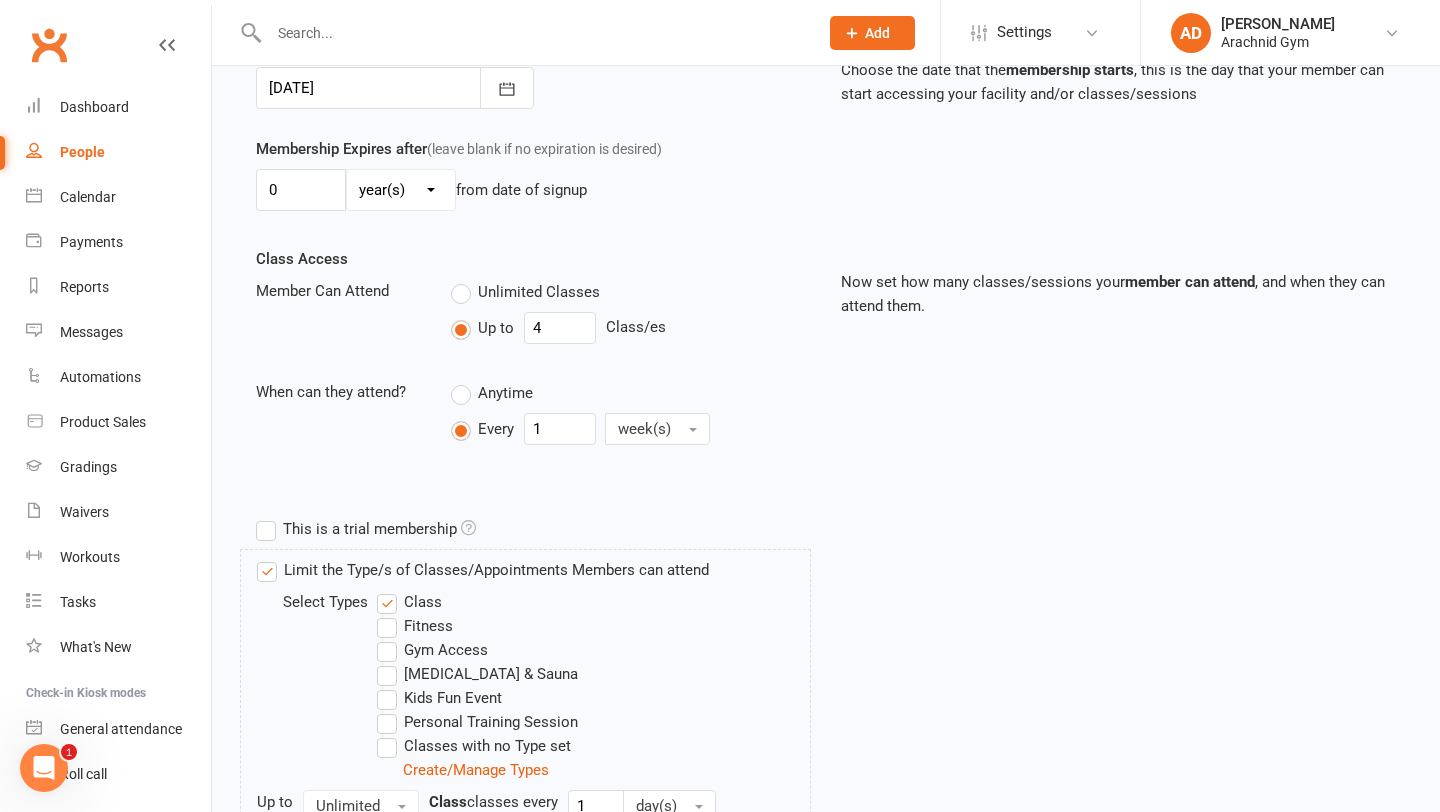 click on "Fitness" at bounding box center (415, 626) 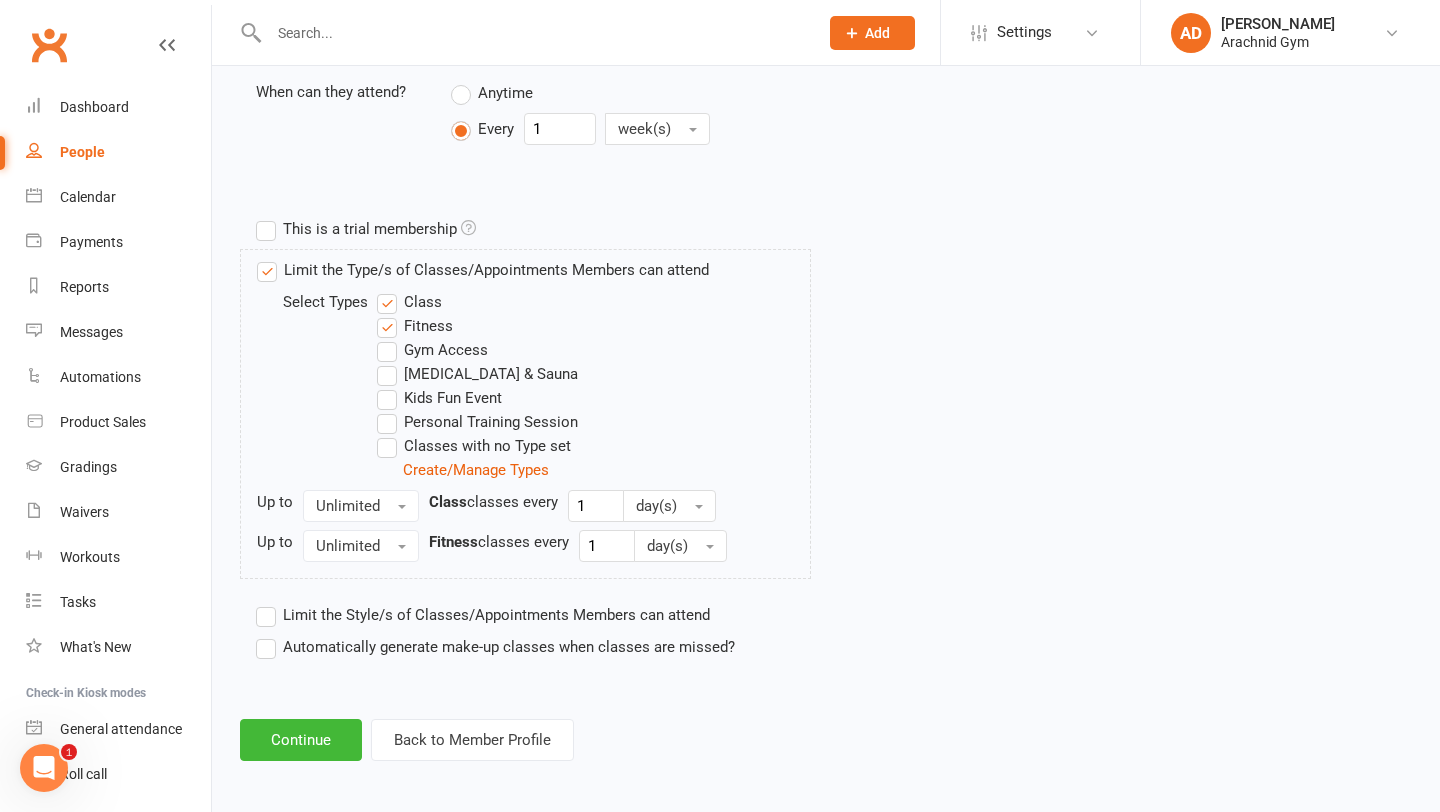 scroll, scrollTop: 832, scrollLeft: 0, axis: vertical 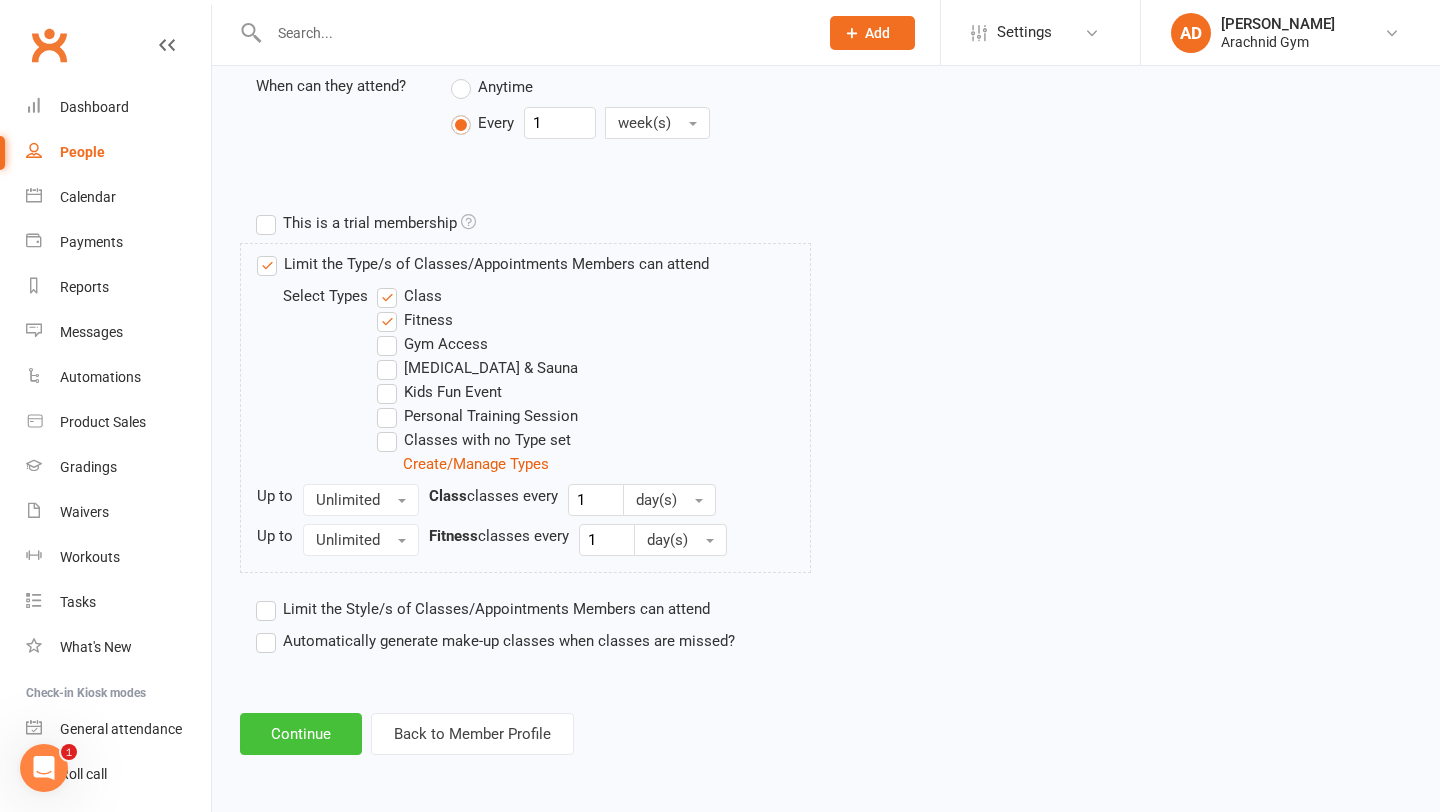 click on "Continue" at bounding box center (301, 734) 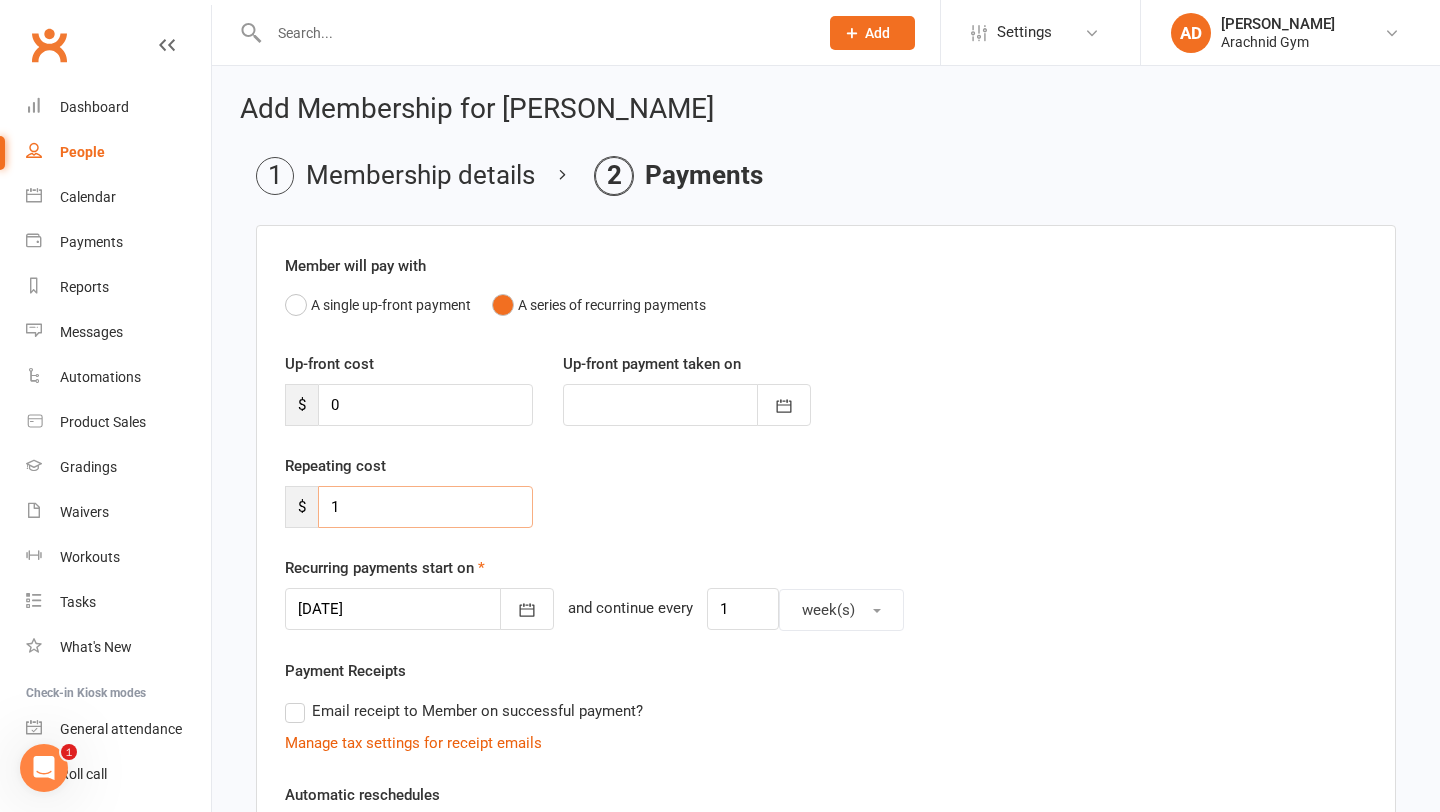 click on "1" at bounding box center (425, 507) 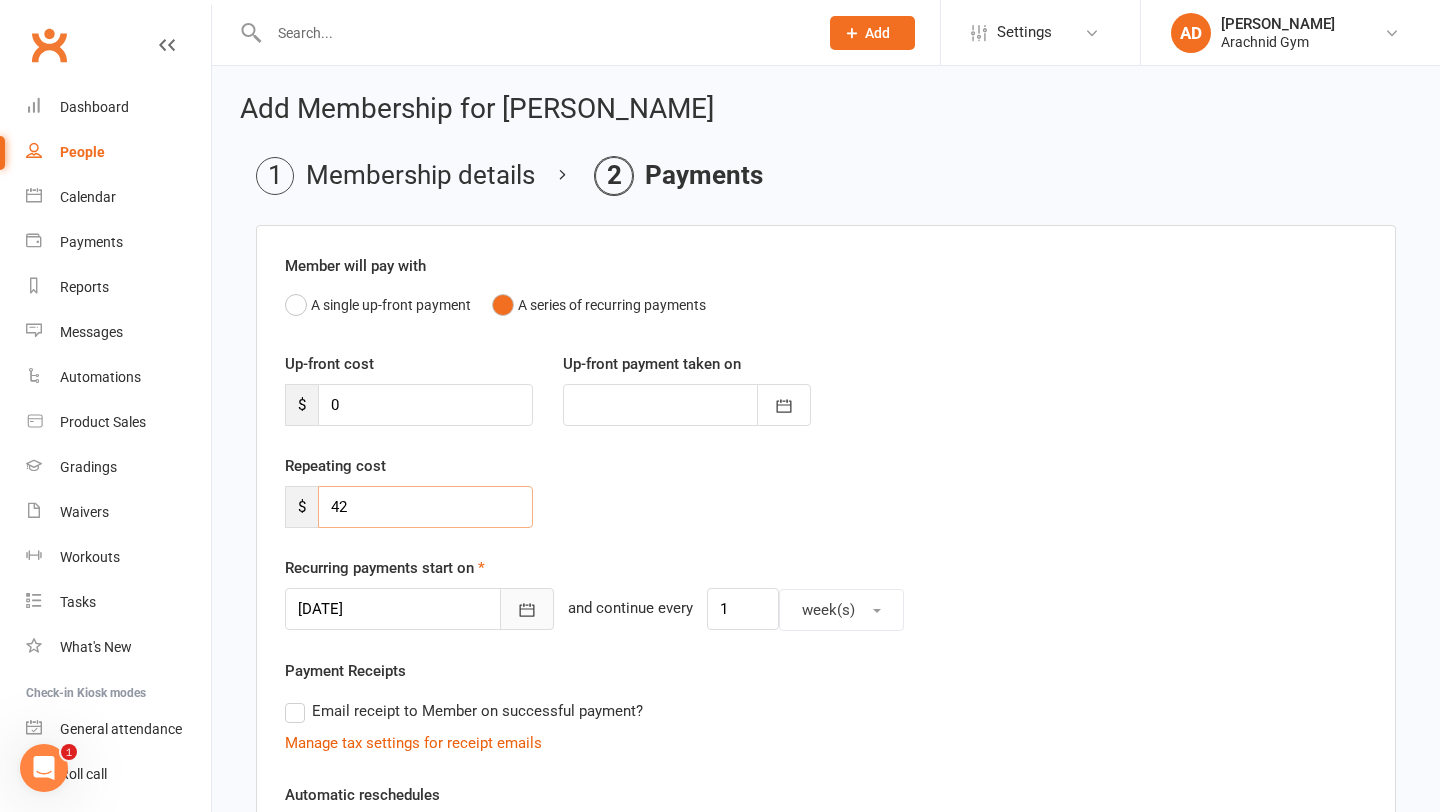 type on "42" 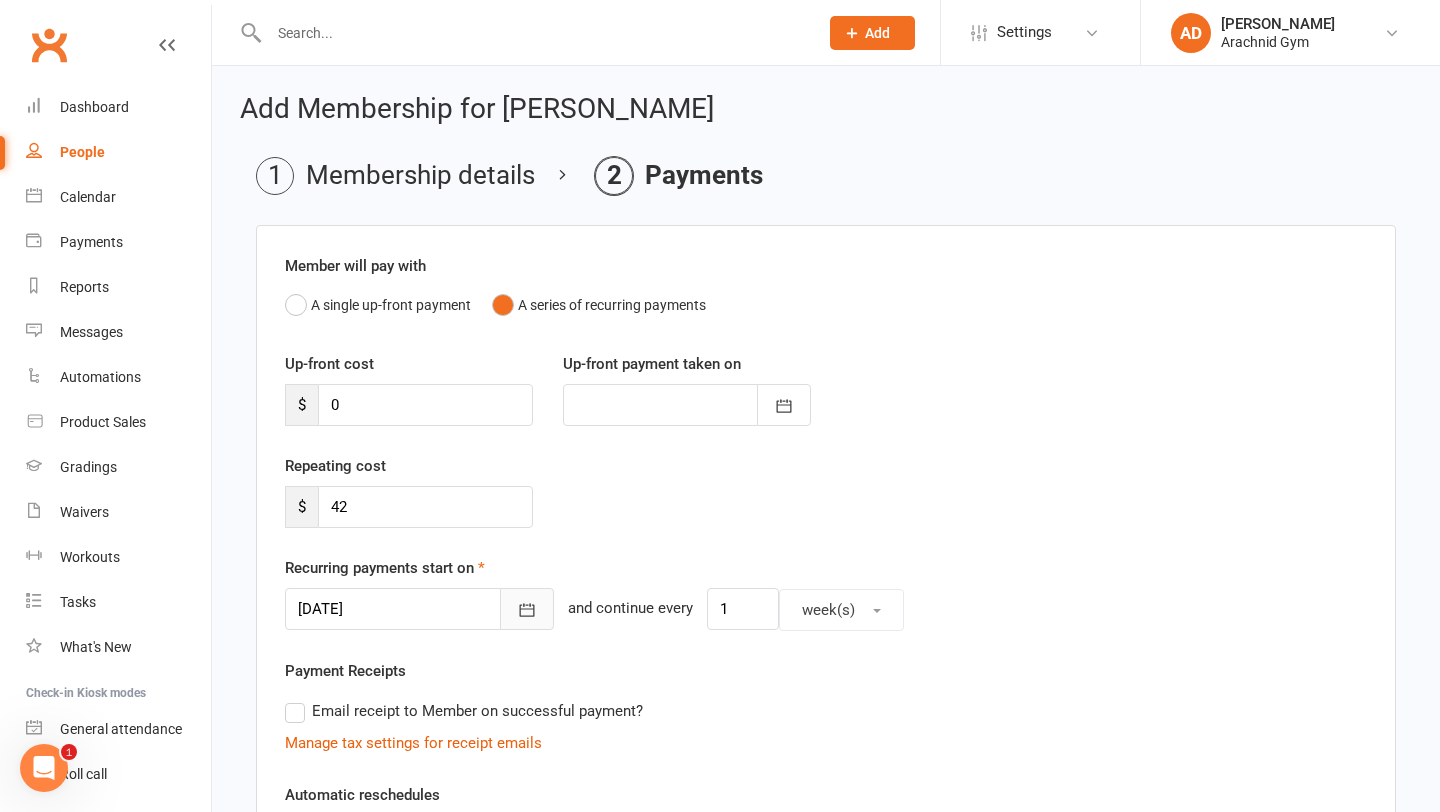 click 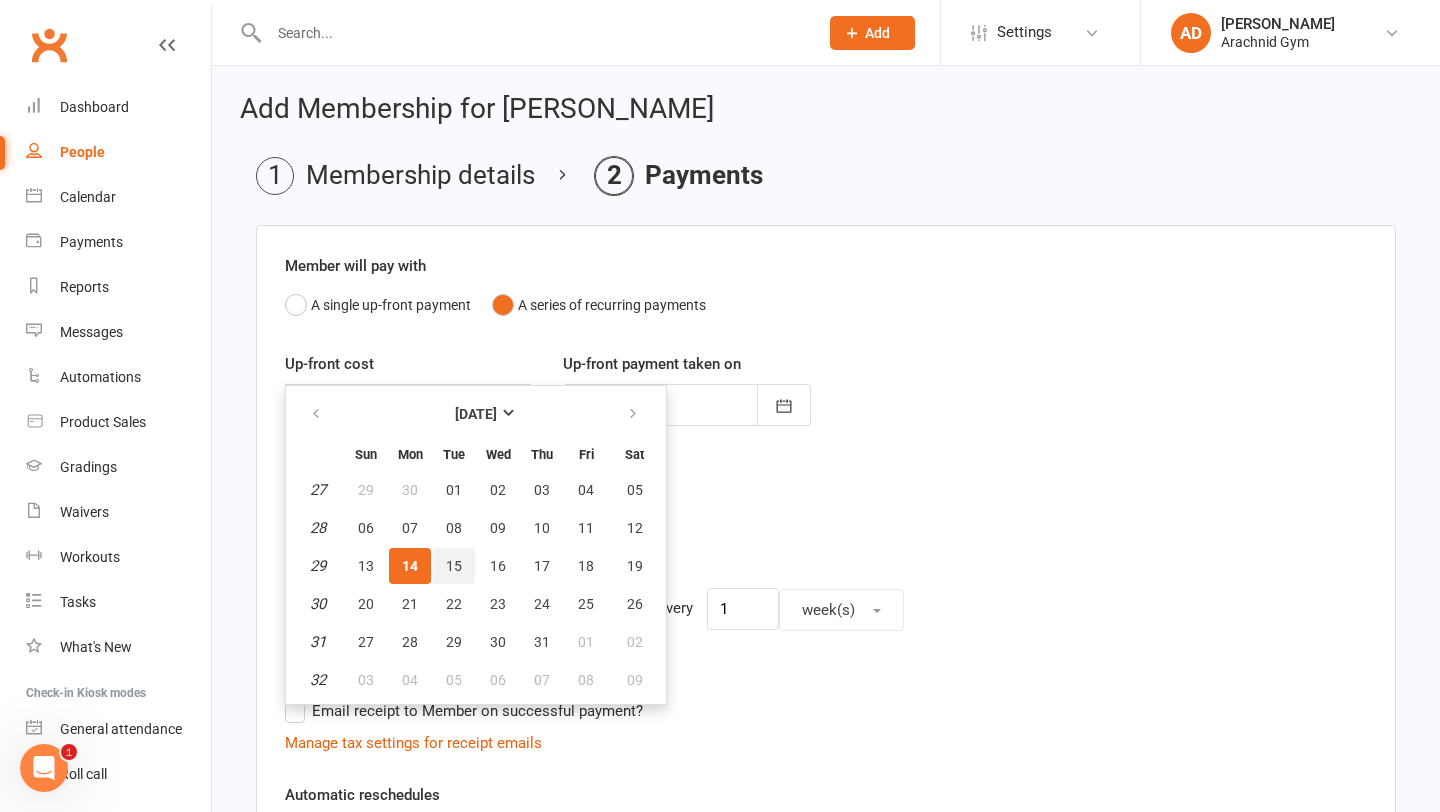 click on "15" at bounding box center [454, 566] 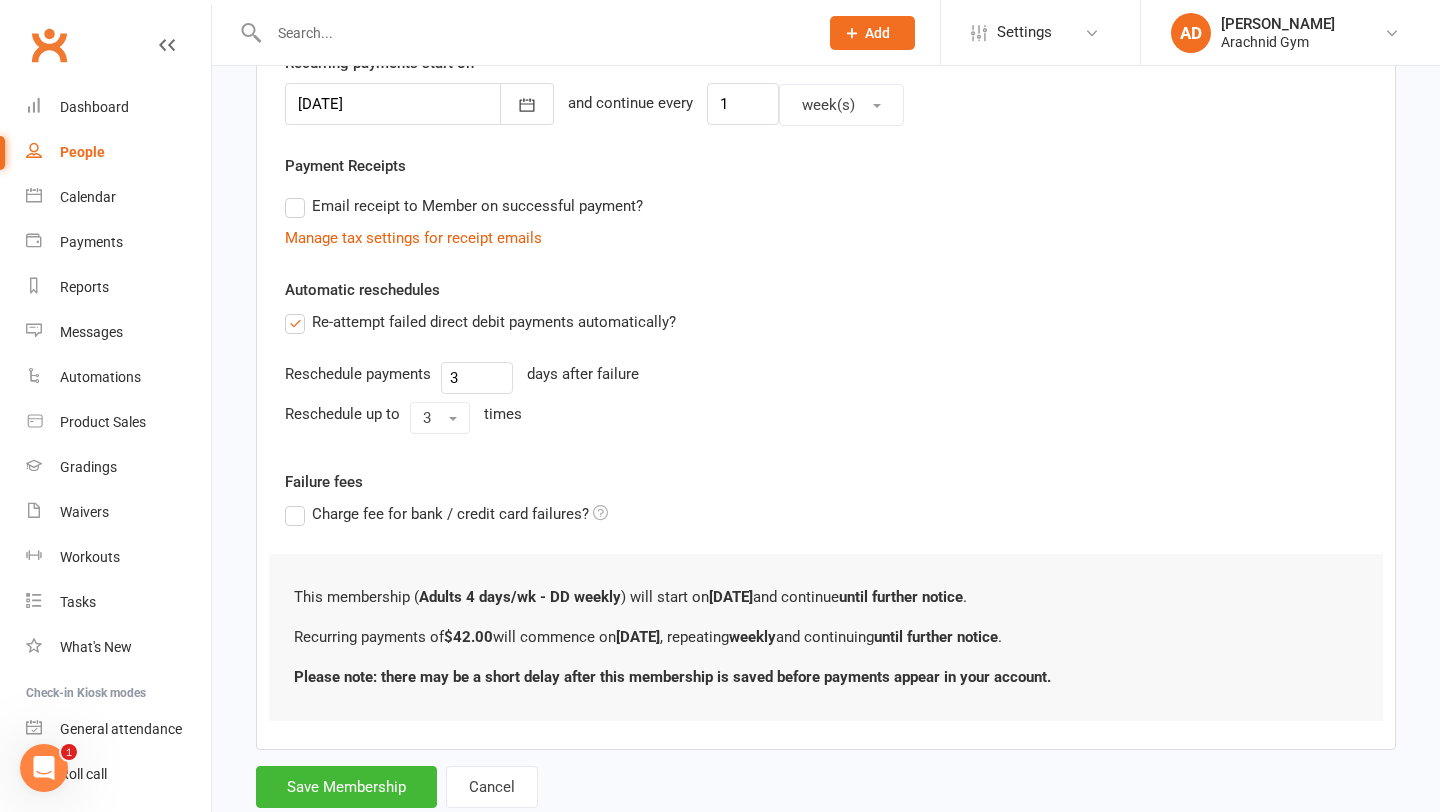 scroll, scrollTop: 562, scrollLeft: 0, axis: vertical 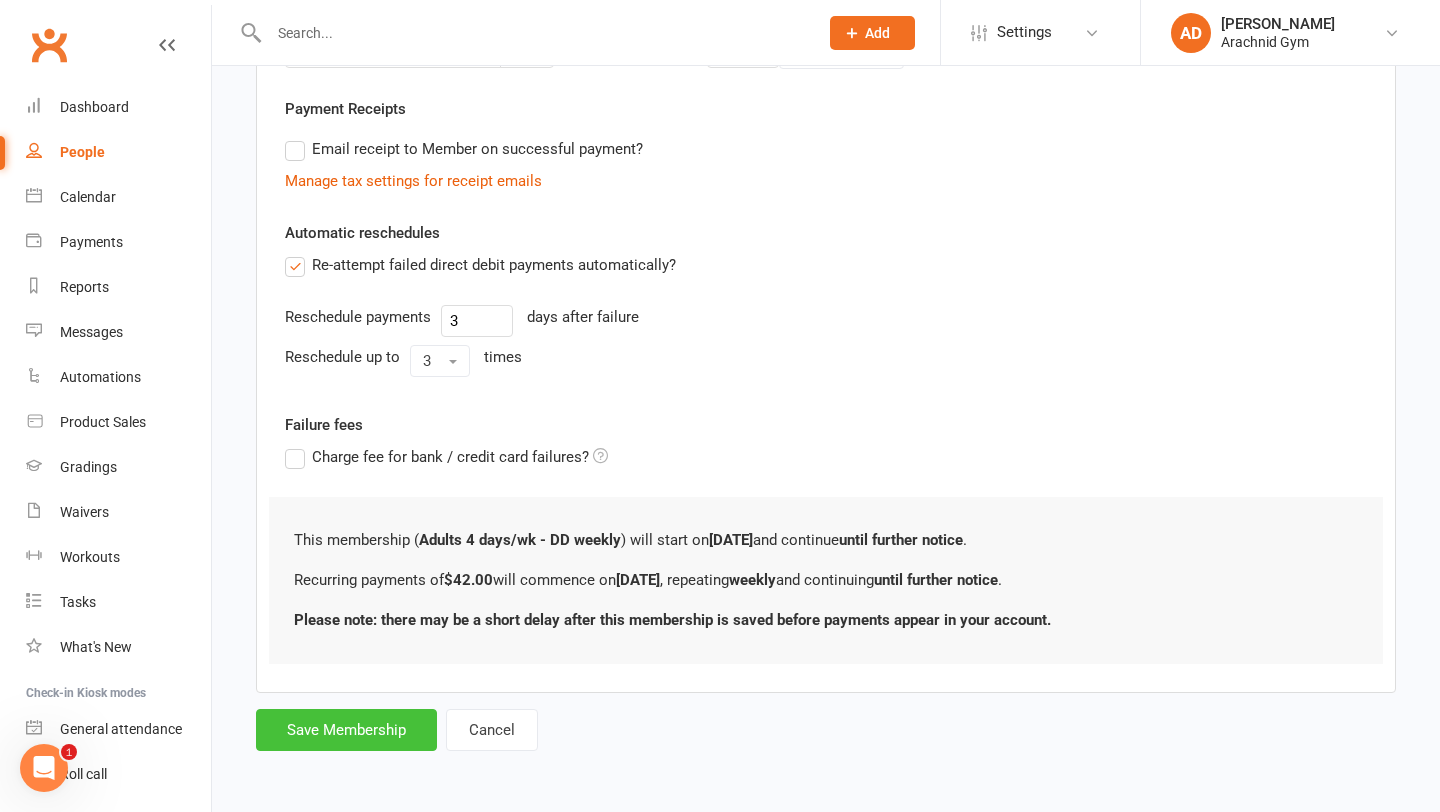 click on "Save Membership" at bounding box center (346, 730) 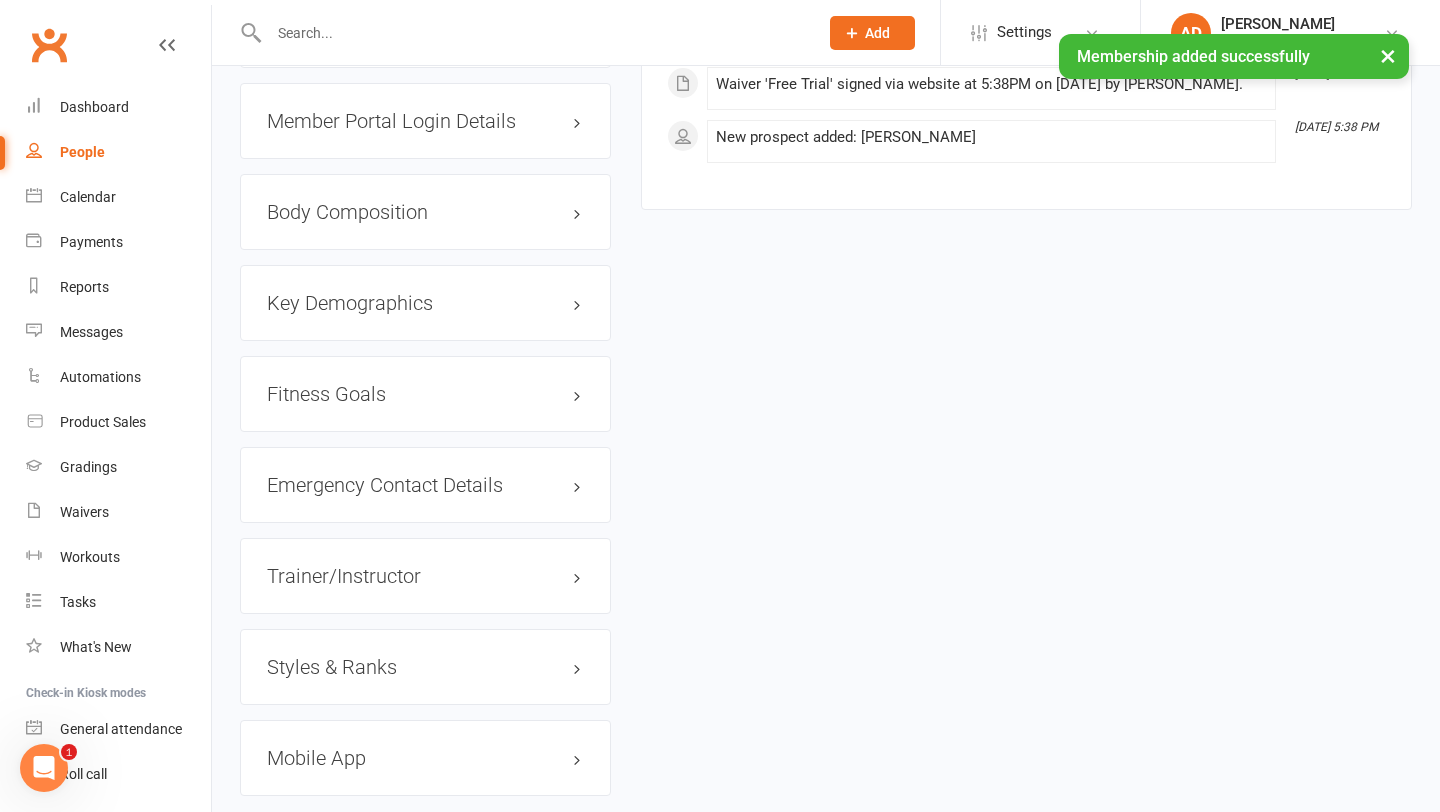 scroll, scrollTop: 1628, scrollLeft: 0, axis: vertical 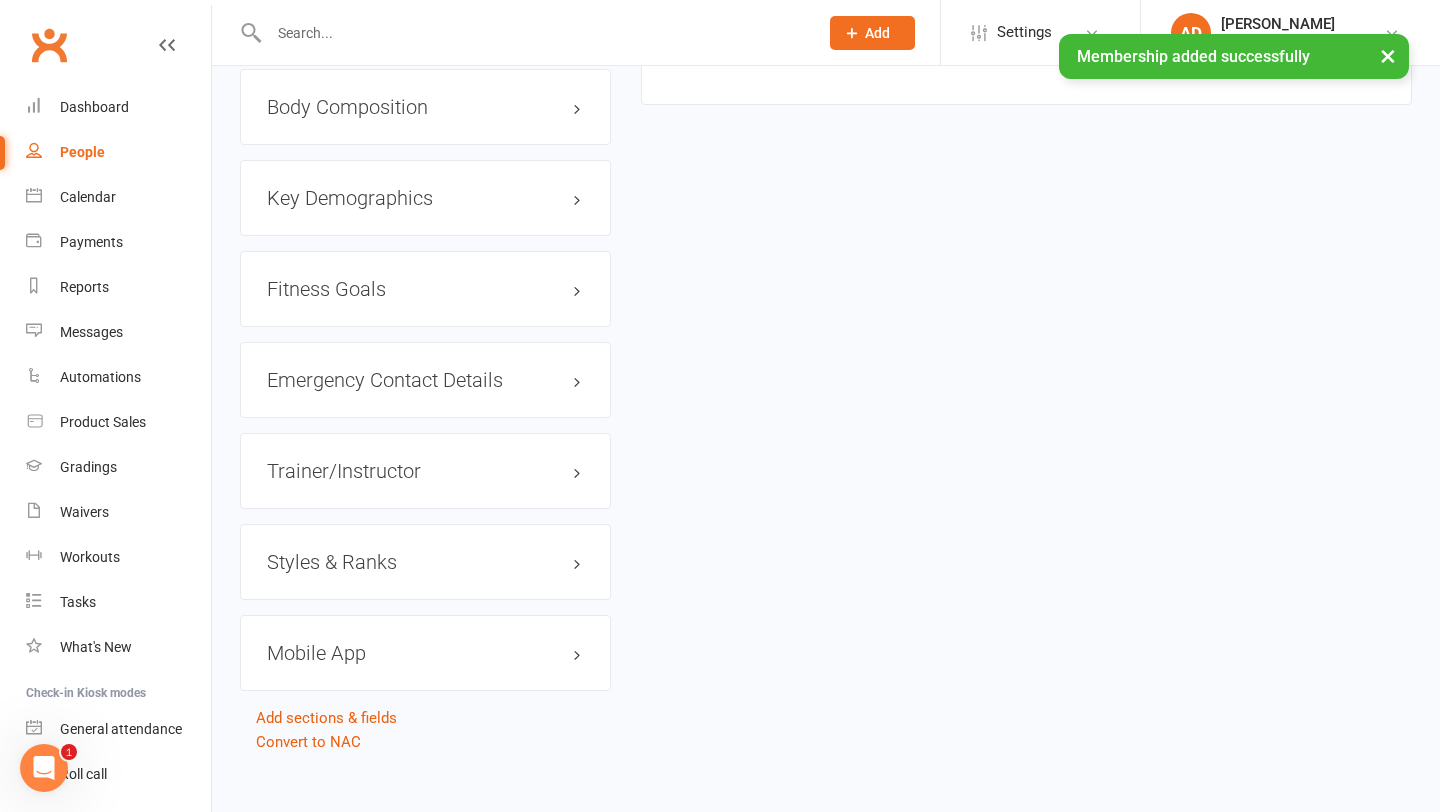 click on "Styles & Ranks" at bounding box center [425, 562] 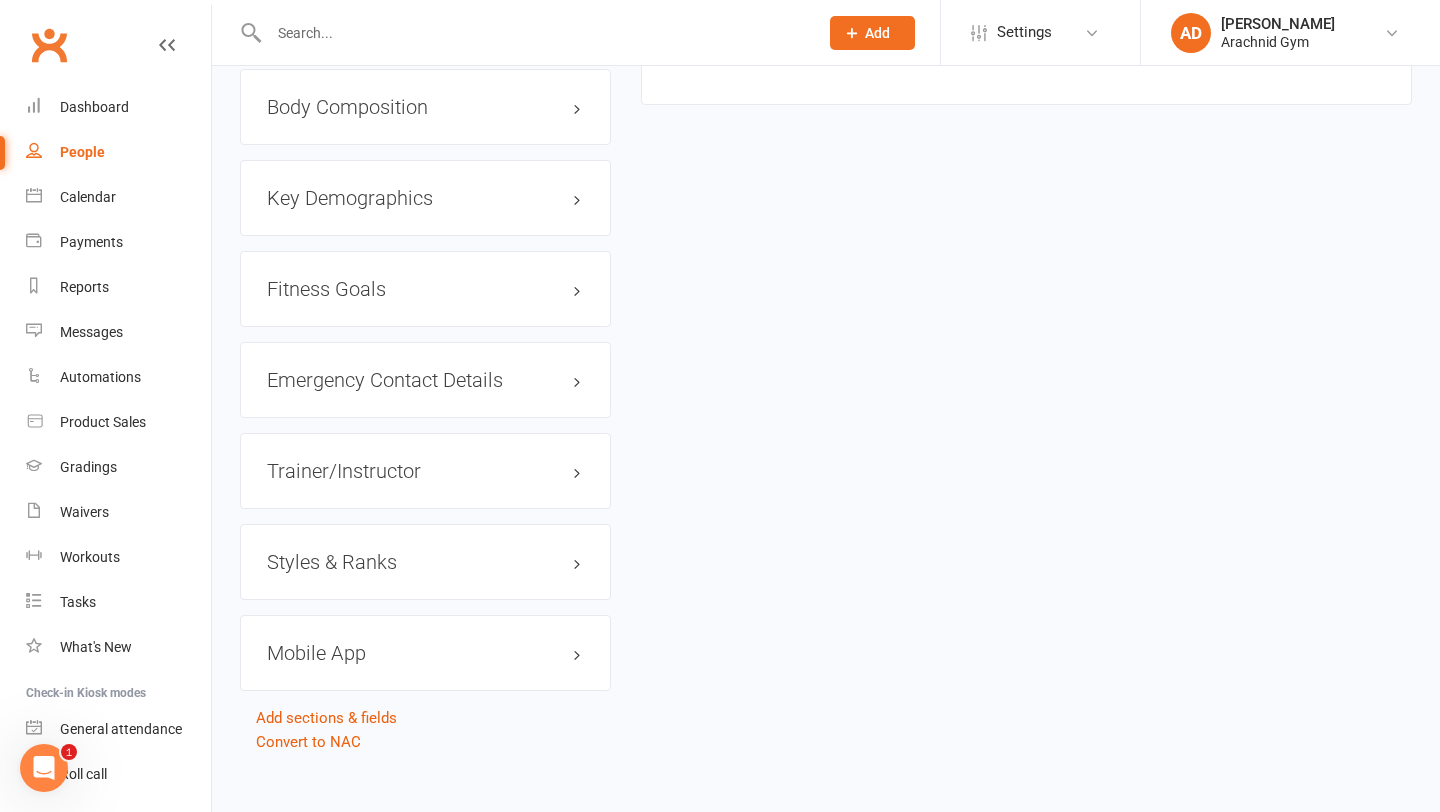click on "Styles & Ranks" at bounding box center (425, 562) 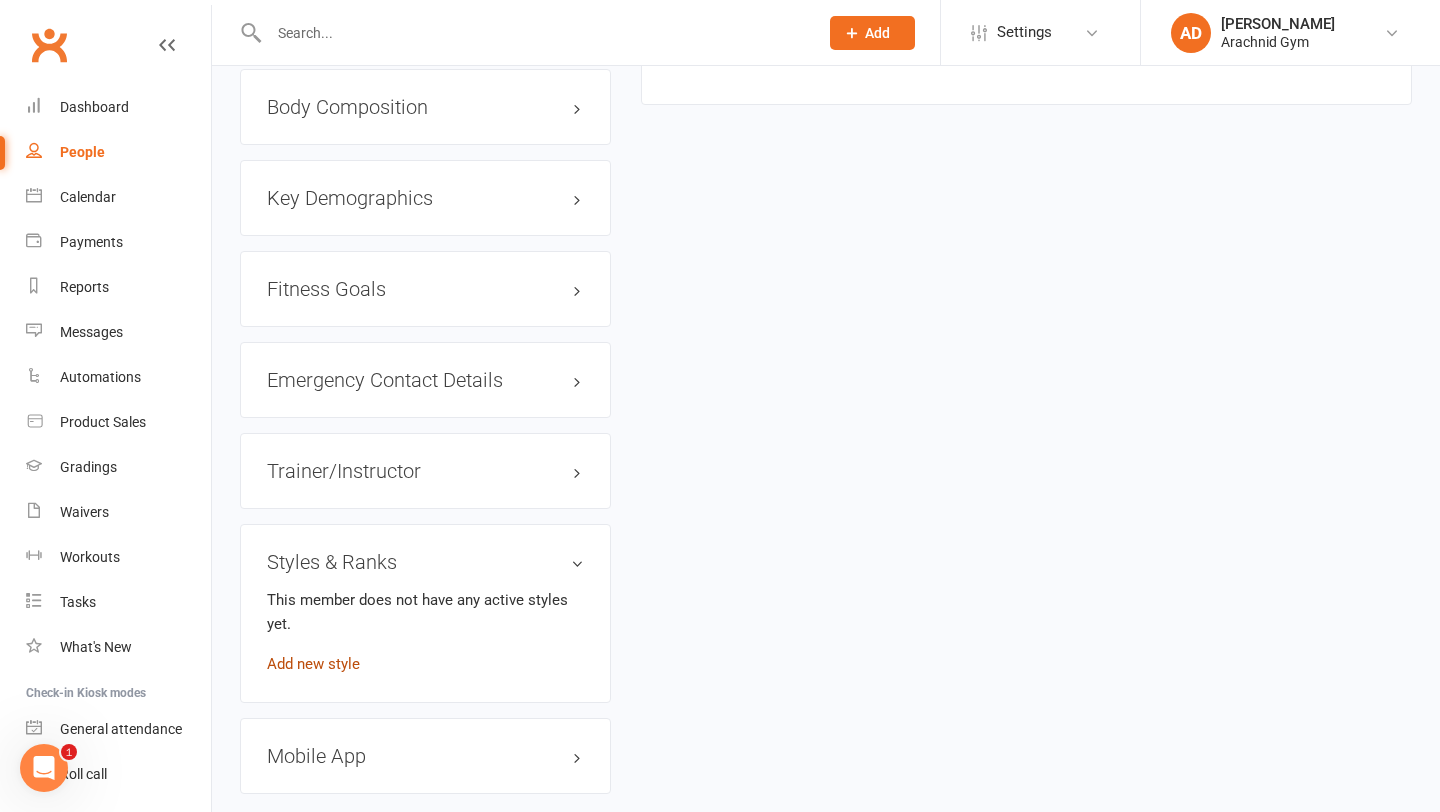 click on "Add new style" at bounding box center [313, 664] 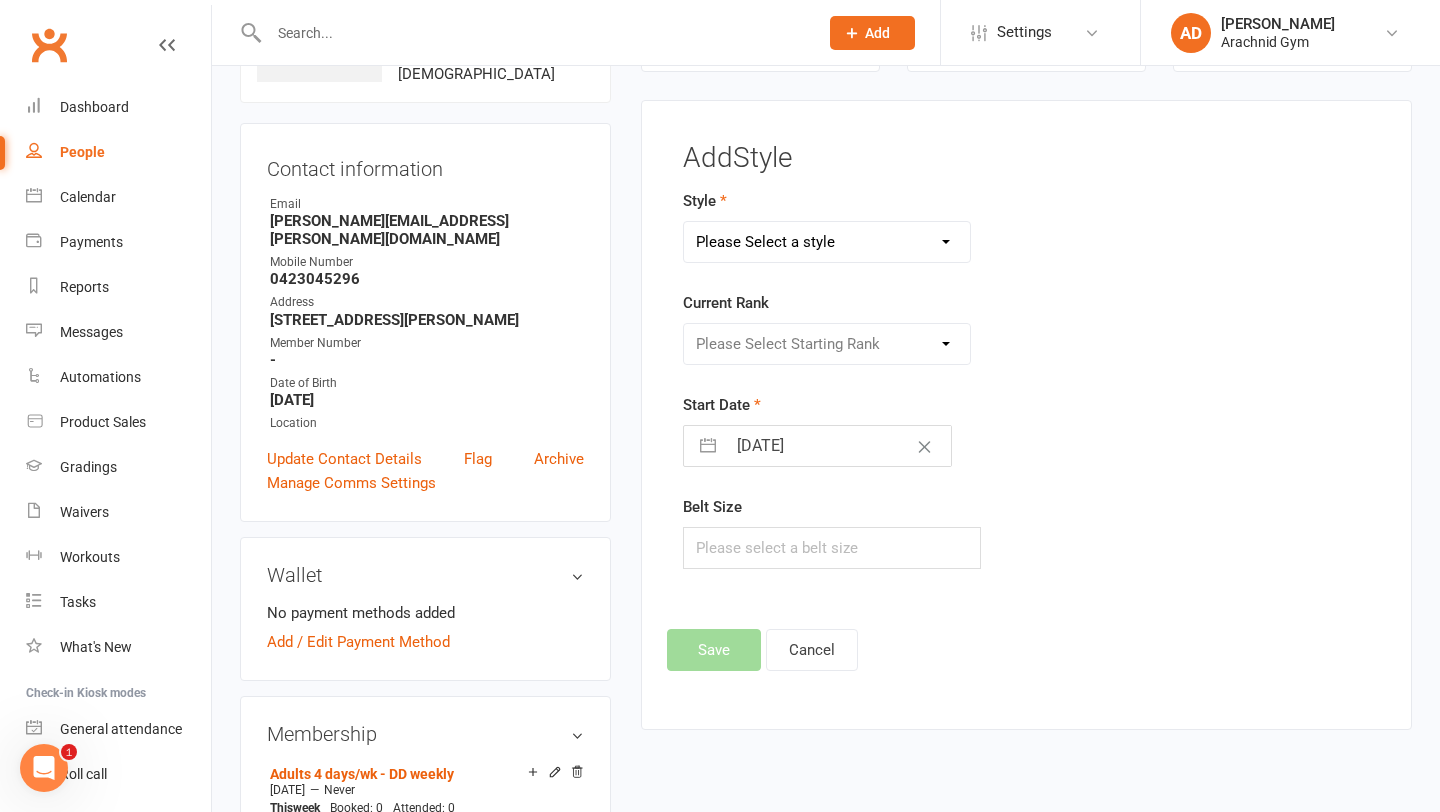 scroll, scrollTop: 153, scrollLeft: 0, axis: vertical 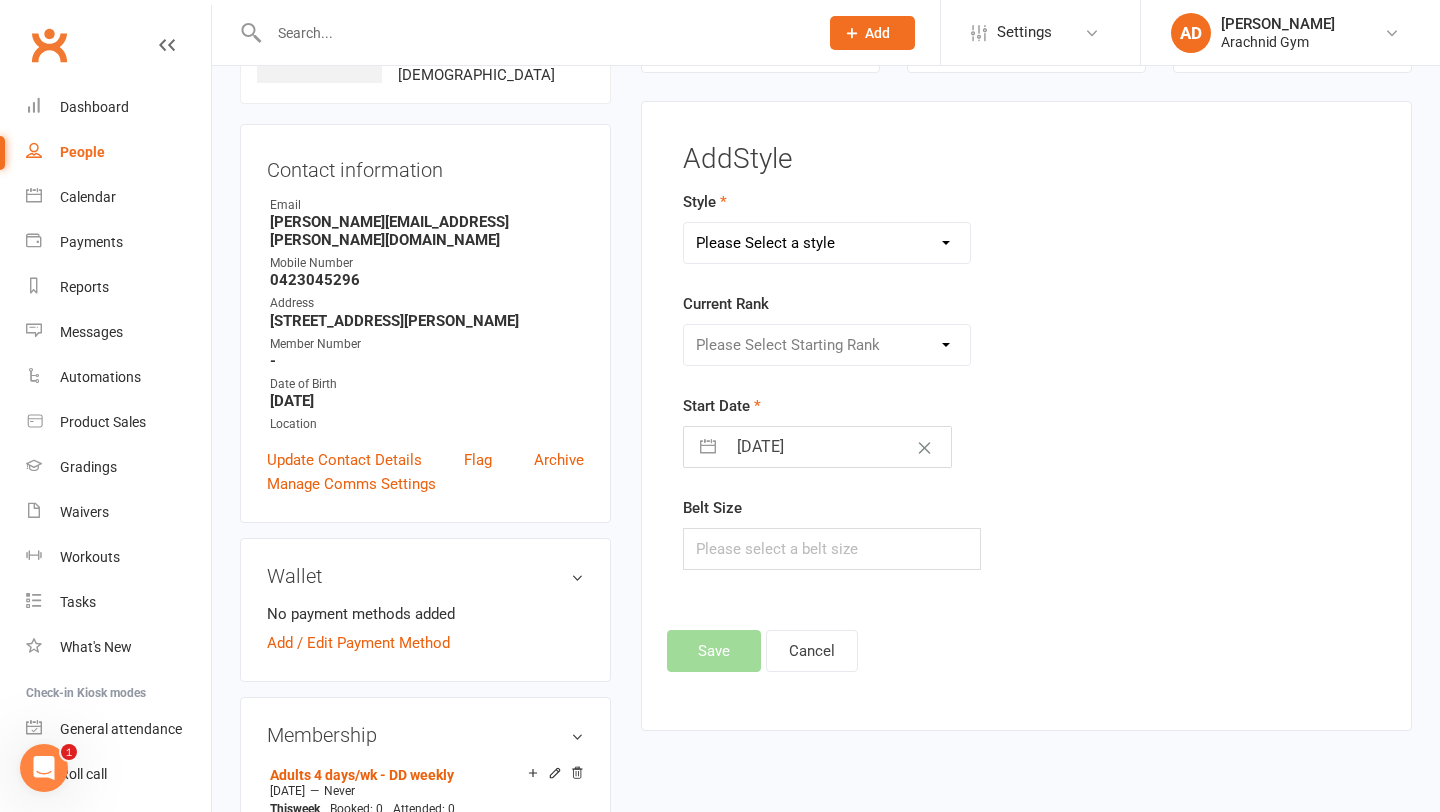 click on "Please Select a style Adults Karate Adults Muay Thai Brazilian Jiu Jitsu Fitness or Gym Member Only Kids Fitness Kids Karate (7-12ys) Kids Muay Thai (7-12yrs) Little Dragons (under 7's Karate) Little Thai-tans (Under 7's Muay Thai) MMA (Teens and Adults) Teens Muay Thai" at bounding box center (827, 243) 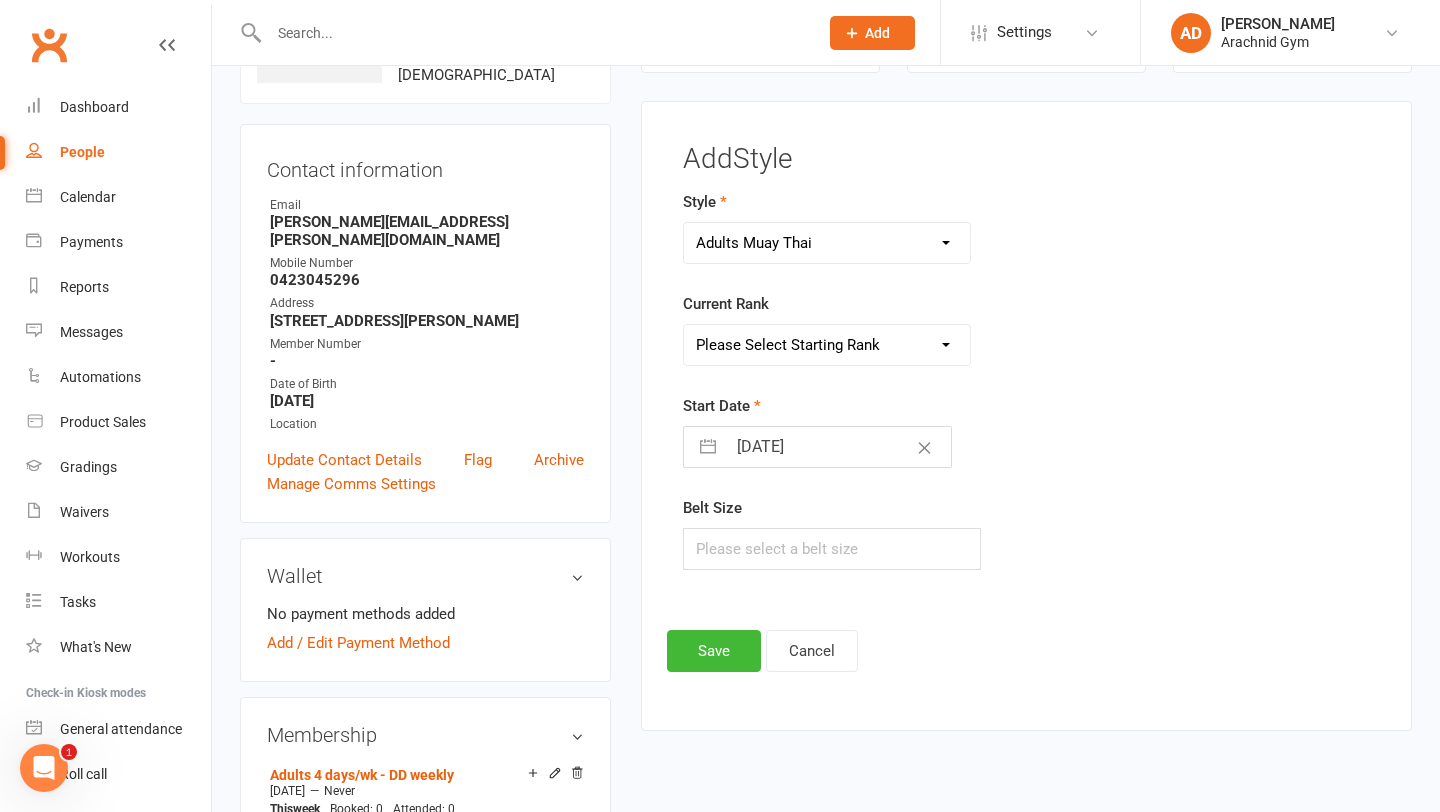 click on "Please Select Starting Rank White Yellow Orange Blue Green Brown Black" at bounding box center [827, 345] 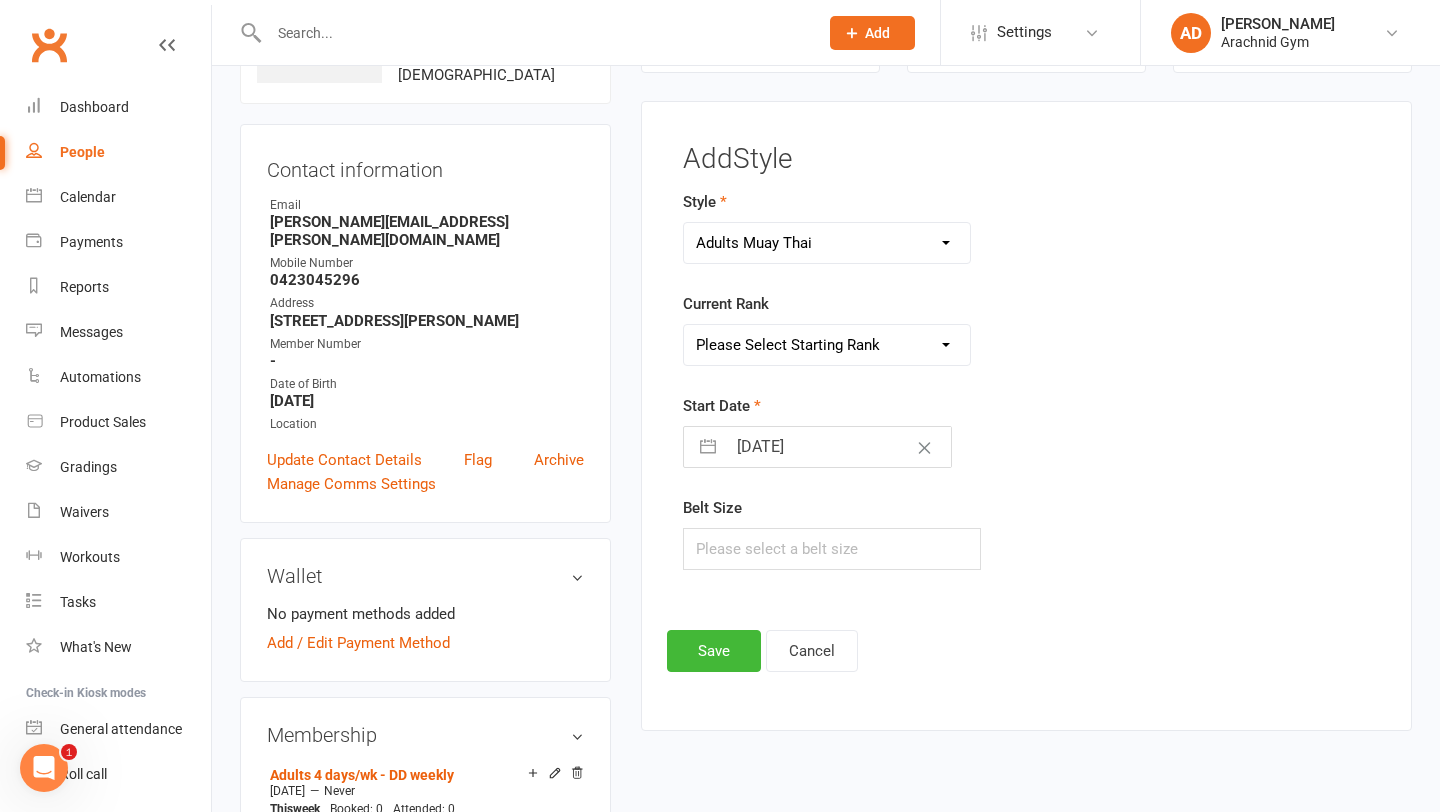 select on "22389" 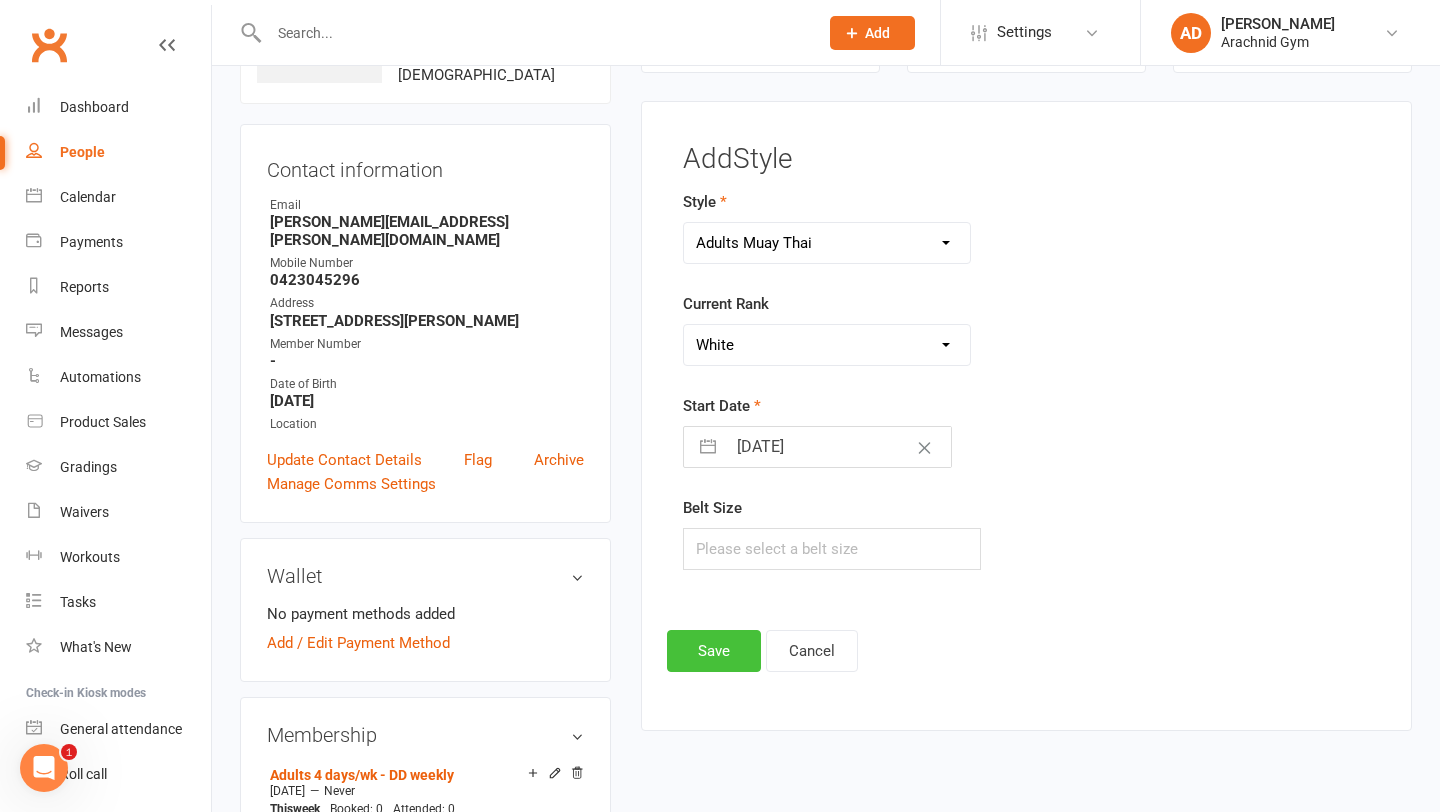 click on "Save" at bounding box center (714, 651) 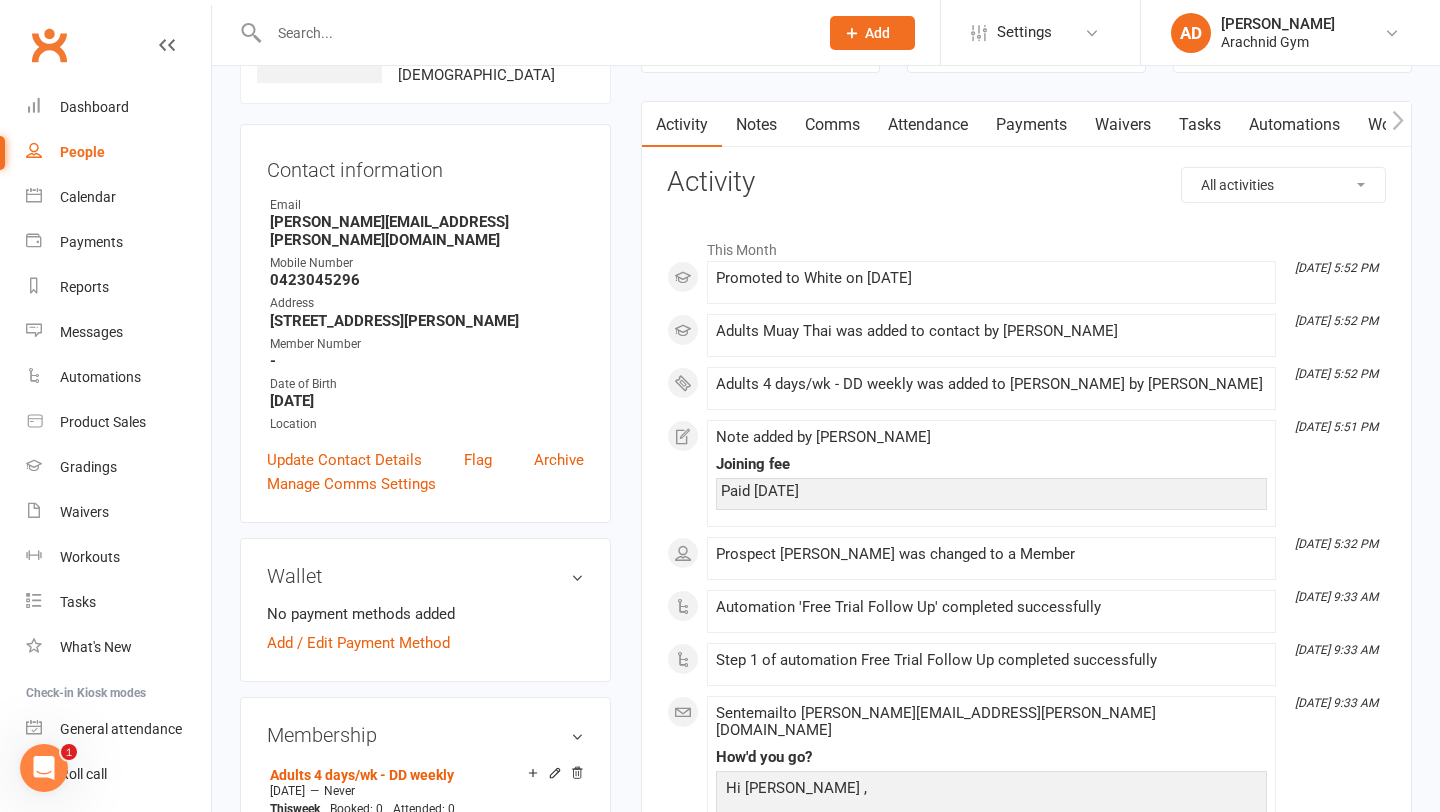 click on "Waivers" at bounding box center [1123, 125] 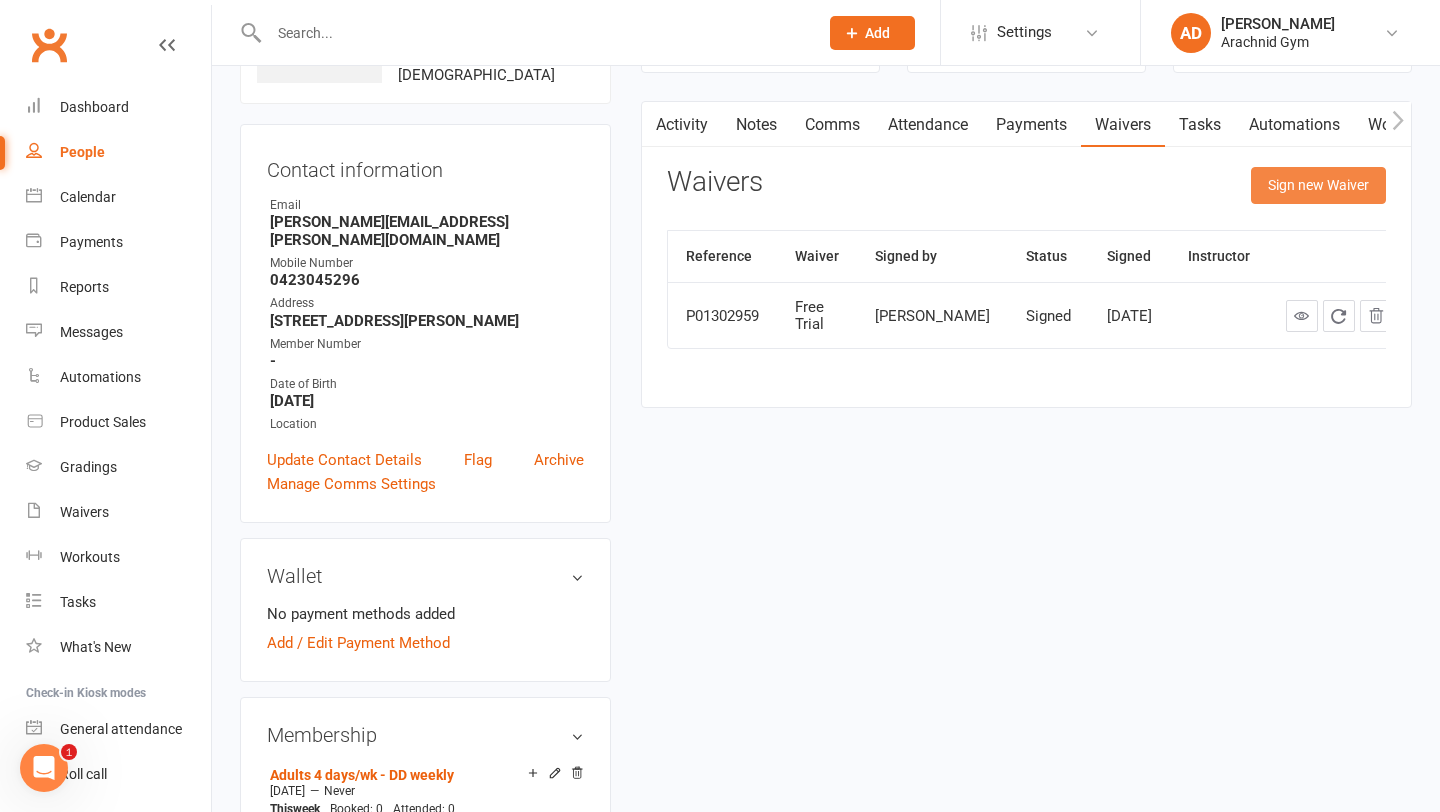 click on "Sign new Waiver" at bounding box center [1318, 185] 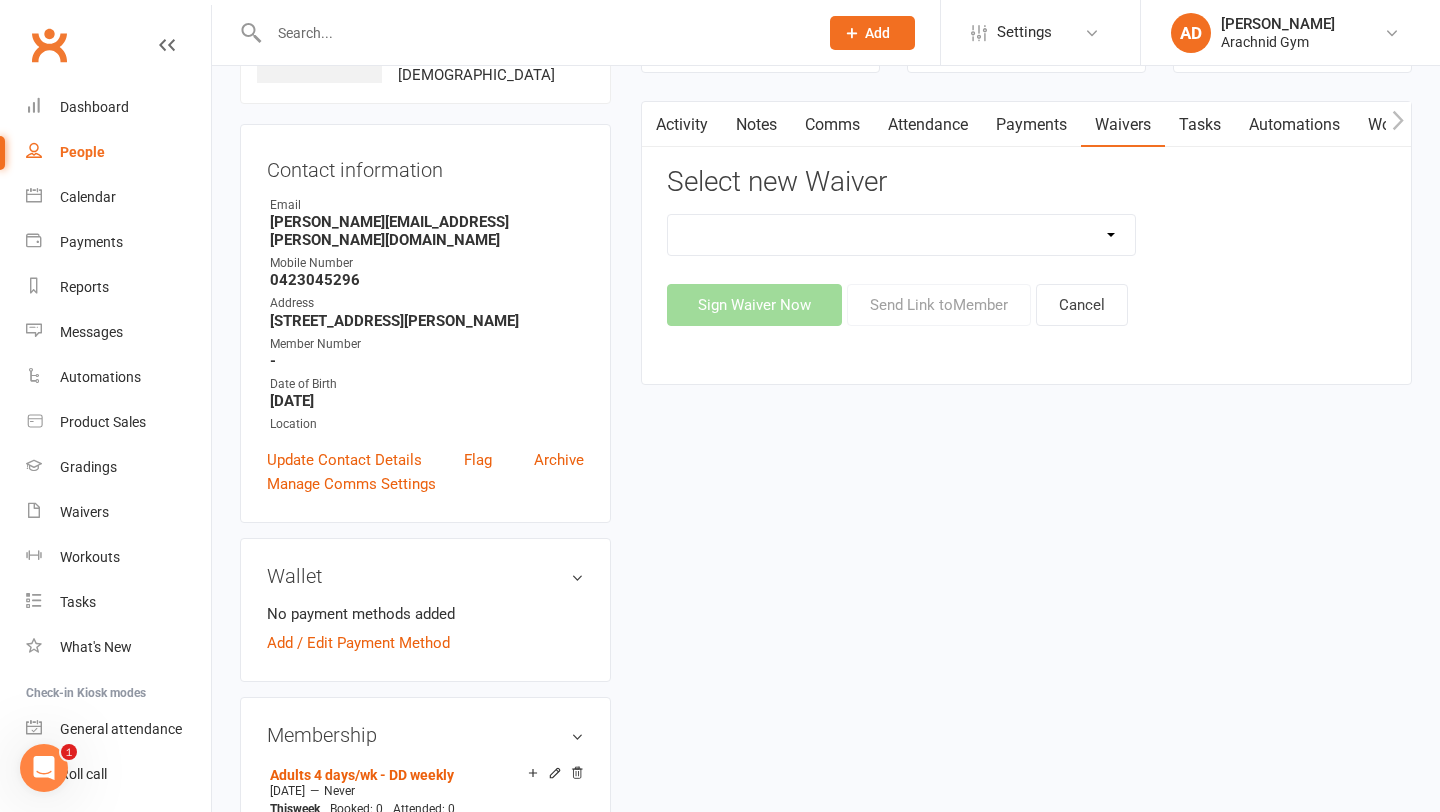 click on "Arachnid Gym Terms and Conditions 2022- Direct Debit Arachnid Gym Terms and Conditions 2022- Direct Debit (2) Arachnid Gym Terms and Conditions 2022- Membership Already set up Arachnid Gym Terms and Conditions 2022- Pre Paid Free Trial Nutrition Program Questionnaire Wallet details for current members" at bounding box center (902, 235) 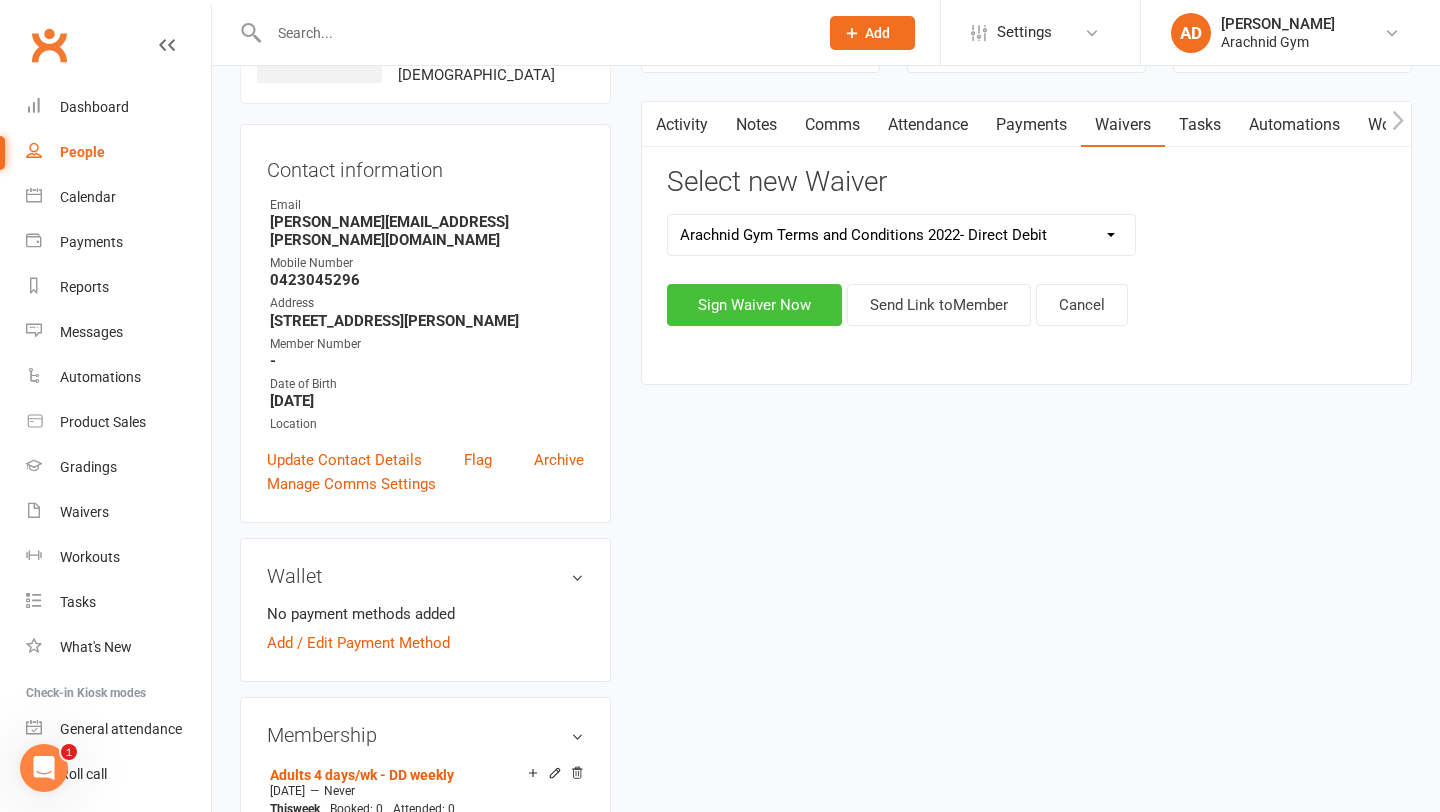 click on "Sign Waiver Now" at bounding box center (754, 305) 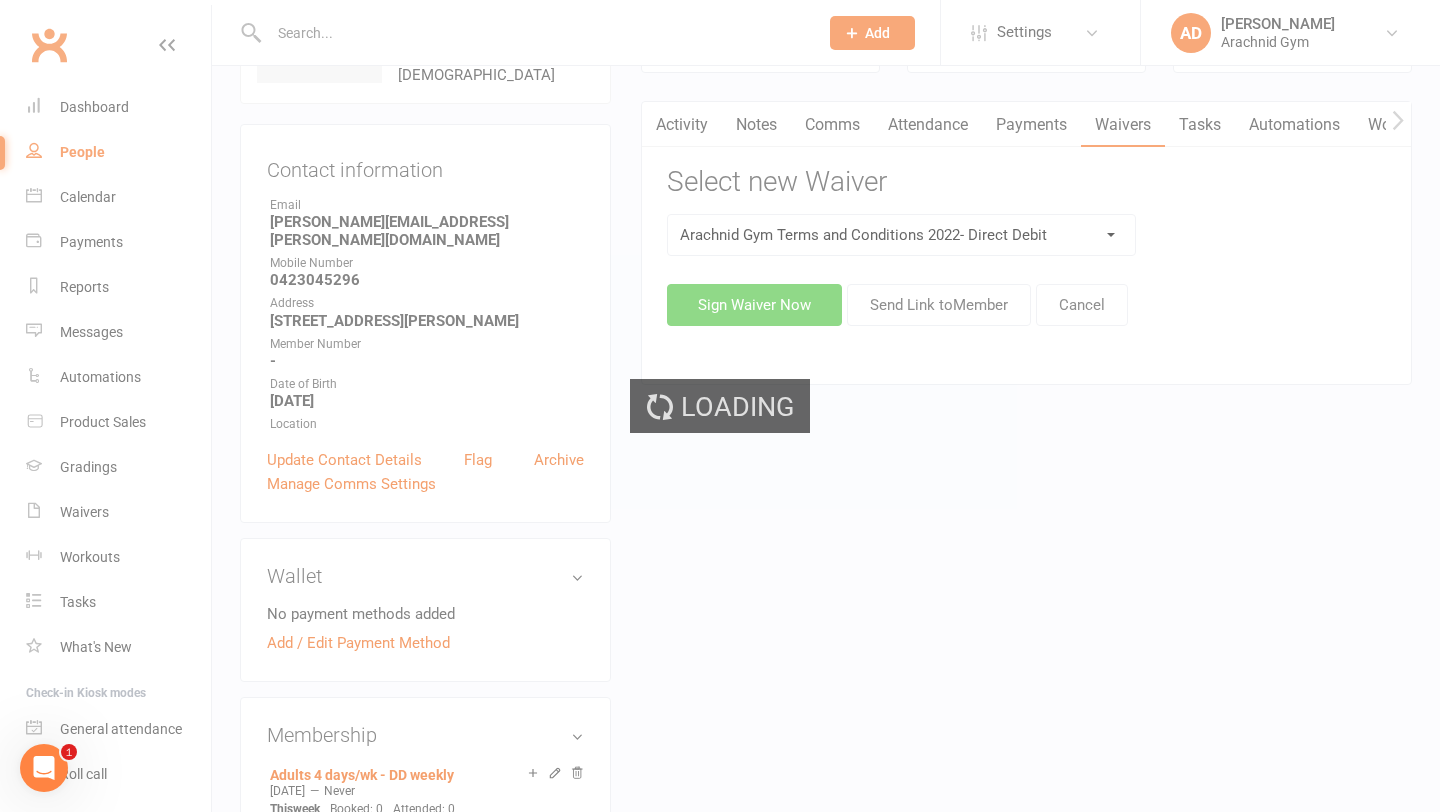 scroll, scrollTop: 0, scrollLeft: 0, axis: both 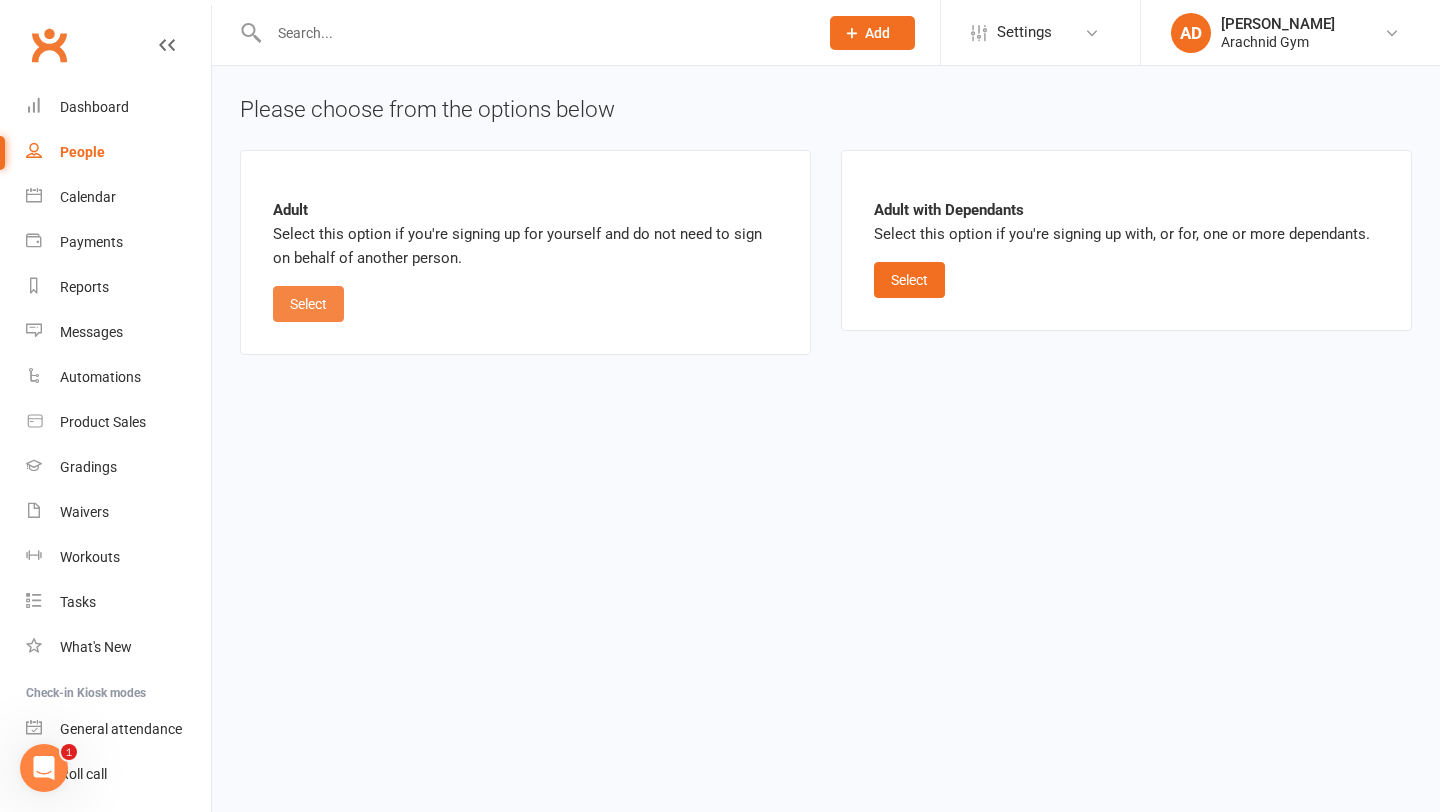 click on "Select" at bounding box center (308, 304) 